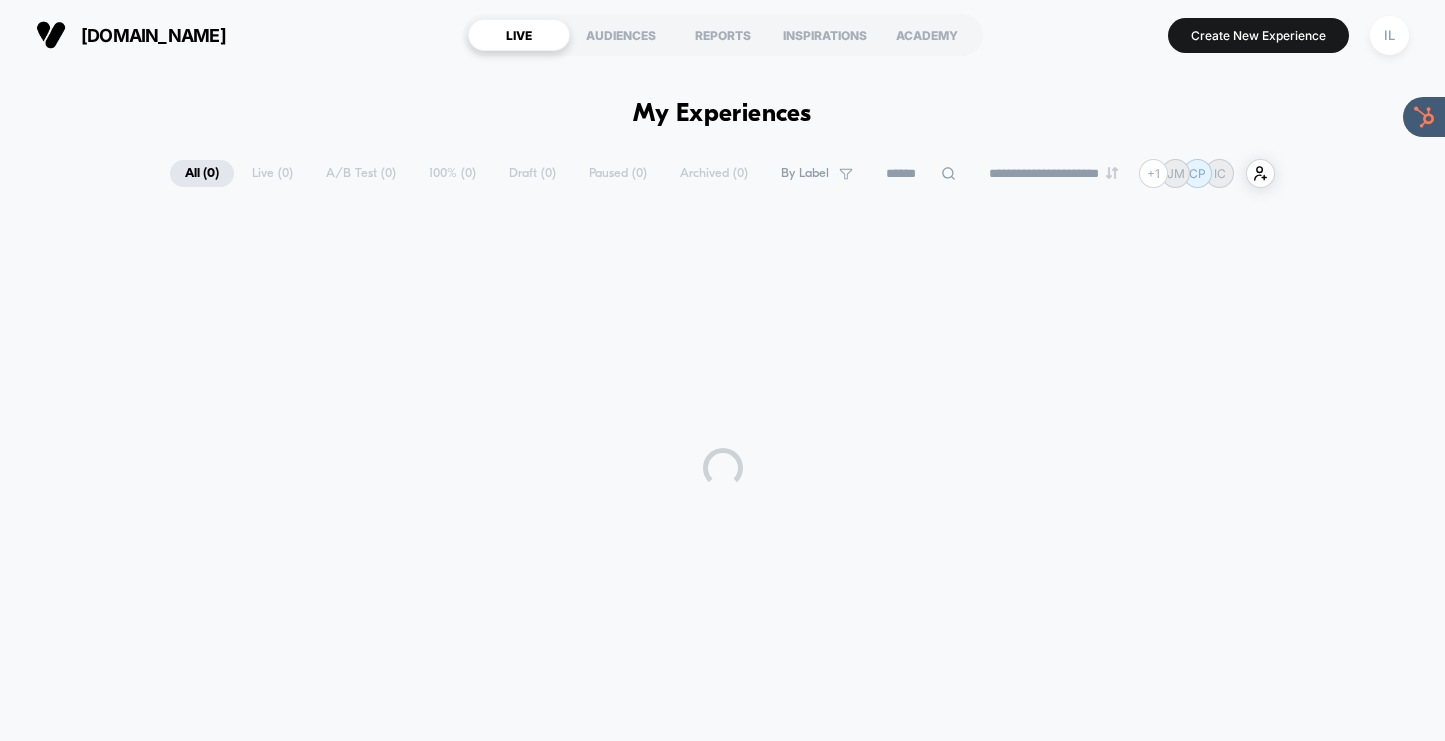 scroll, scrollTop: 0, scrollLeft: 0, axis: both 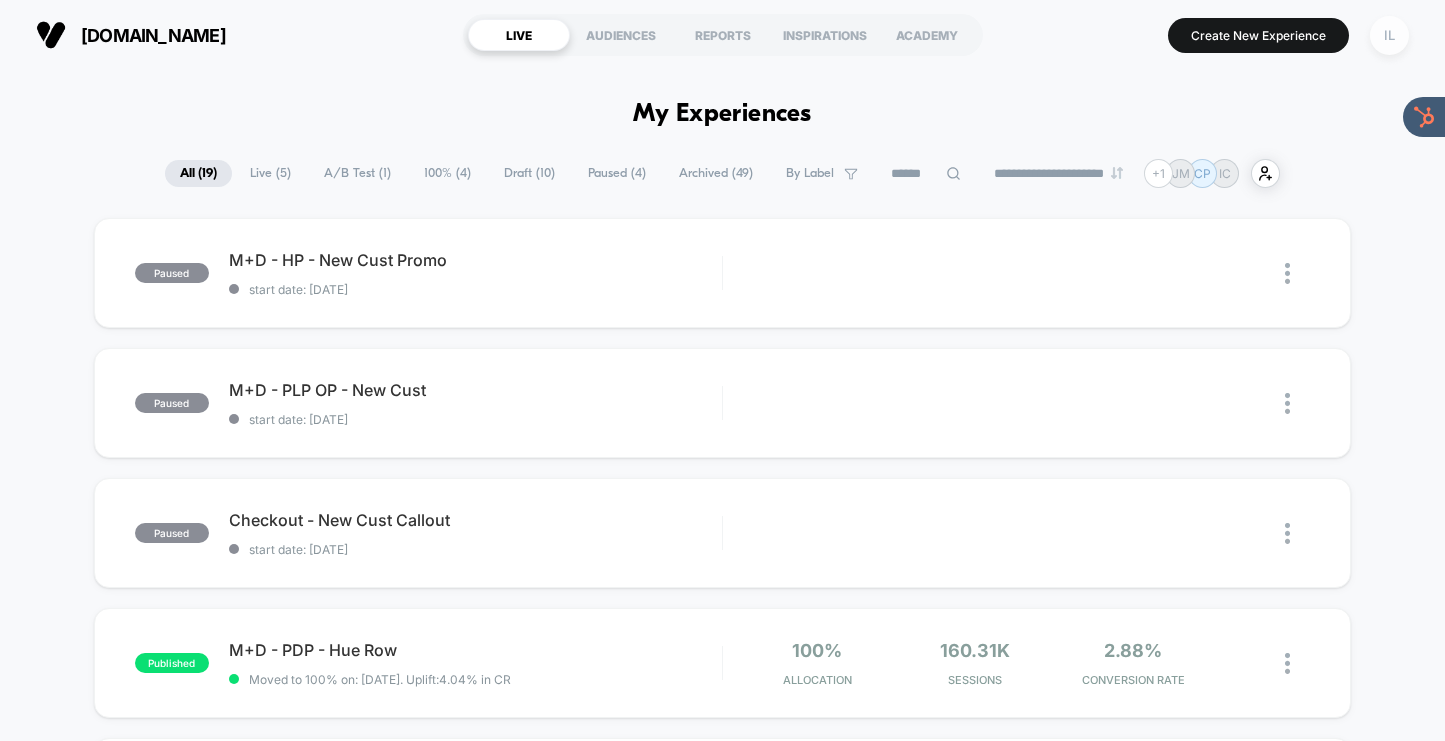 click on "IL" at bounding box center (1389, 35) 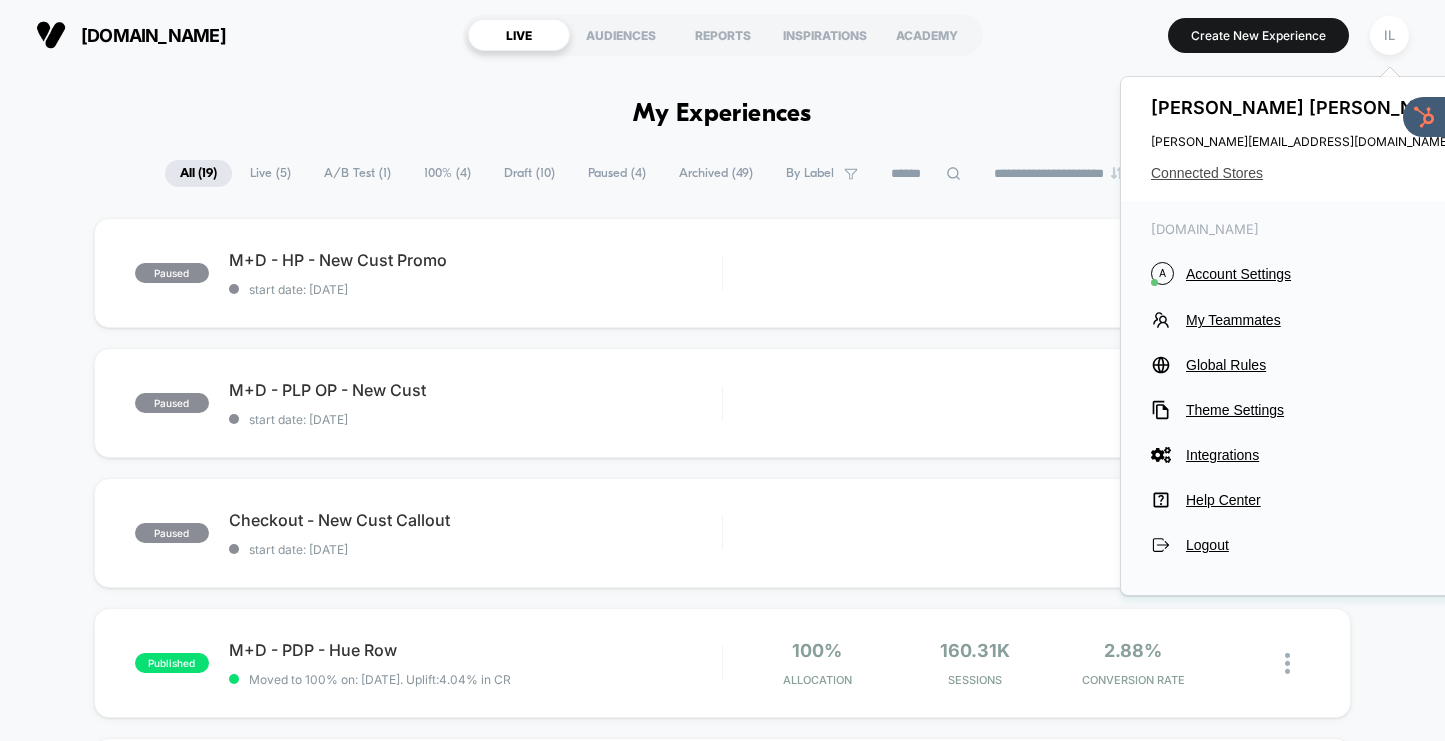 click on "Connected Stores" at bounding box center [1309, 173] 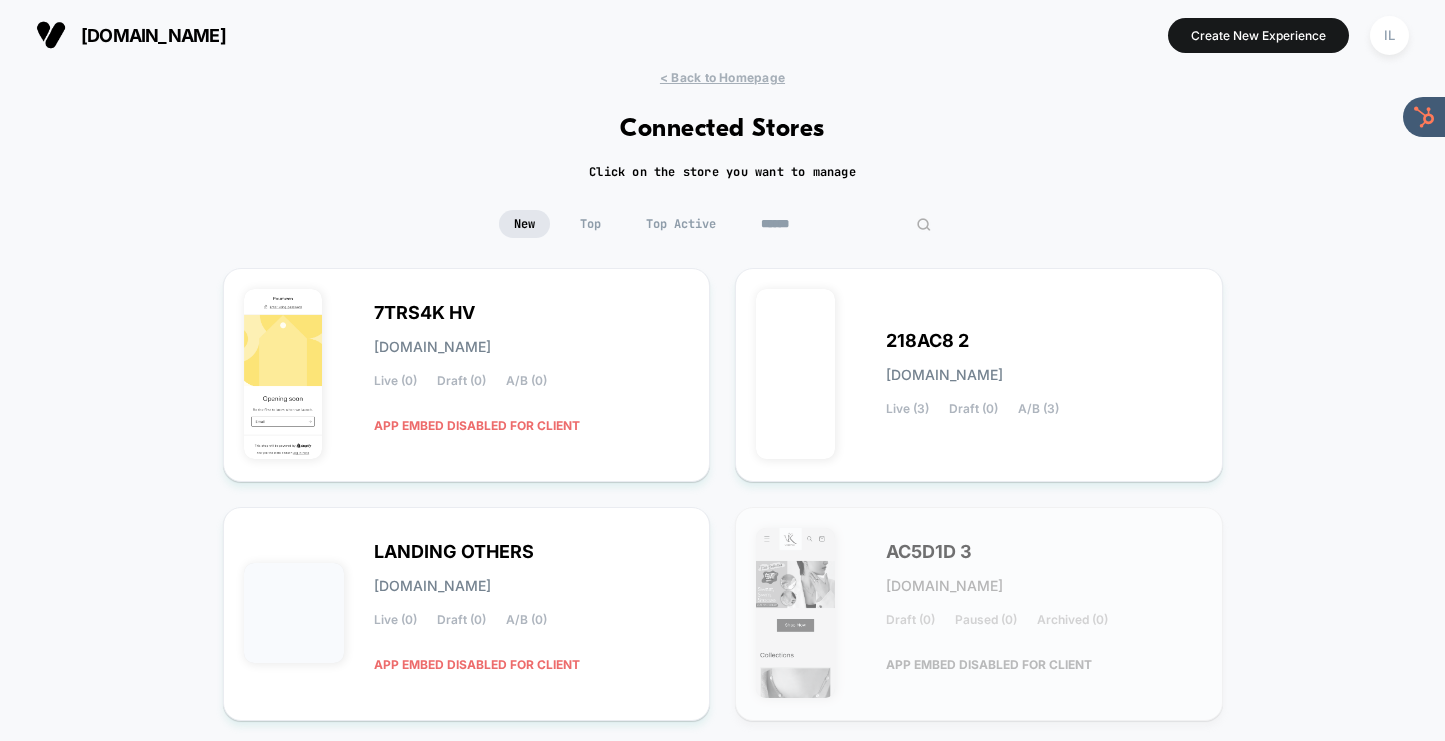 click at bounding box center (846, 224) 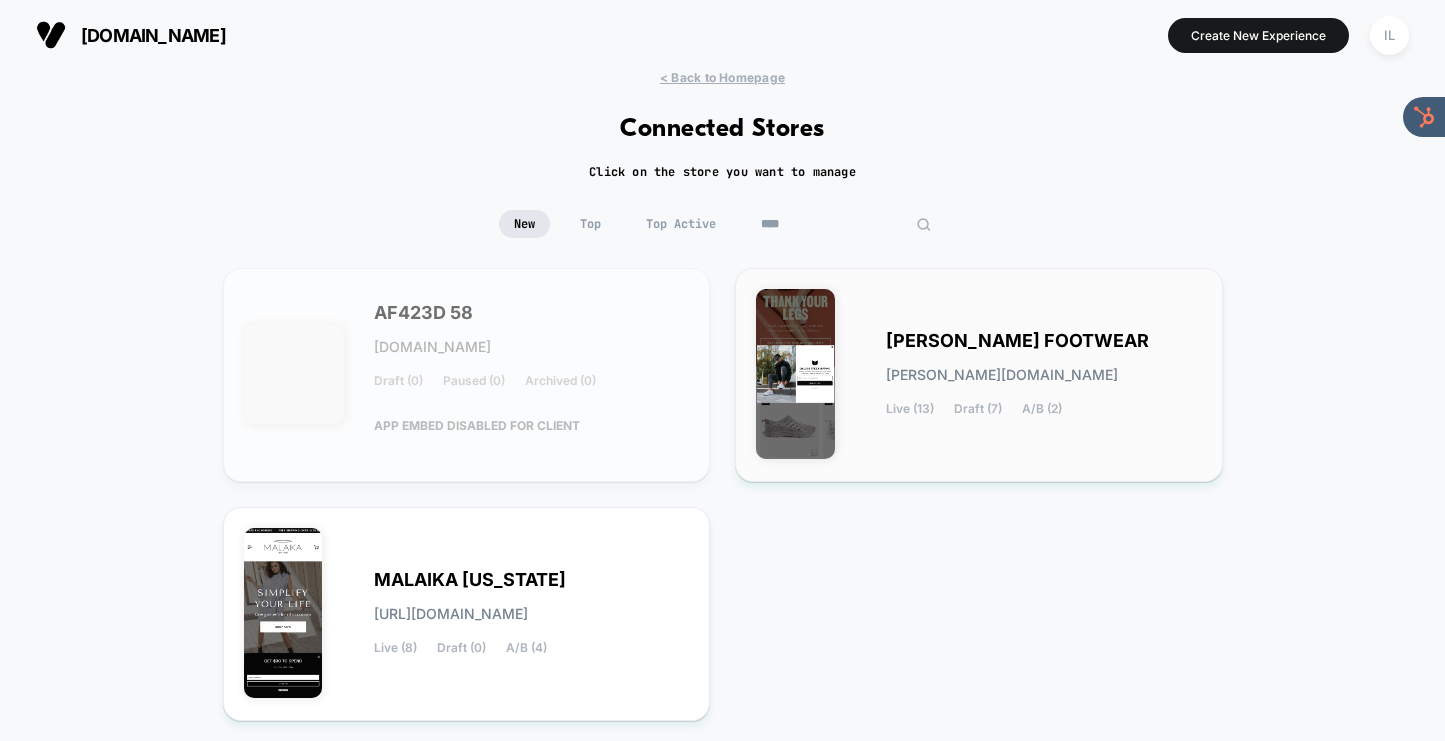 type on "****" 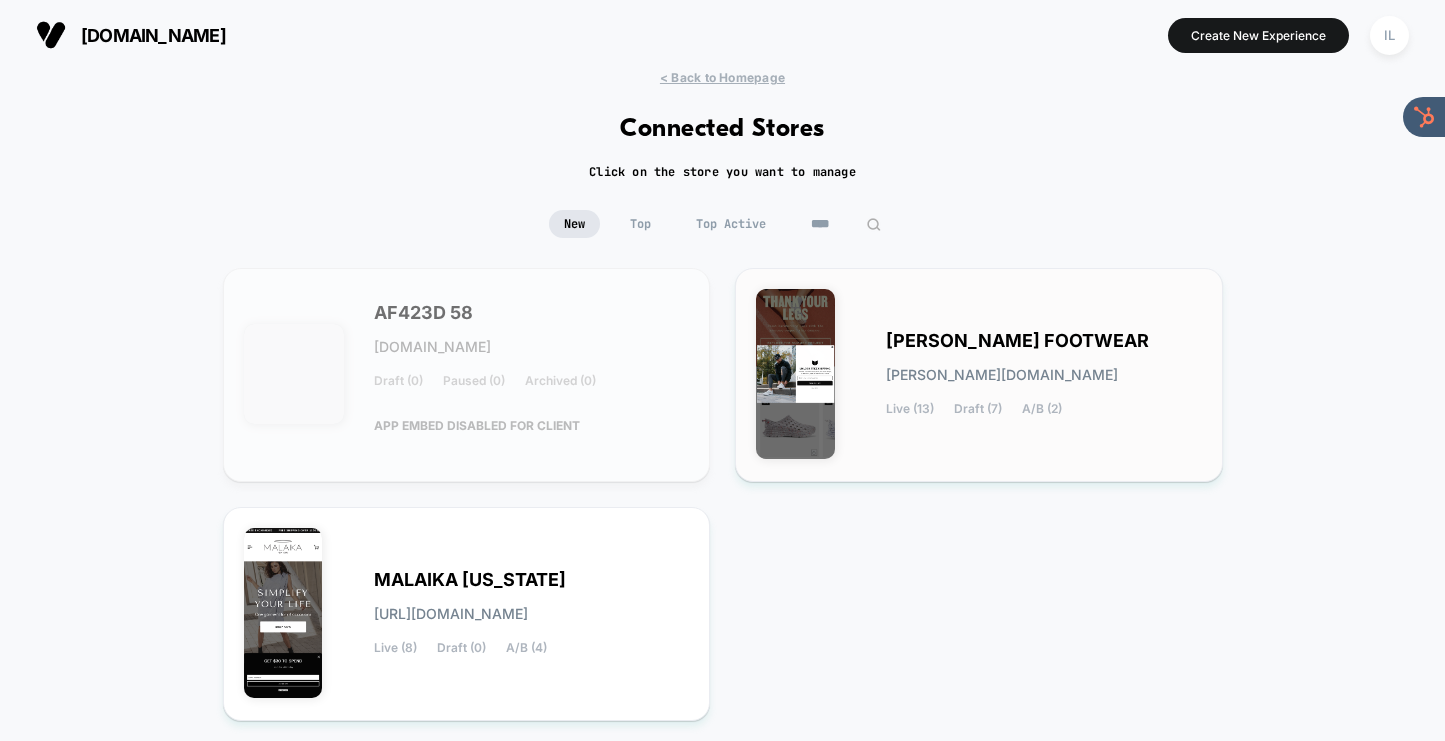 click on "[PERSON_NAME] FOOTWEAR [DOMAIN_NAME] Live (13) Draft (7) A/B (2)" at bounding box center (979, 375) 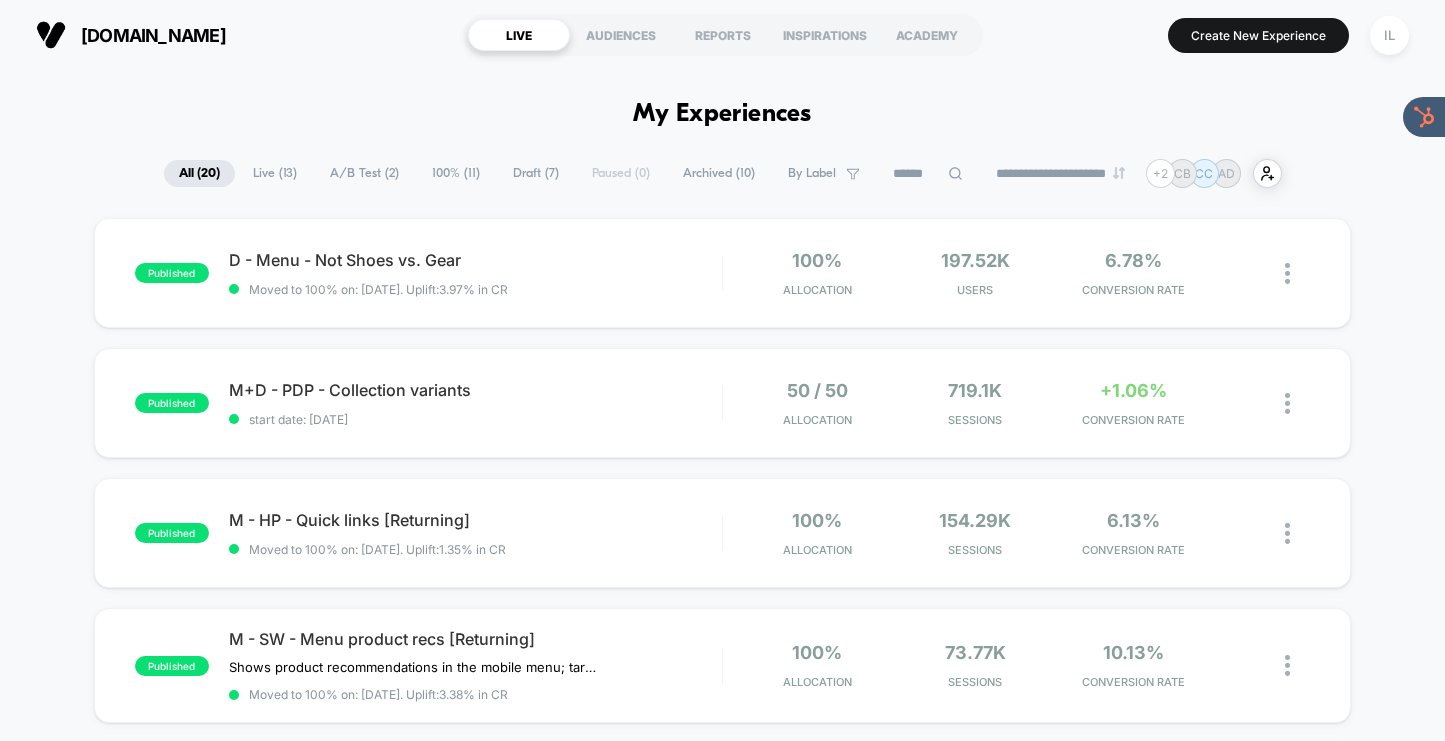 click on "A/B Test ( 2 )" at bounding box center (364, 173) 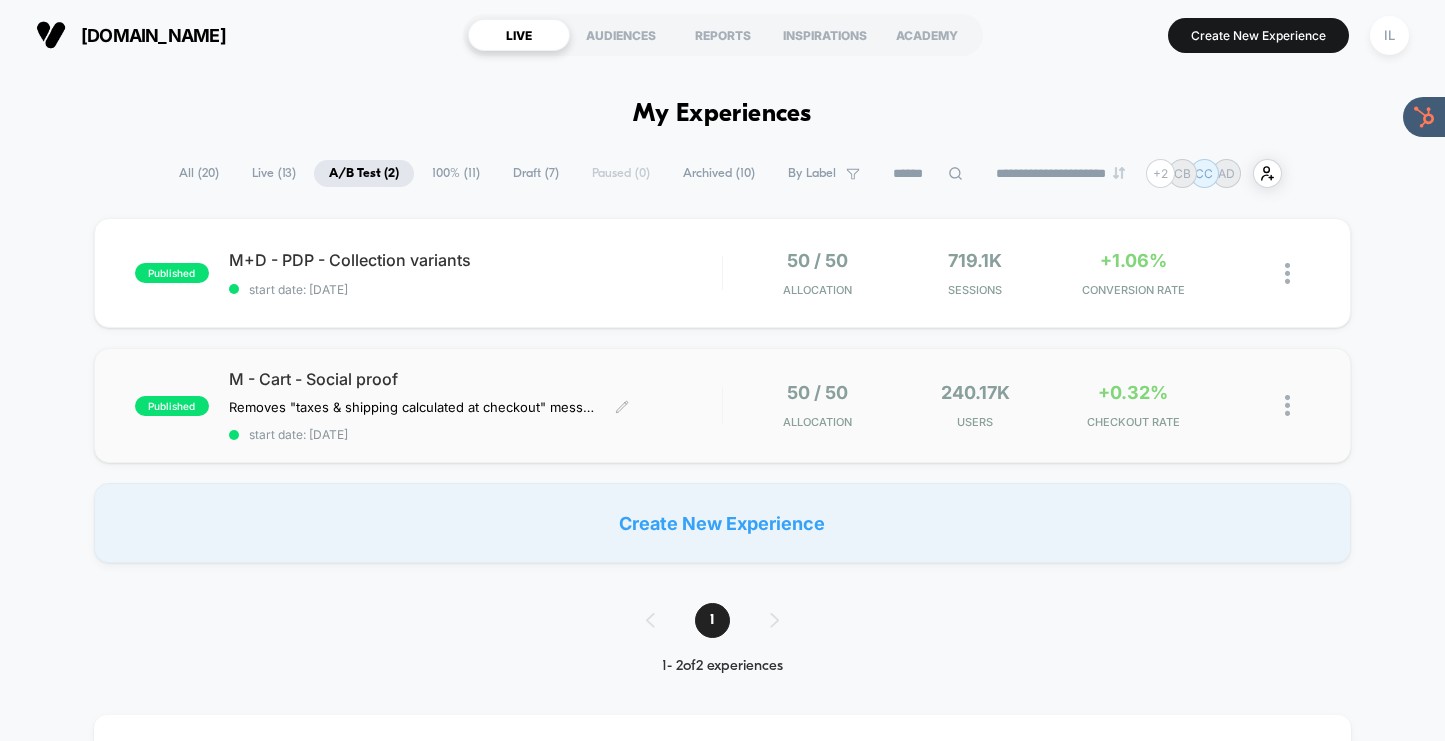 click on "M - Cart - Social proof Removes "taxes & shipping calculated at checkout" message Adds social proof below the CTA﻿ Click to edit experience details Removes "taxes & shipping calculated at checkout" messageAdds social proof below the CTA﻿ start date: [DATE]" at bounding box center [475, 405] 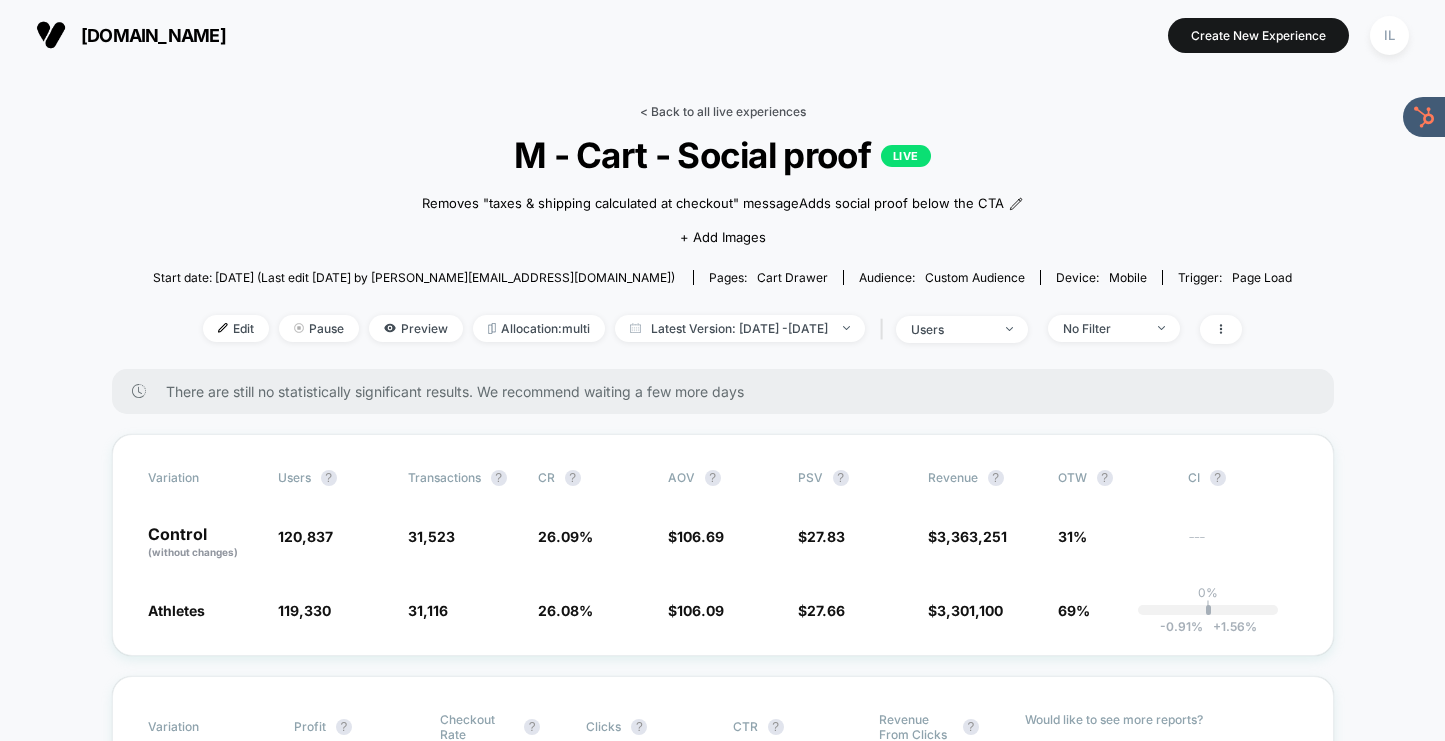 click on "< Back to all live experiences" at bounding box center [723, 111] 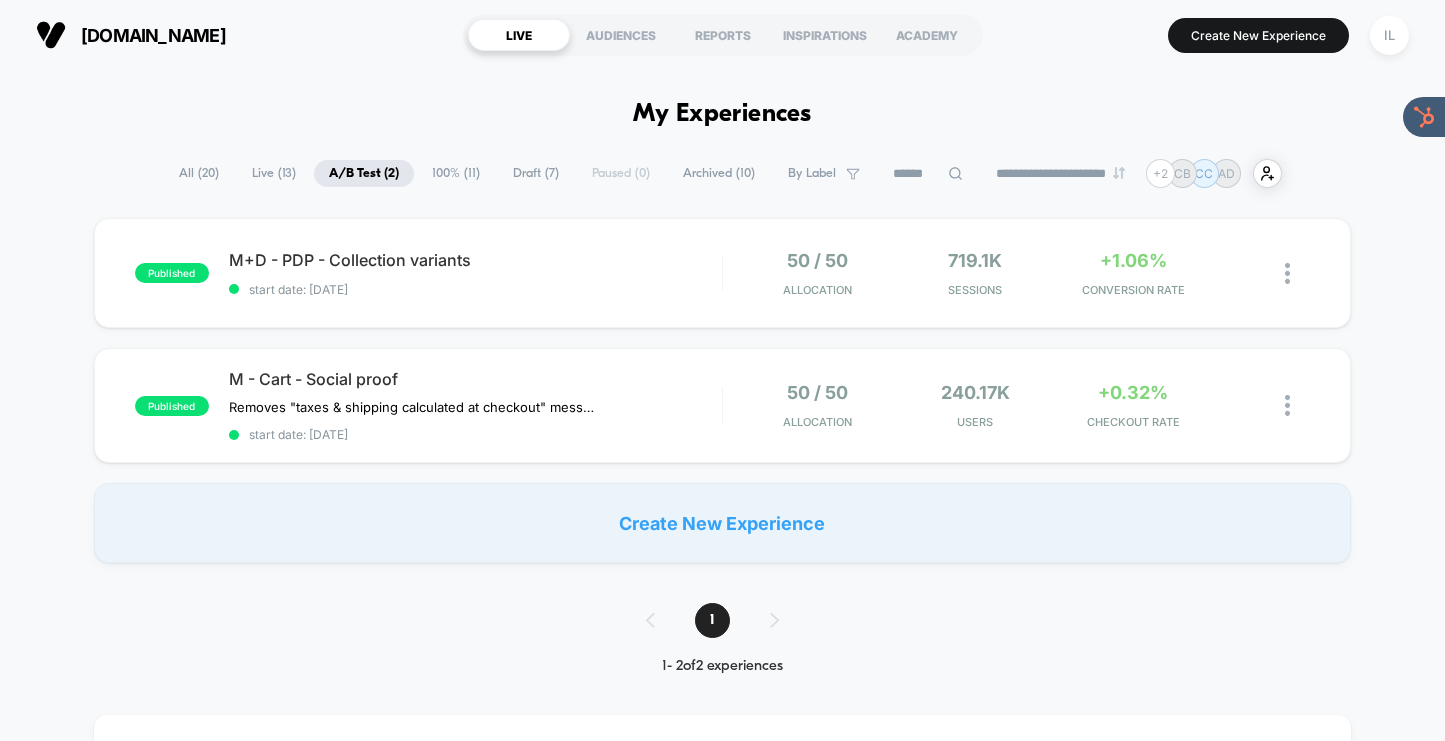 click on "100% ( 11 )" at bounding box center [456, 173] 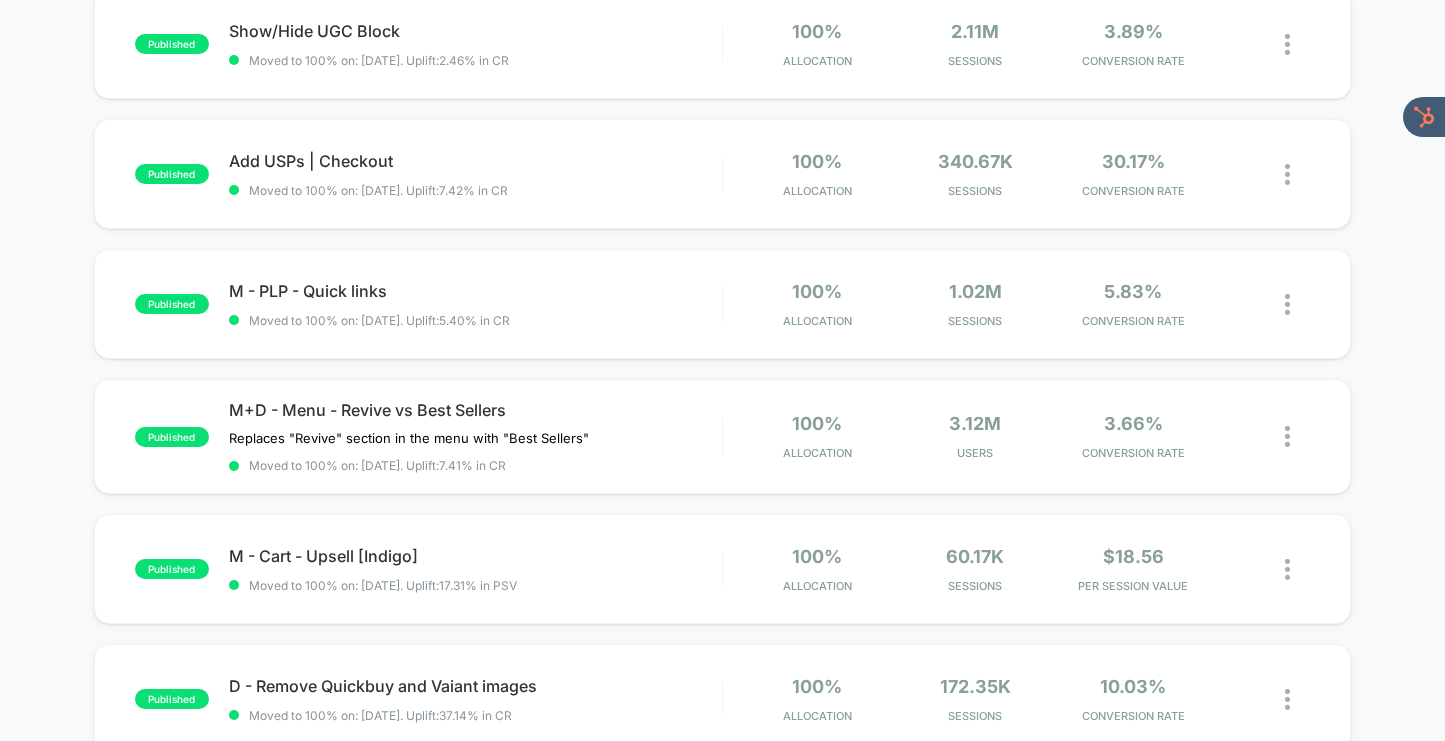 scroll, scrollTop: 875, scrollLeft: 0, axis: vertical 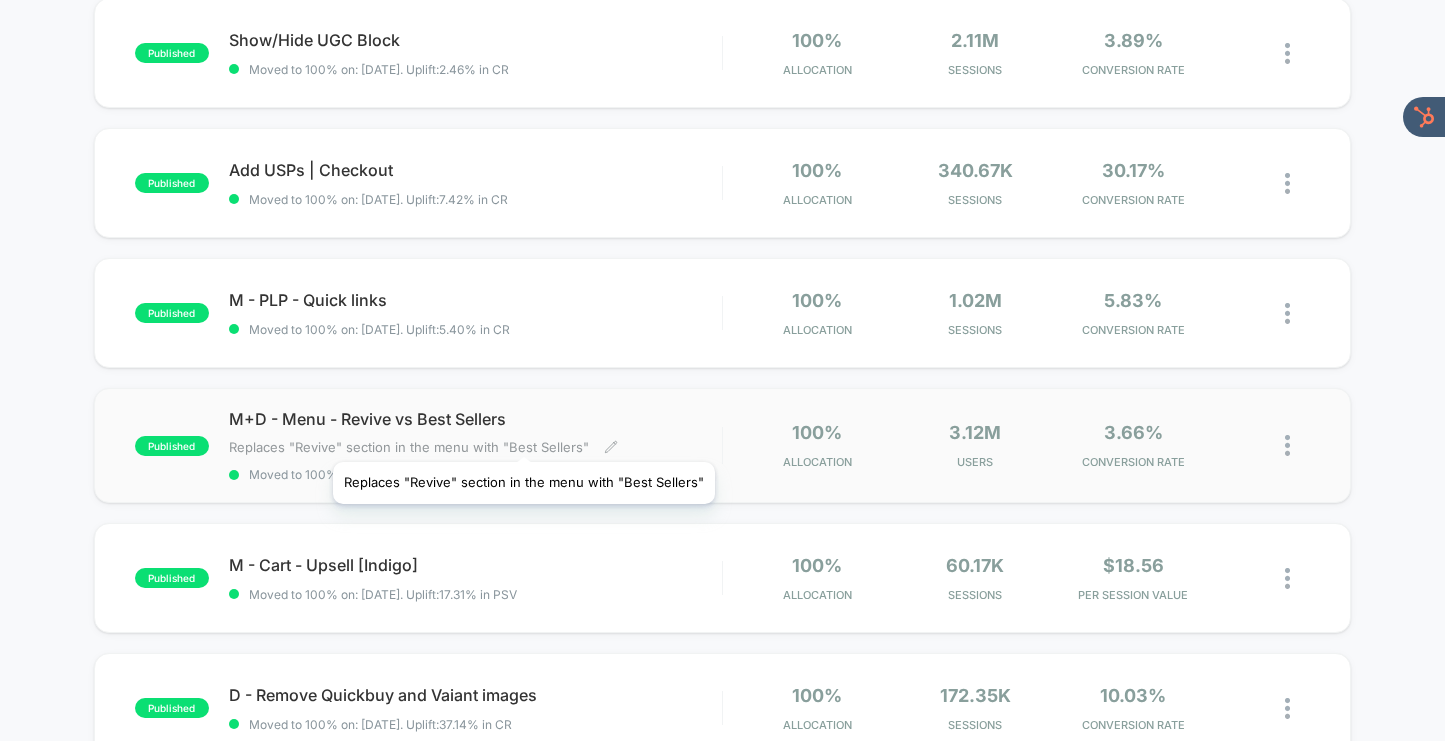 click on "Replaces "Revive" section in the menu with "Best Sellers"" at bounding box center [409, 447] 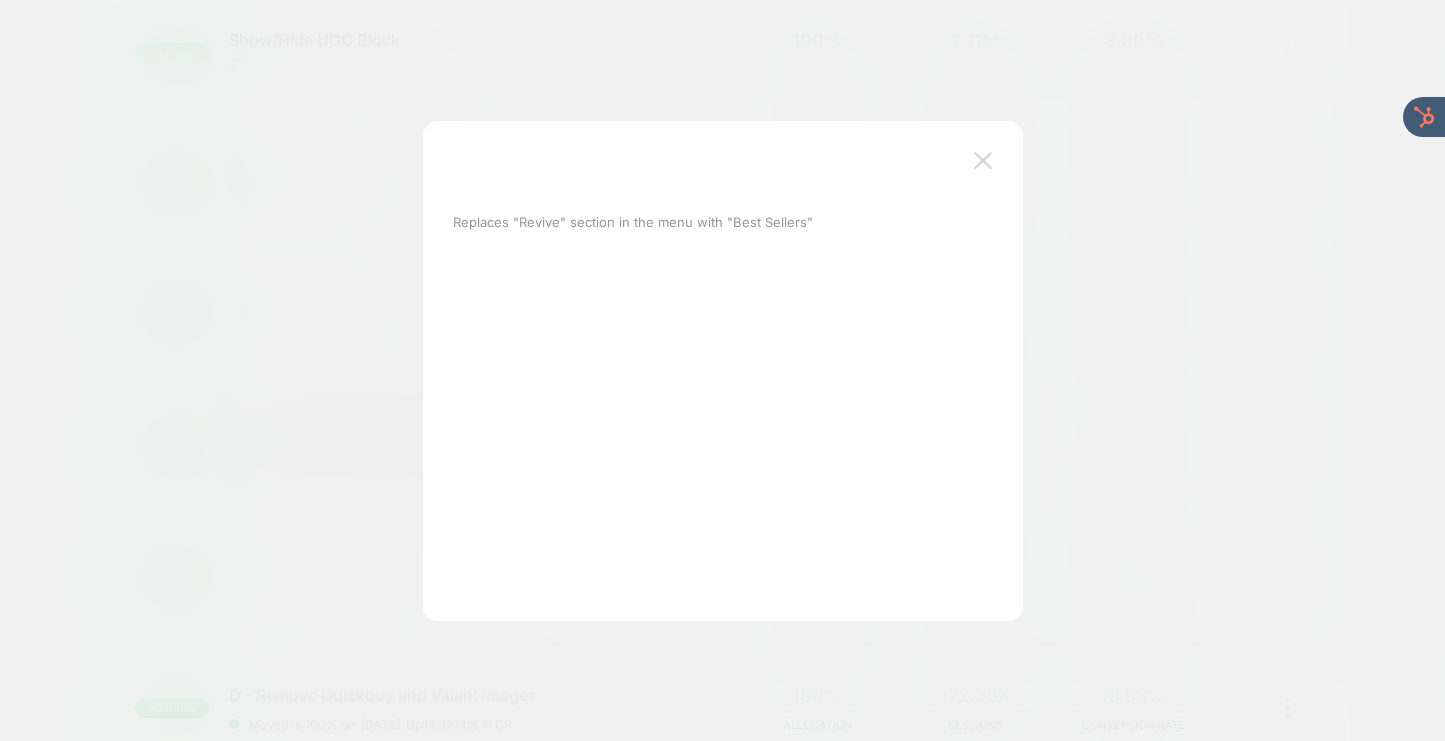 click at bounding box center [983, 160] 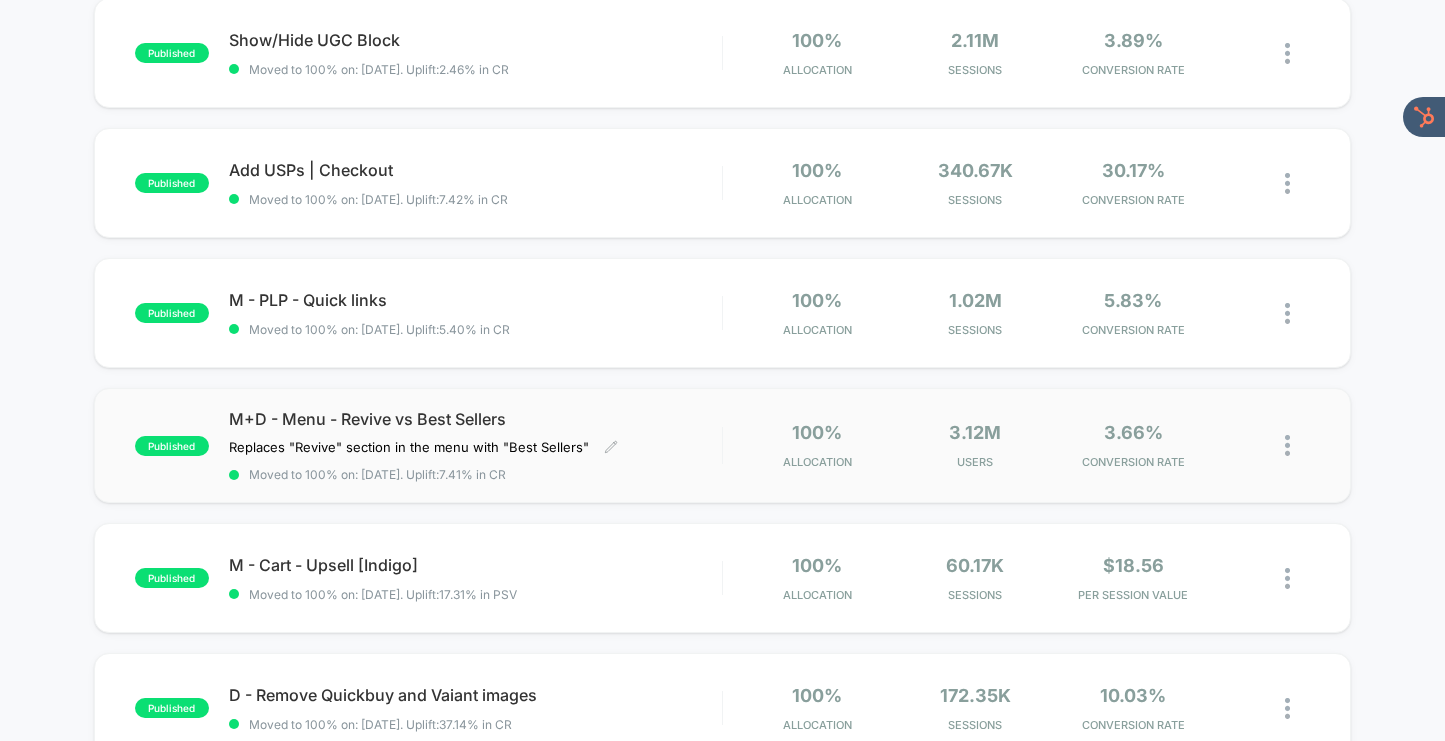 click on "M+D - Menu - Revive vs Best Sellers" at bounding box center (475, 419) 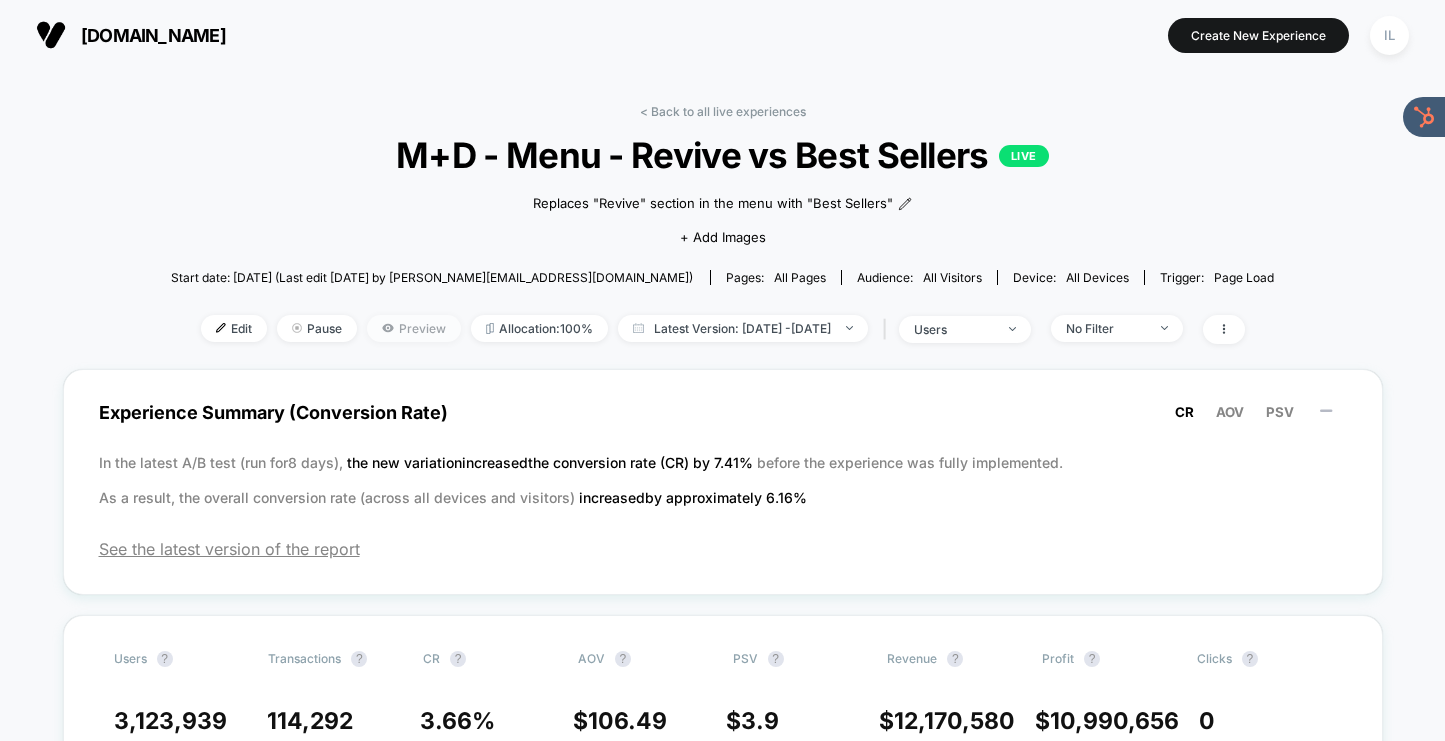 click on "Preview" at bounding box center (414, 328) 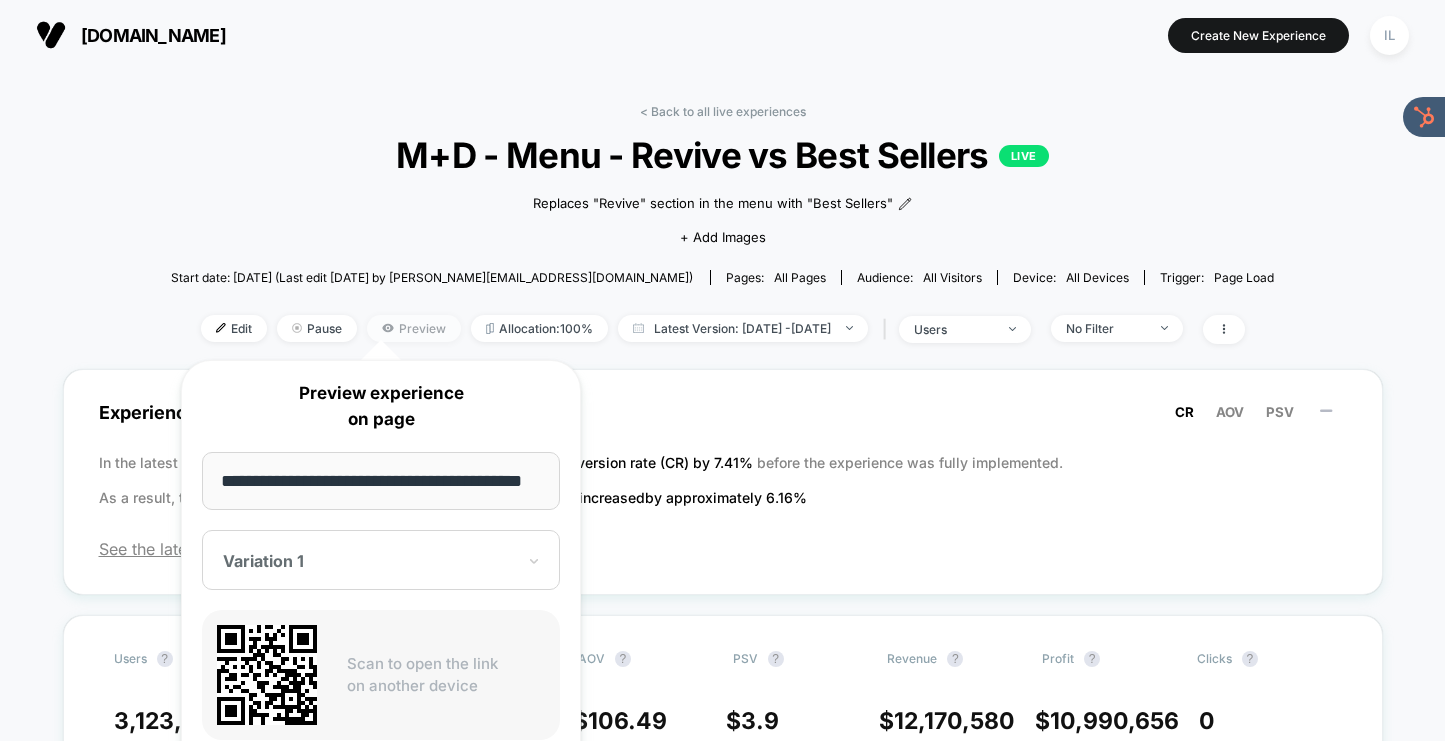 scroll, scrollTop: 0, scrollLeft: 21, axis: horizontal 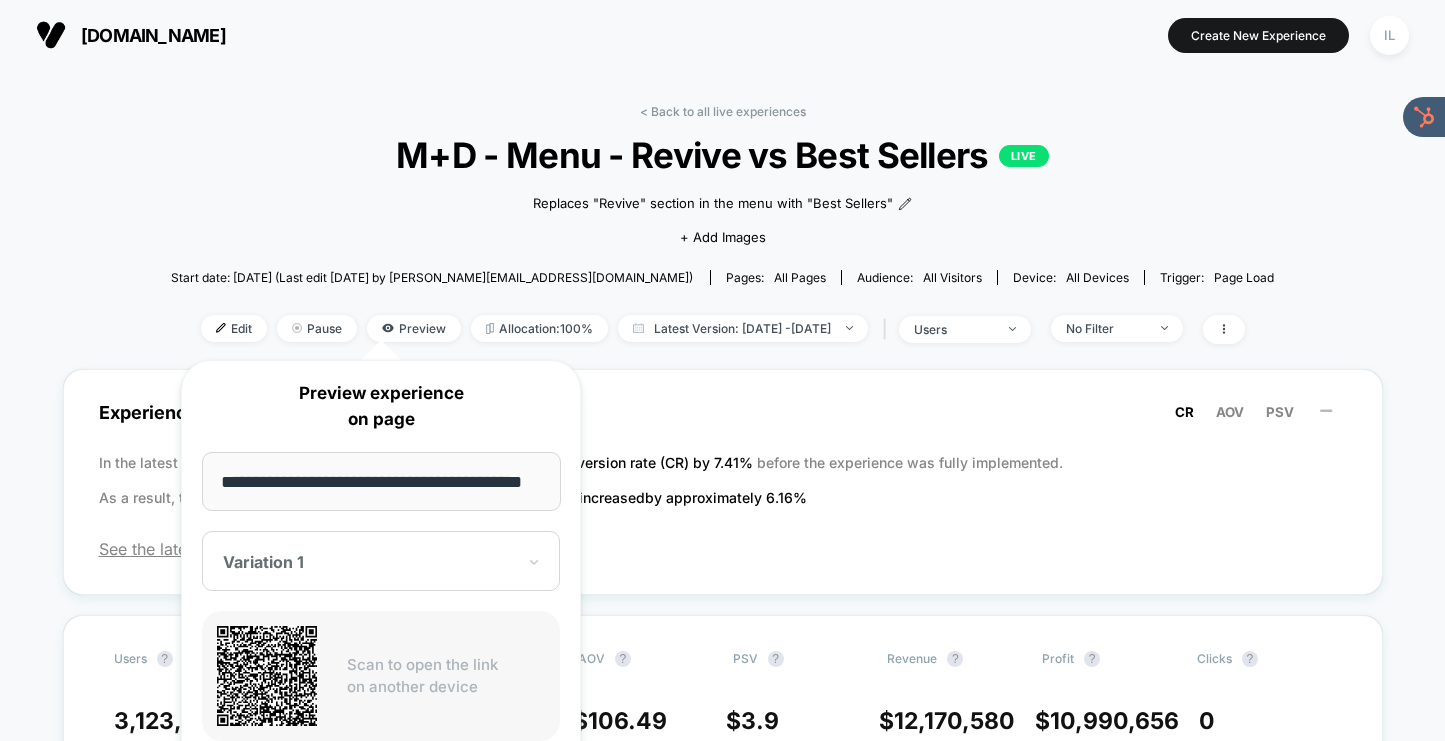 click at bounding box center [369, 562] 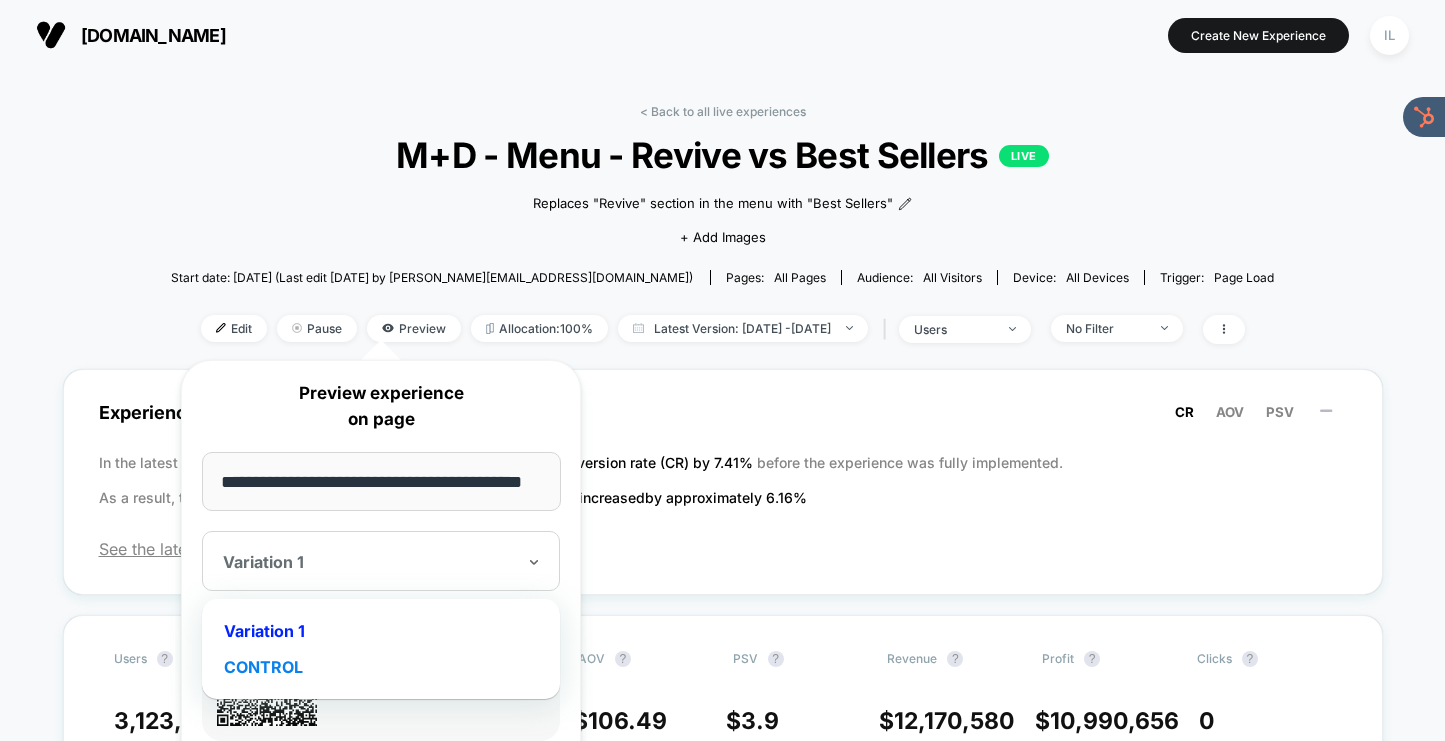 click on "CONTROL" at bounding box center (381, 667) 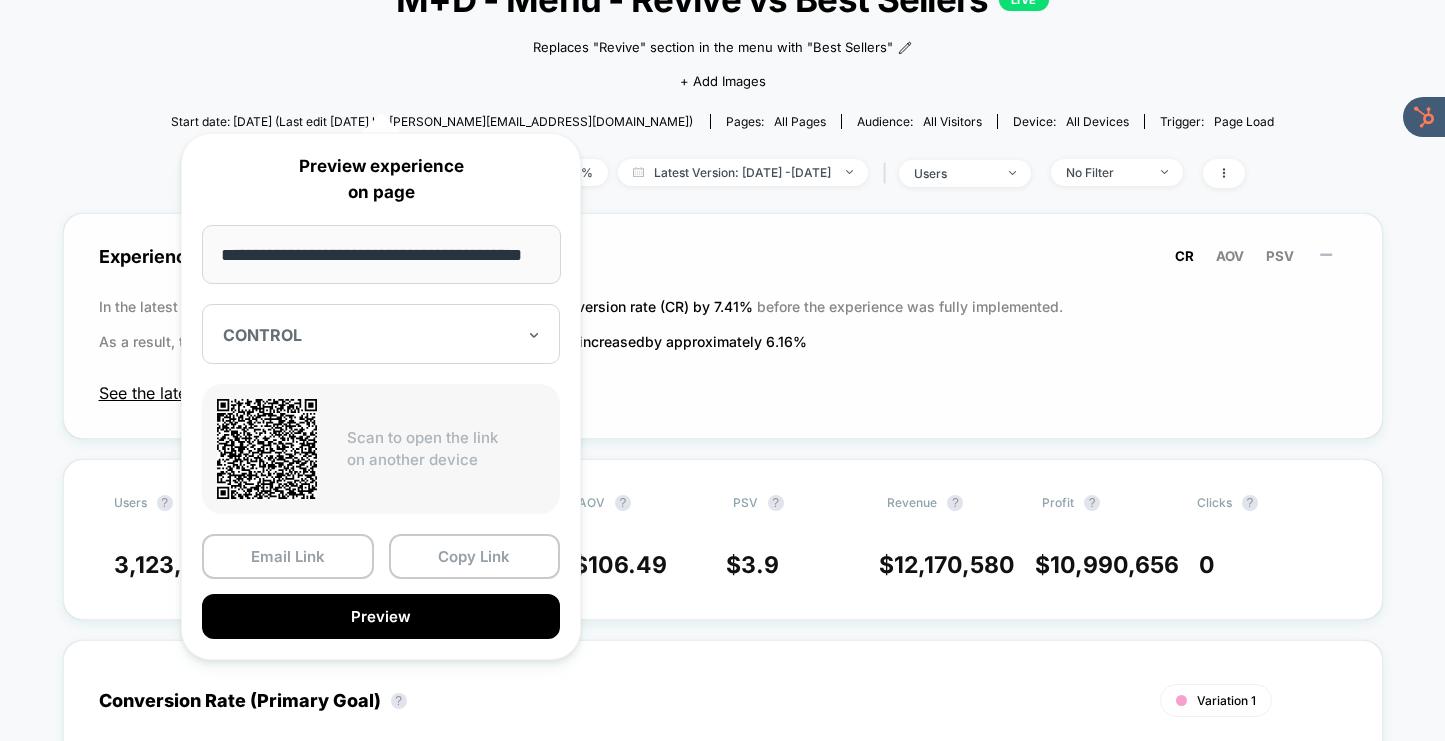 scroll, scrollTop: 227, scrollLeft: 0, axis: vertical 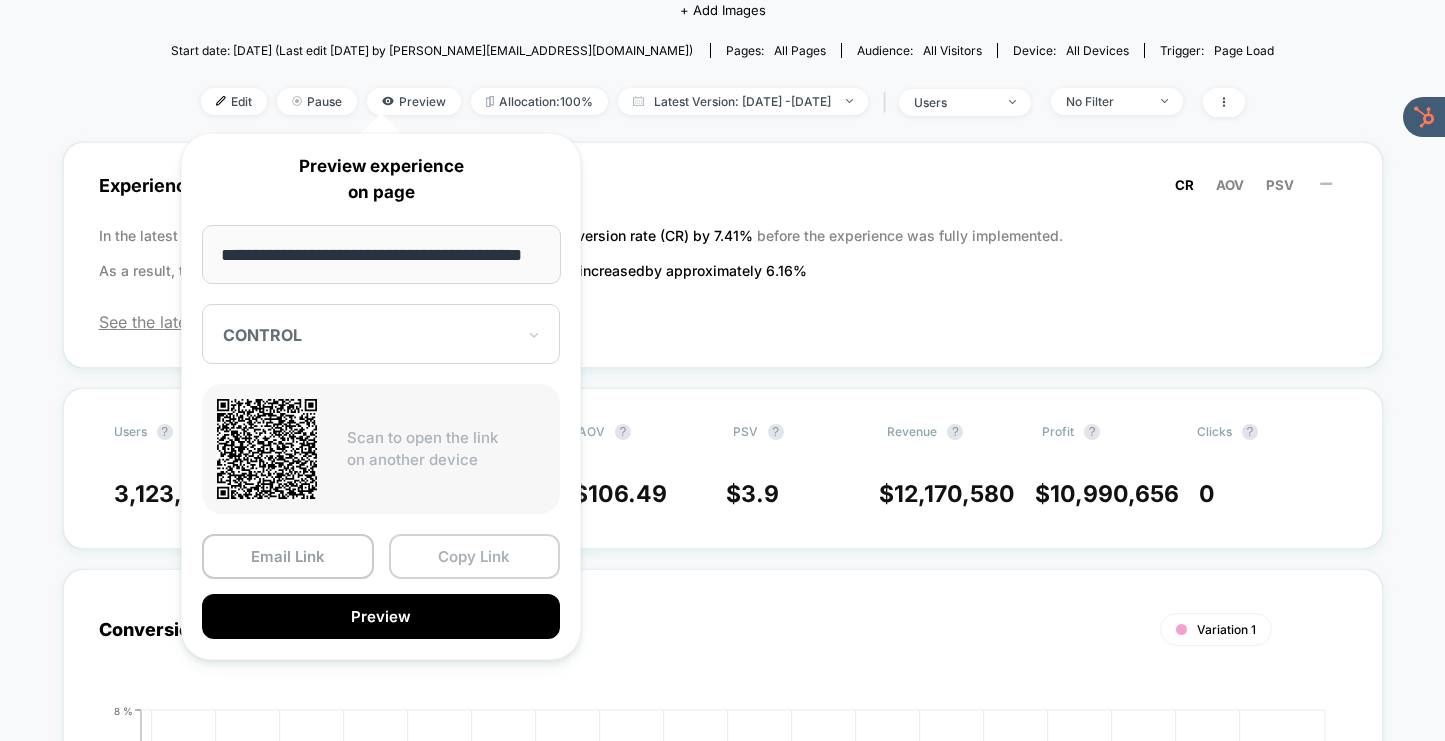 click on "Copy Link" at bounding box center (475, 556) 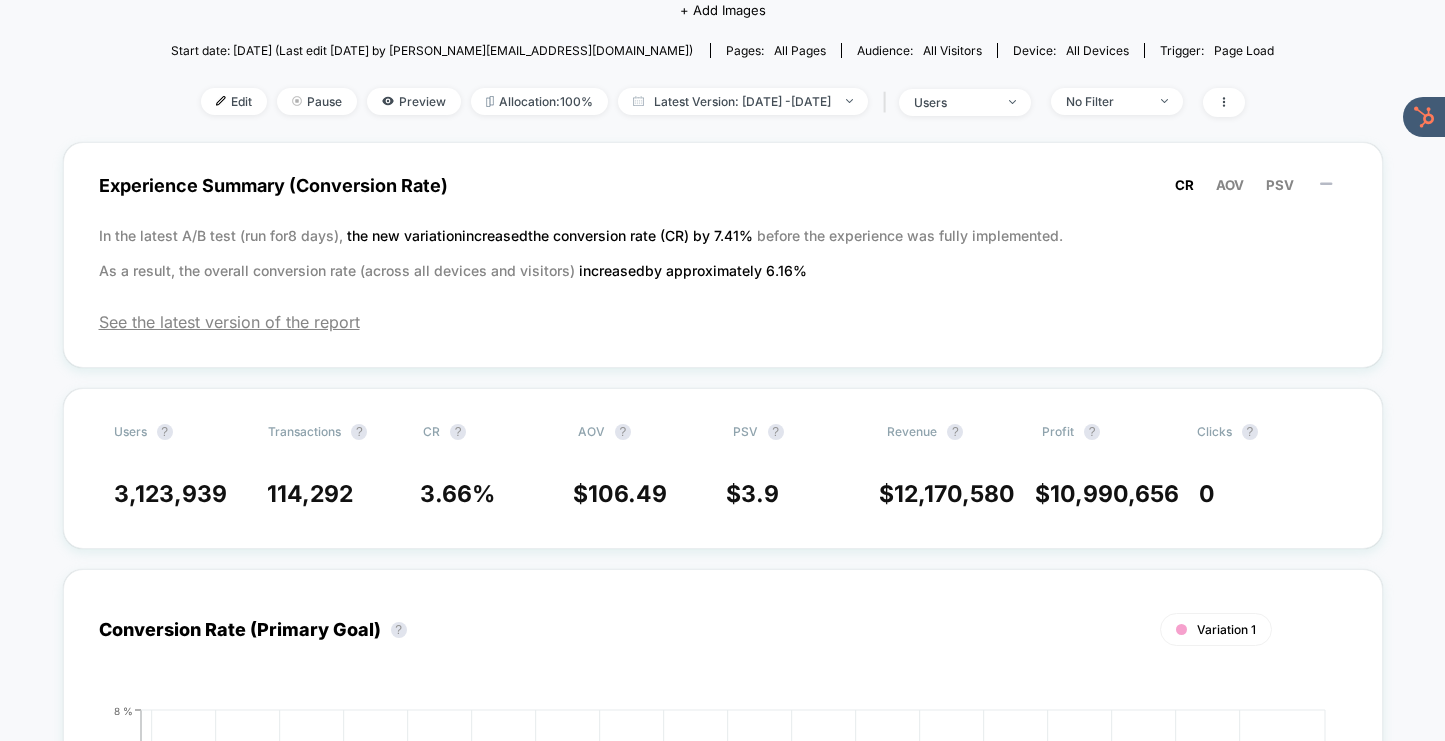 scroll, scrollTop: 0, scrollLeft: 0, axis: both 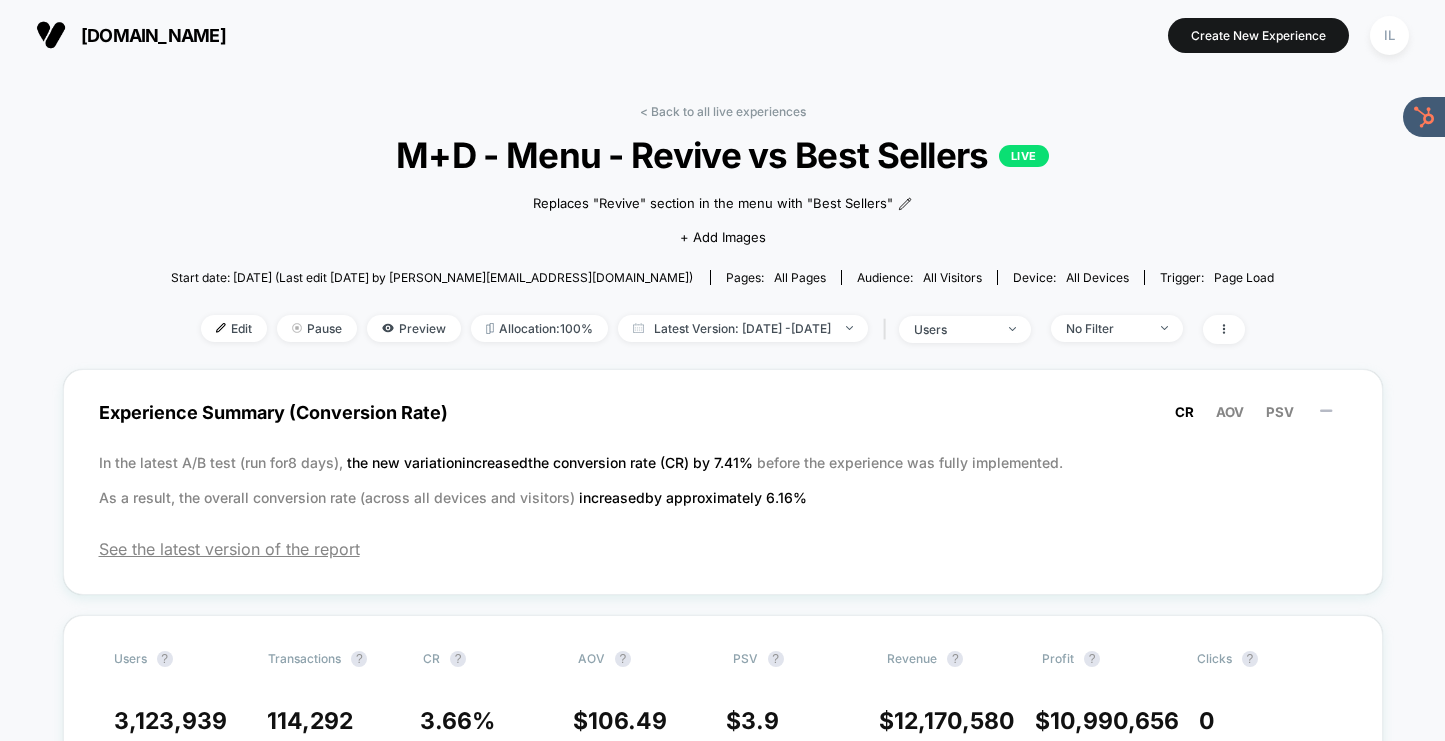 click on "< Back to all live experiences  M+D - Menu - Revive vs Best Sellers LIVE Replaces "Revive" section in the menu with "Best Sellers" Click to edit experience details Replaces "Revive" section in the menu with "Best Sellers" + Add Images Start date: [DATE] (Last edit [DATE] by [EMAIL_ADDRESS][DOMAIN_NAME]) Pages: all pages Audience: All Visitors Device: all devices Trigger: Page Load Edit Pause  Preview Allocation:  100% Latest Version:     [DATE]    -    [DATE] |   users   No Filter" at bounding box center (723, 236) 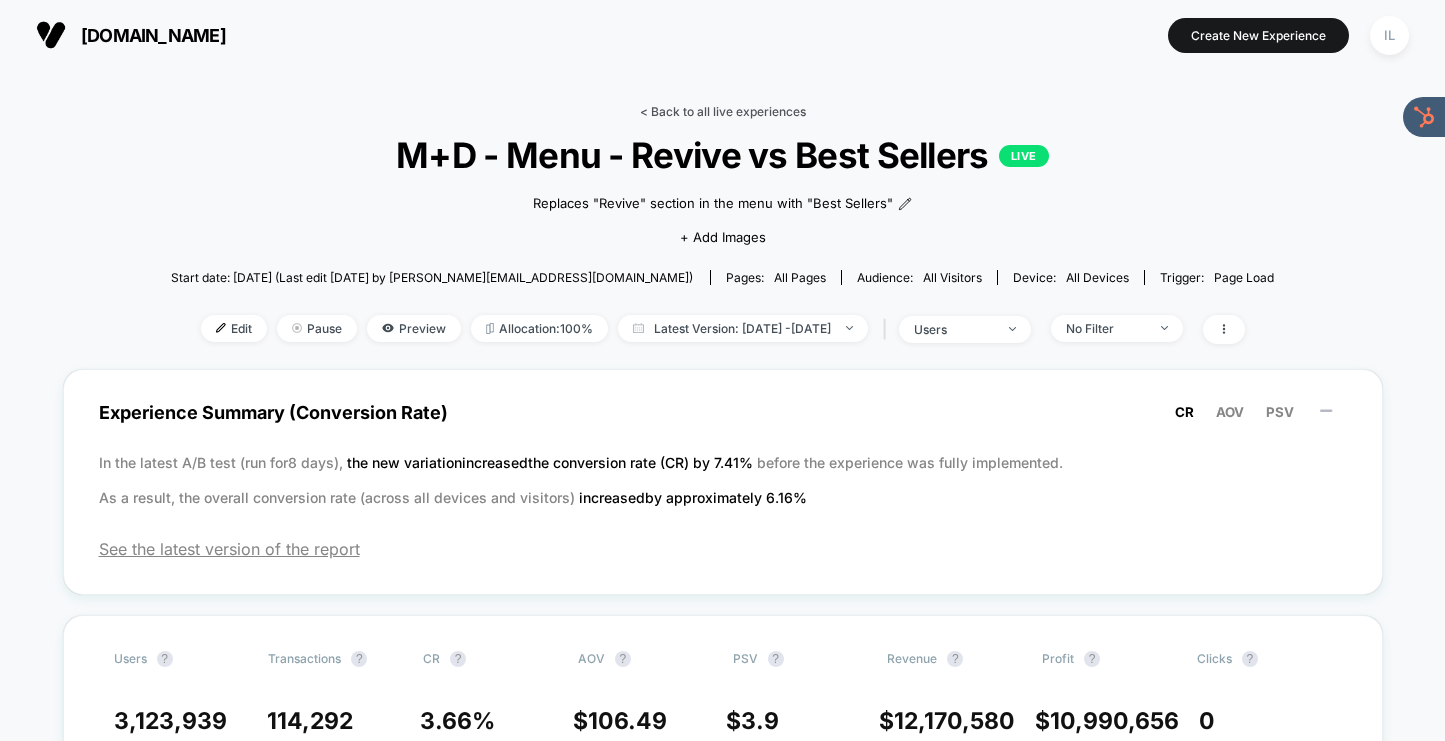 click on "< Back to all live experiences" at bounding box center [723, 111] 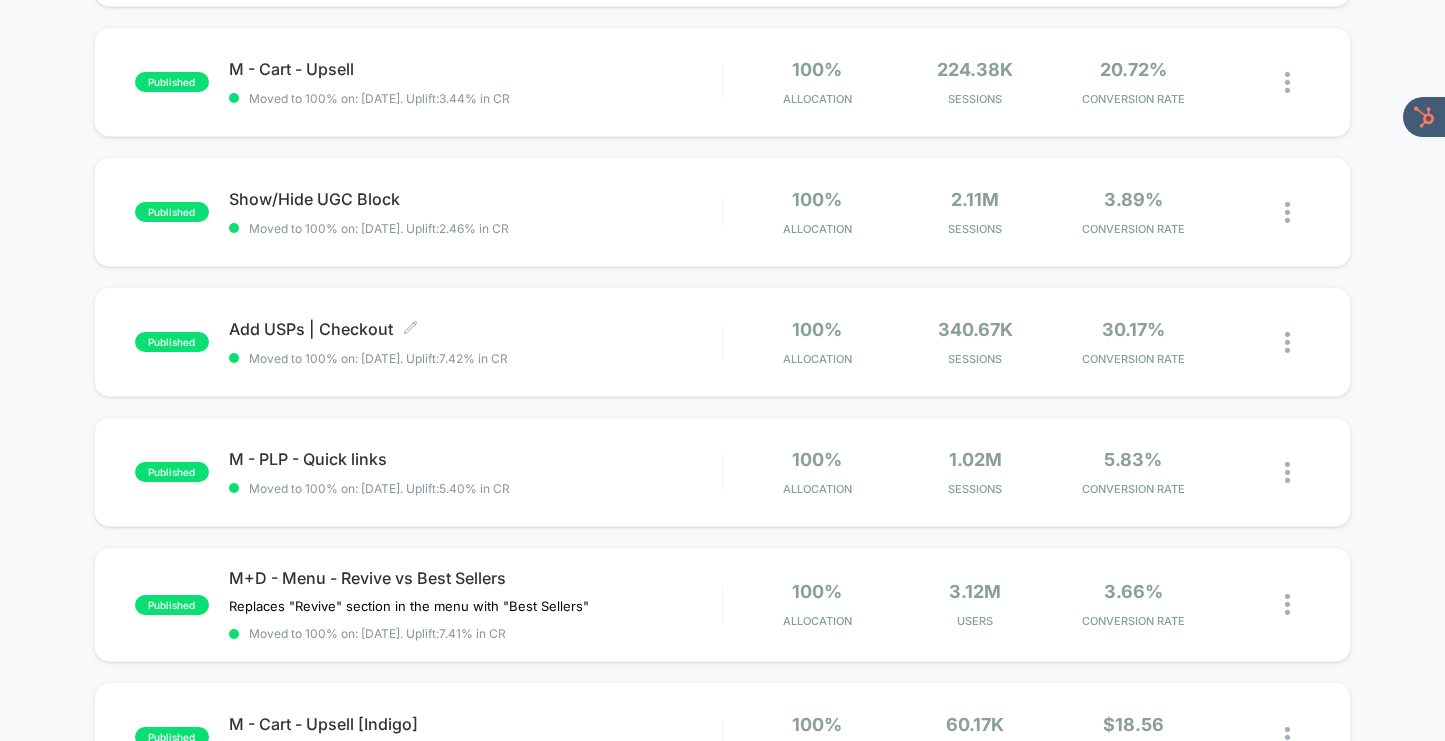 scroll, scrollTop: 751, scrollLeft: 0, axis: vertical 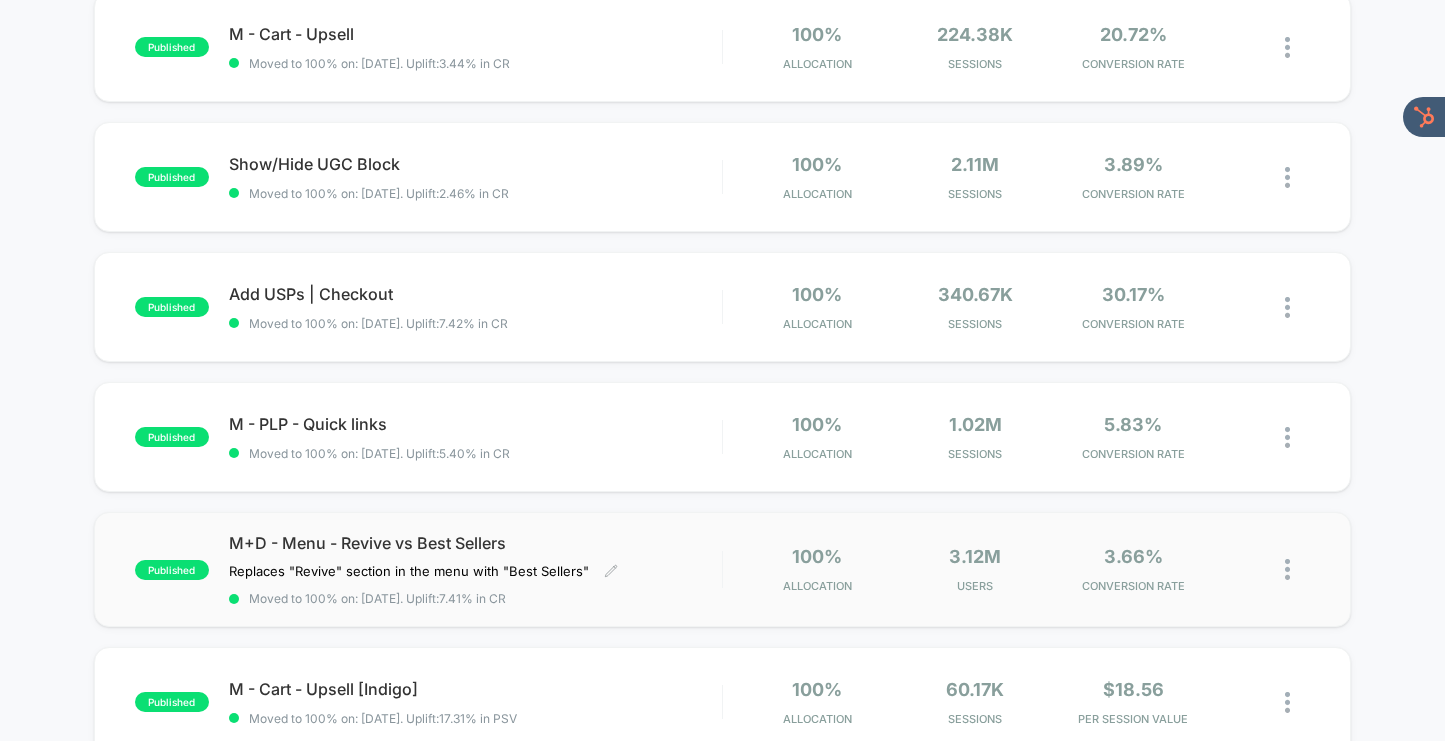 click on "M+D - Menu - Revive vs Best Sellers" at bounding box center [475, 543] 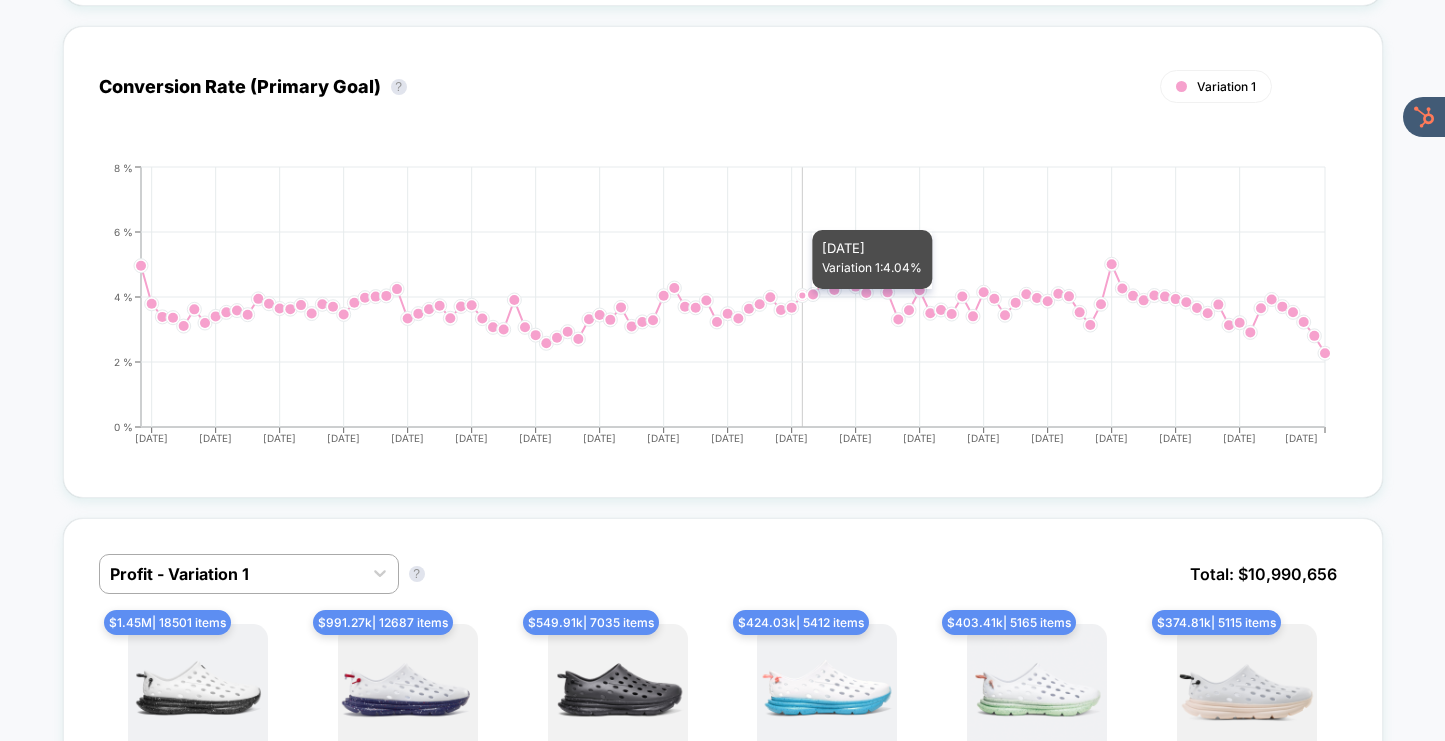 scroll, scrollTop: 854, scrollLeft: 0, axis: vertical 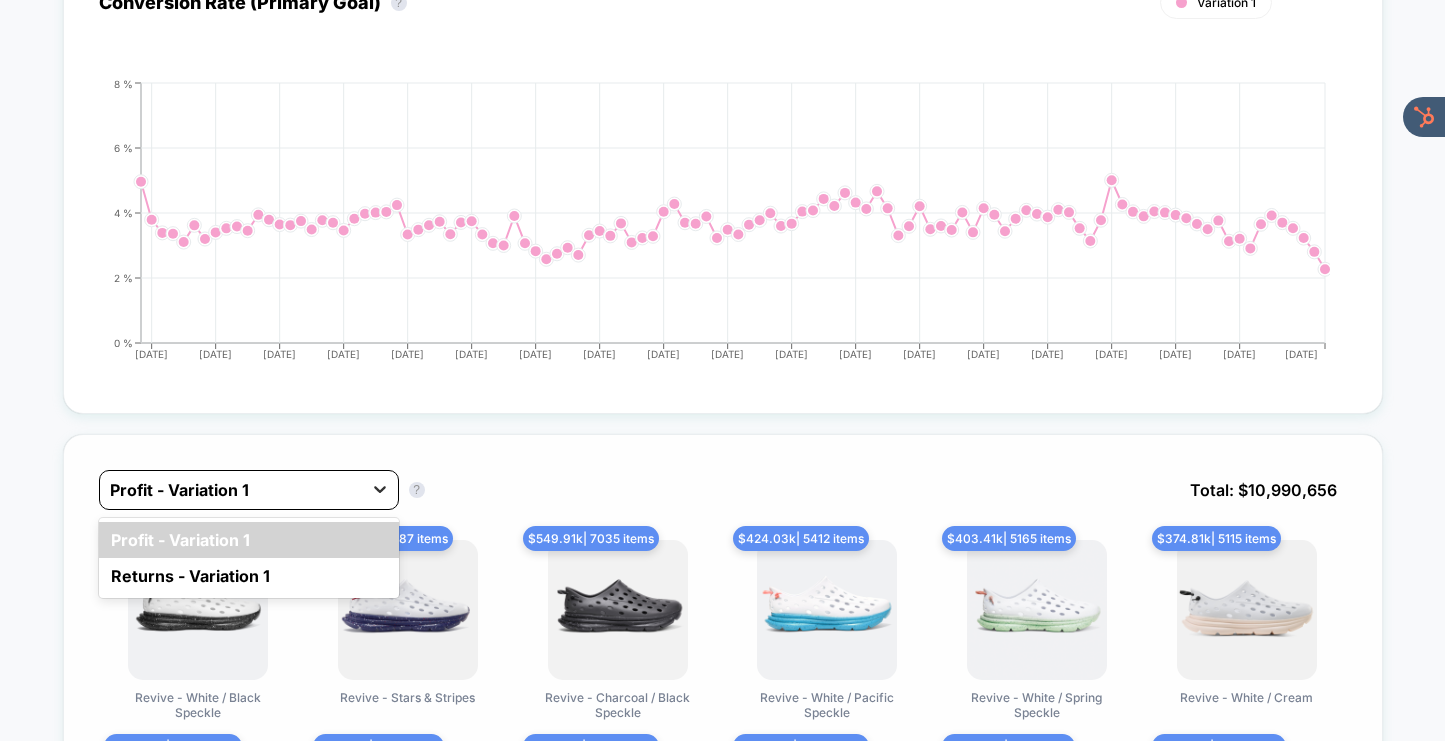 click 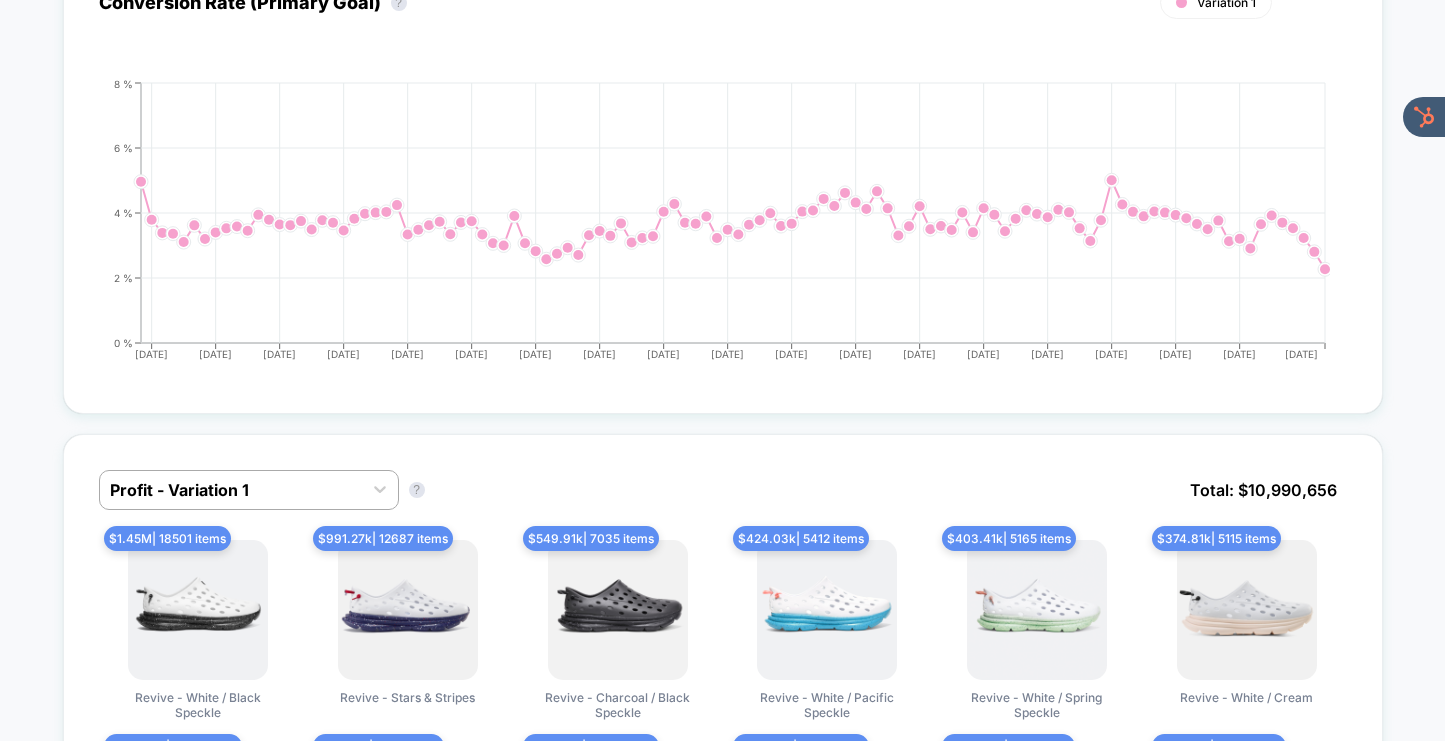 click on "Profit   - Variation 1 Profit   - Variation 1 ? Total:   $ 10,990,656 $ 1.45M  | 18501 items Revive - White / Black Speckle $ 991.27k  | 12687 items Revive - Stars & Stripes $ 549.91k  | 7035 items Revive - Charcoal / Black Speckle $ 424.03k  | 5412 items Revive - White / Pacific Speckle $ 403.41k  | 5165 items Revive - White / Spring Speckle $ 374.81k  | 5115 items Revive - White / Cream $ 358.47k  | 4627 items Revive - Stars & Stripes AOP $ 306.6k  | 4168 items Revive - Stone / Cream $ 291.47k  | 3733 items Revive - Cloud Gray / Purple Speckle $ 277.66k  | 3556 items Revive - Blue & Black AOP Edition $ 259.03k  | 5119 items Revive Kids - White / Black Speckle $ 231.77k  | 2962 items Revive - All White / Indigo Speckle Per Session Value ? Variation 1 Hide [DATE] [DATE] [DATE] [DATE] [DATE] [DATE] [DATE] [DATE] [DATE] [DATE] [DATE] [DATE] [DATE] [DATE] [DATE] [DATE] [DATE] [DATE] [DATE] $0  $2  $4  $6  $8  [DATE]" at bounding box center (723, 936) 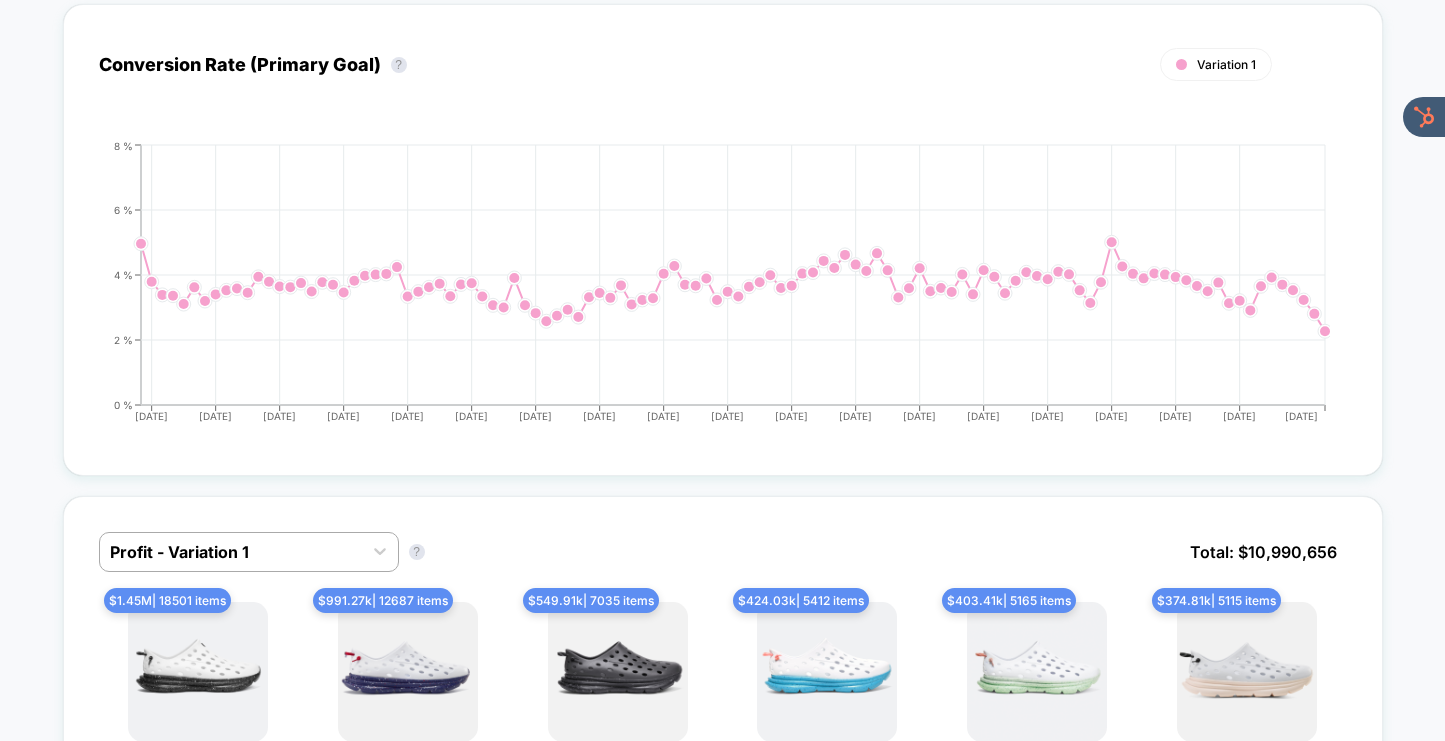 scroll, scrollTop: 702, scrollLeft: 0, axis: vertical 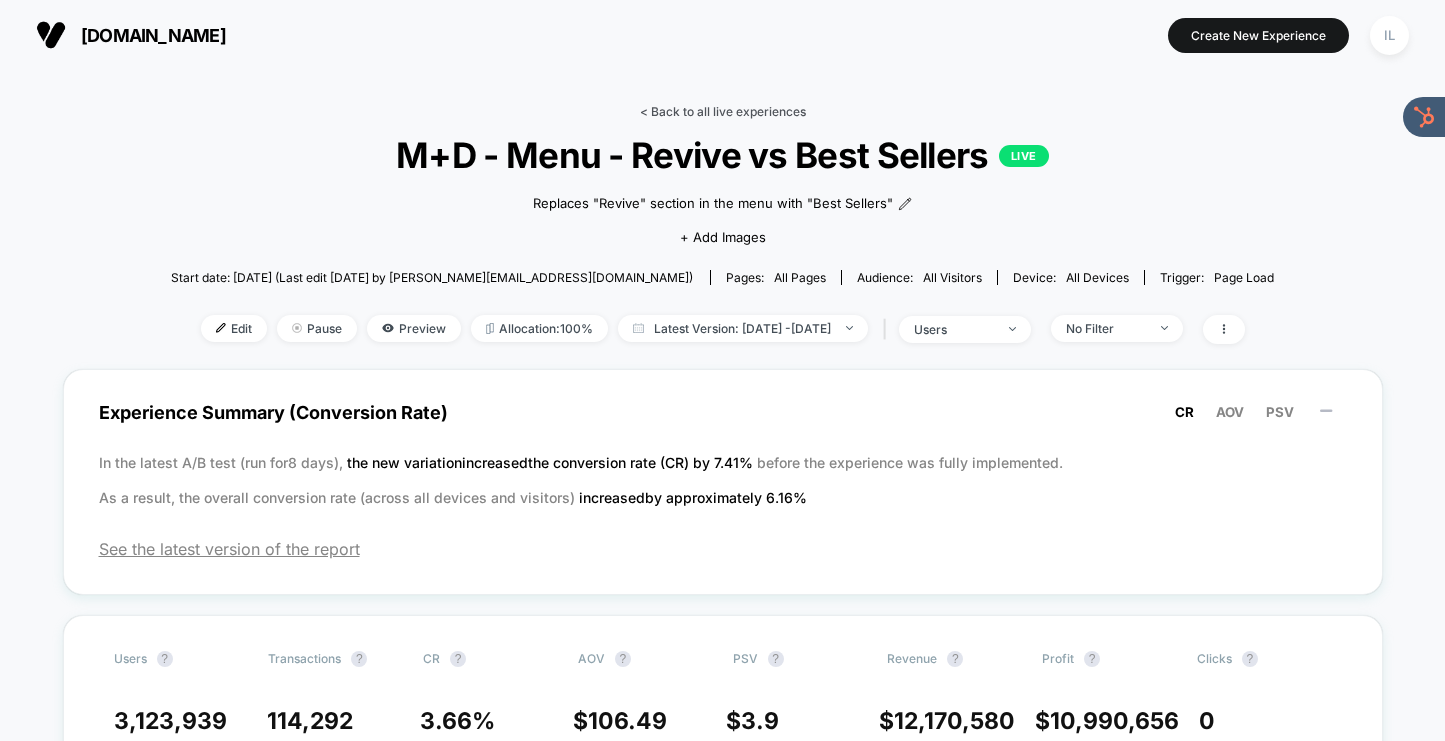 click on "< Back to all live experiences" at bounding box center [723, 111] 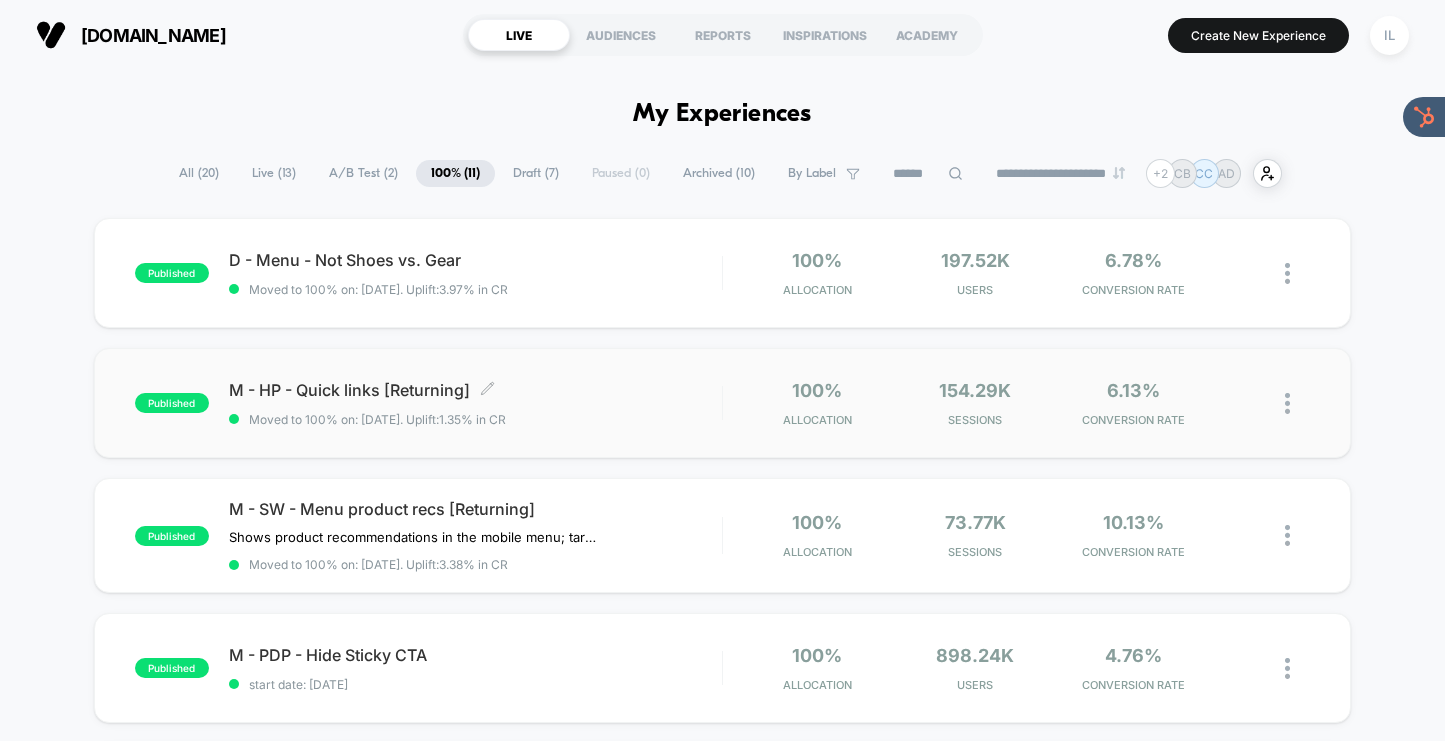 click on "M - HP - Quick links [Returning] Click to edit experience details" at bounding box center (475, 390) 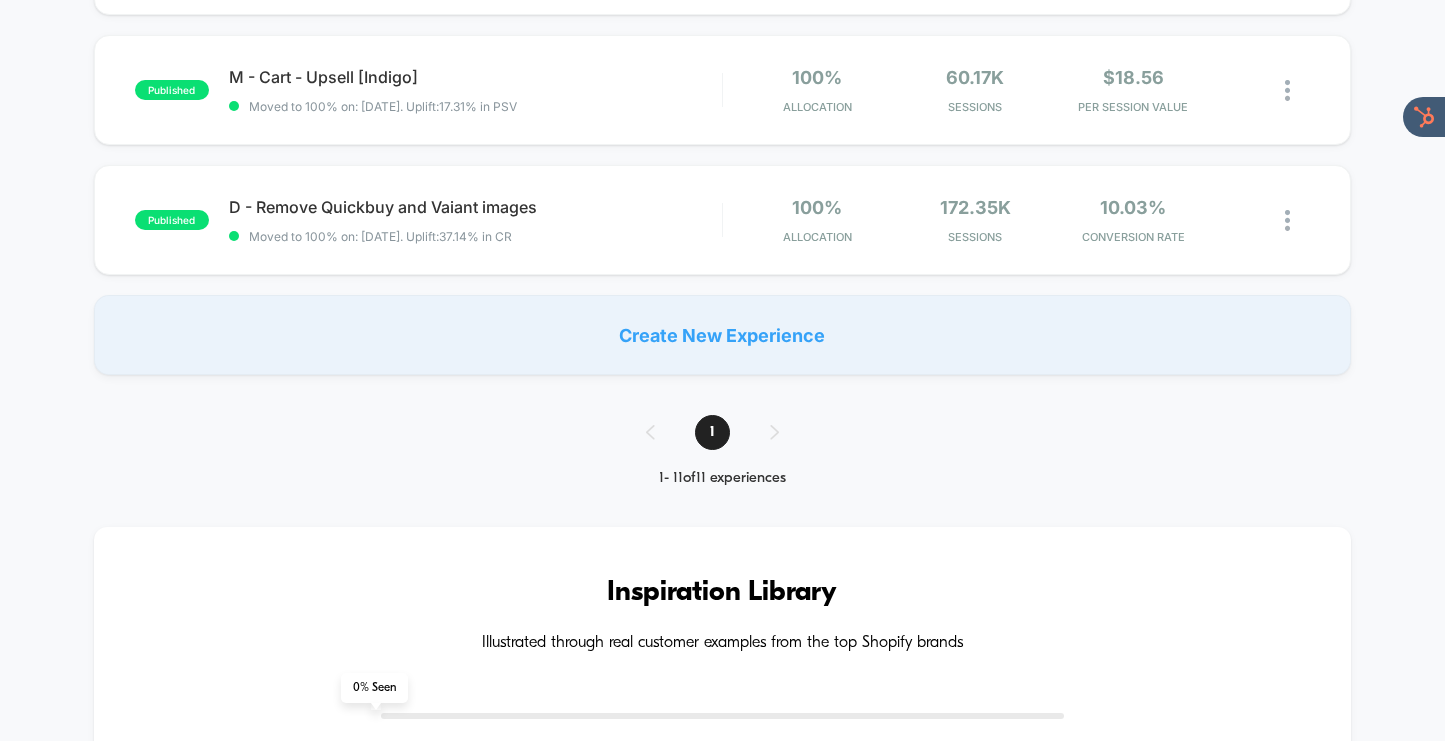 scroll, scrollTop: 1057, scrollLeft: 0, axis: vertical 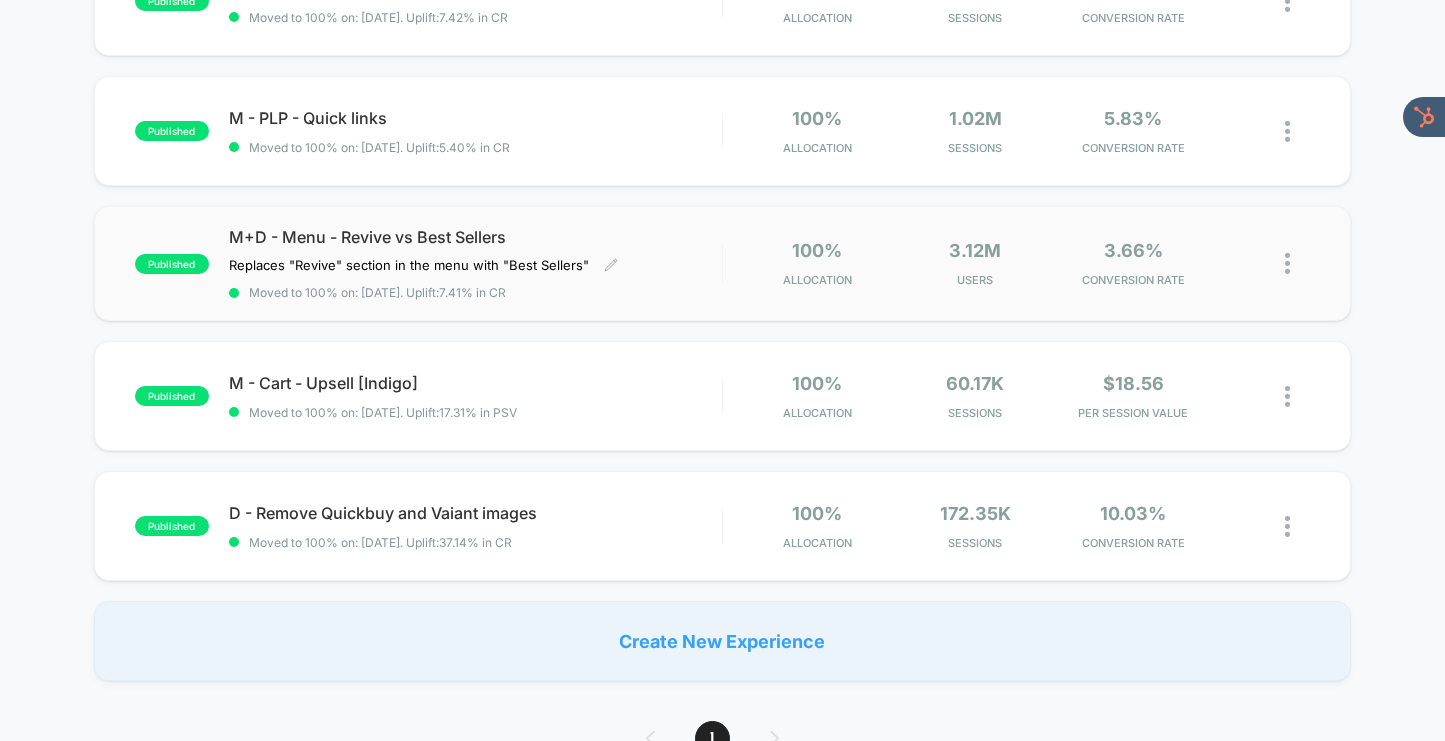 click on "Moved to 100% on:   [DATE] . Uplift: 7.41% in CR" at bounding box center (377, 292) 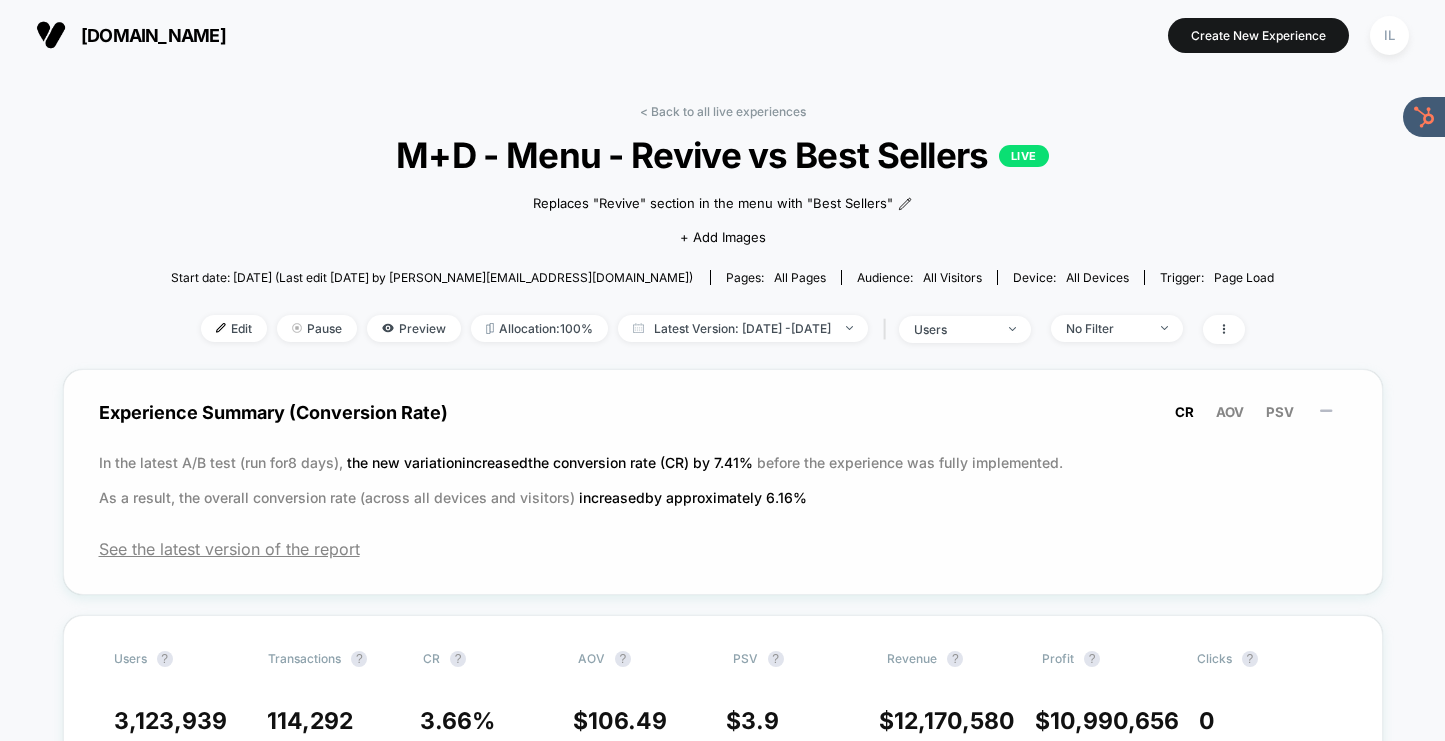 drag, startPoint x: 820, startPoint y: 503, endPoint x: 145, endPoint y: 421, distance: 679.9625 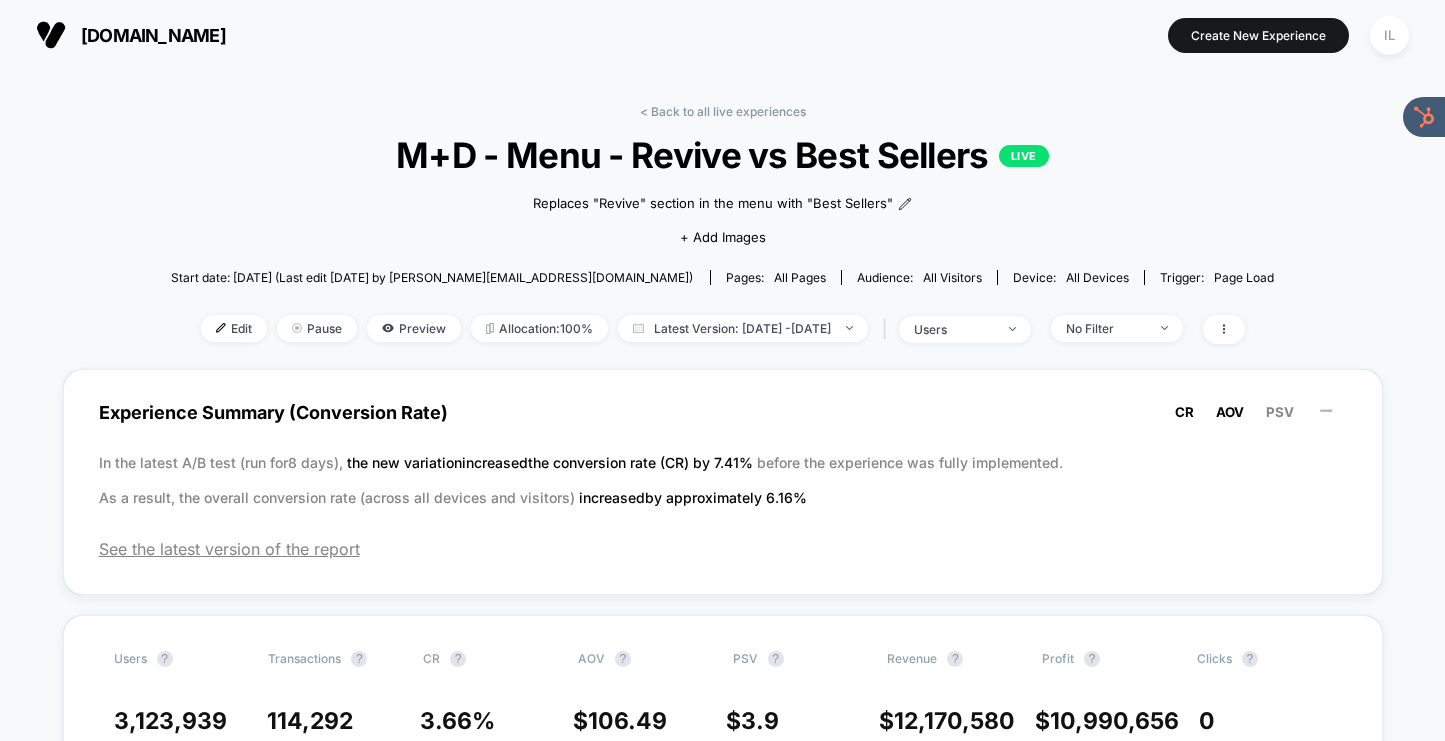 click on "AOV" at bounding box center (1230, 412) 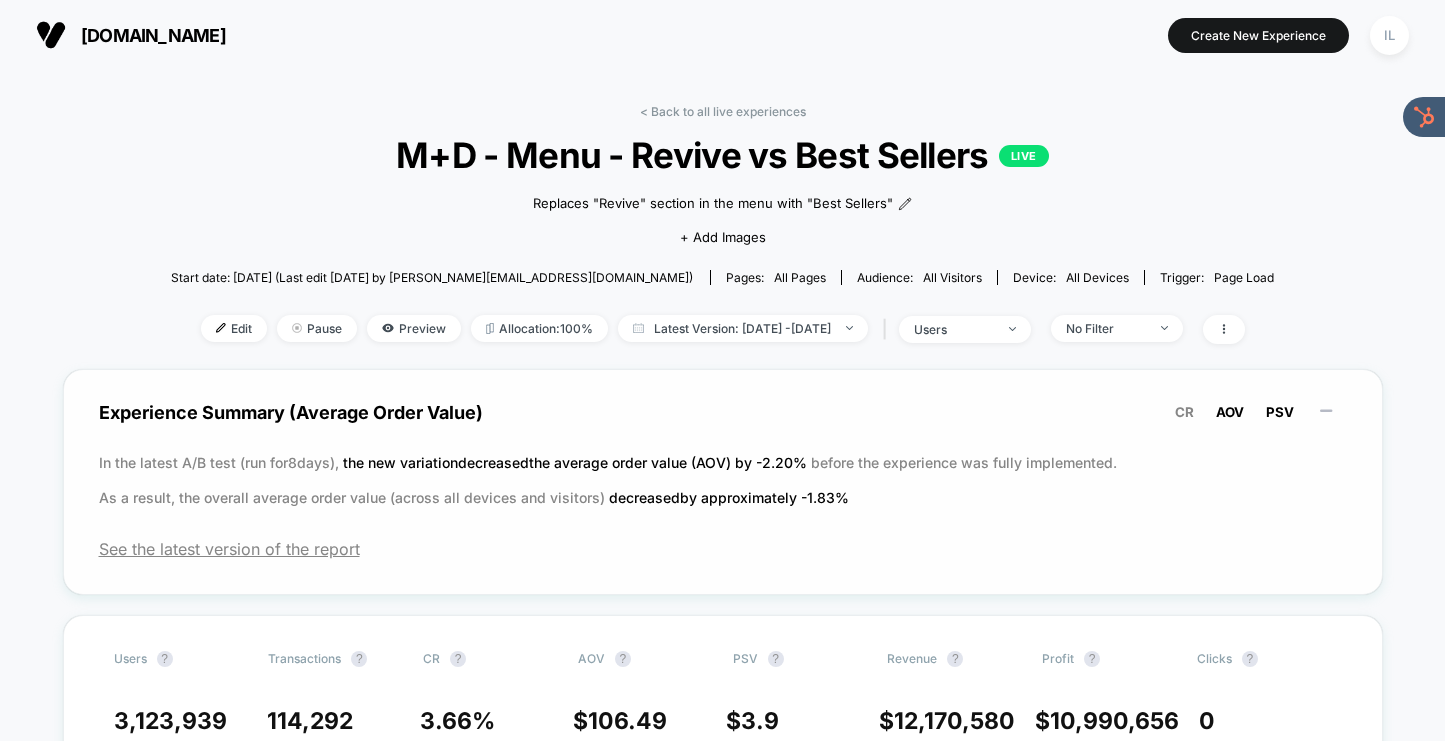 click on "PSV" at bounding box center (1280, 412) 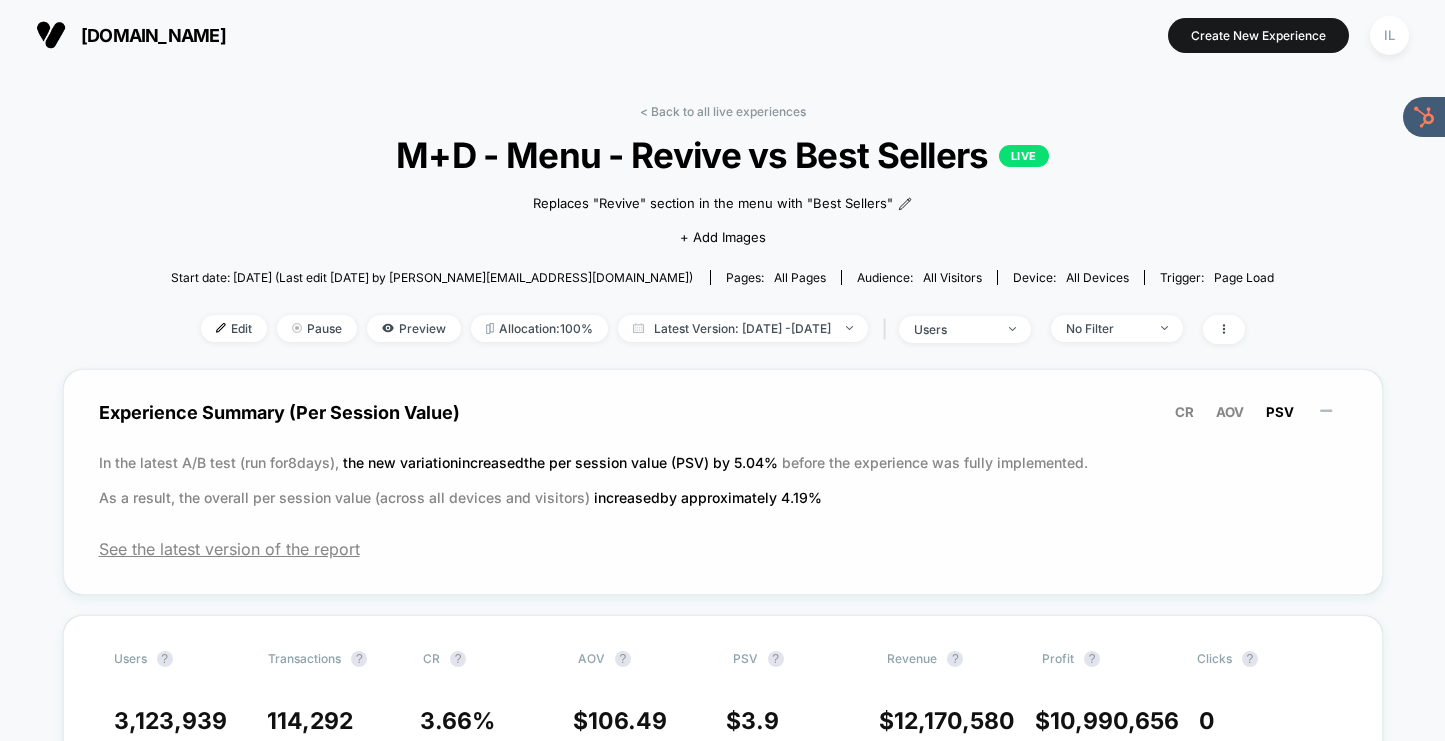 click on "CR AOV PSV" at bounding box center [1255, 412] 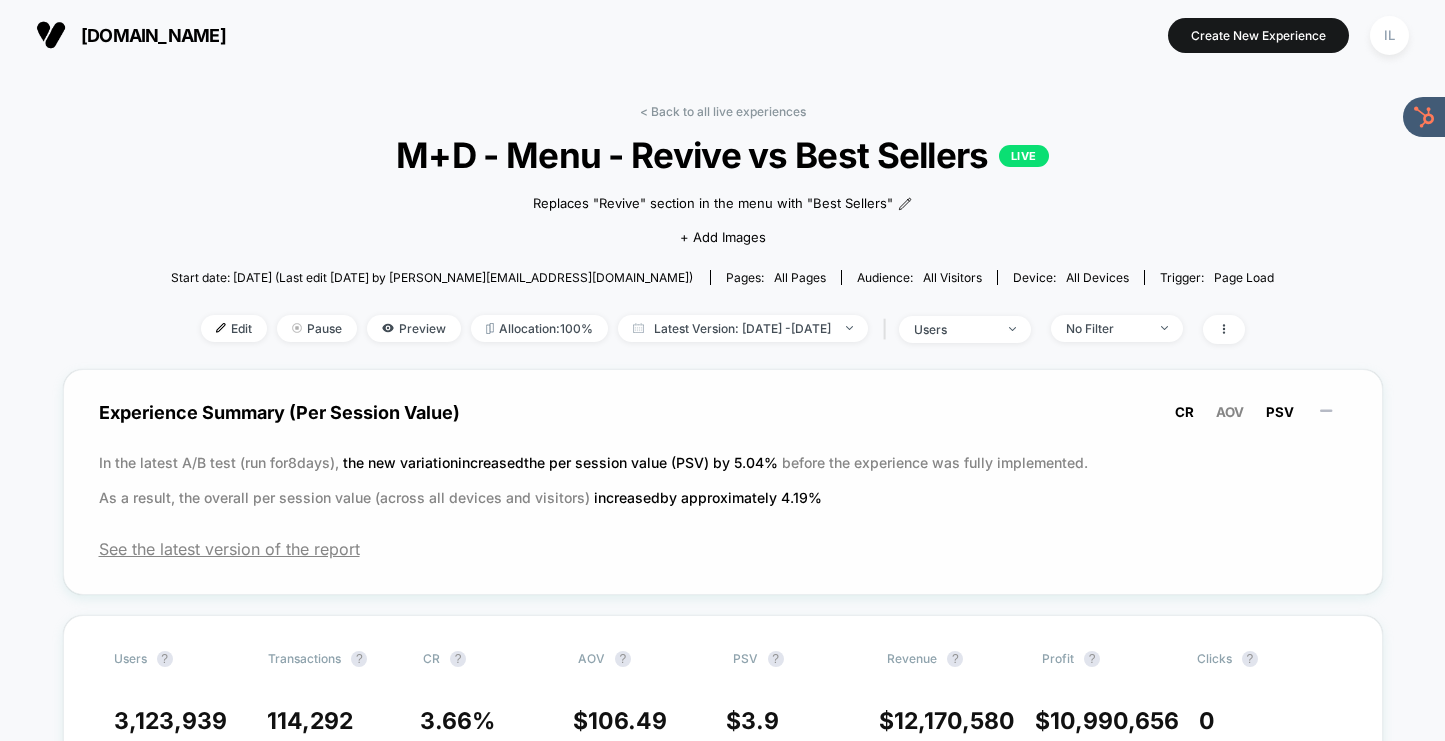 click on "CR" at bounding box center (1184, 412) 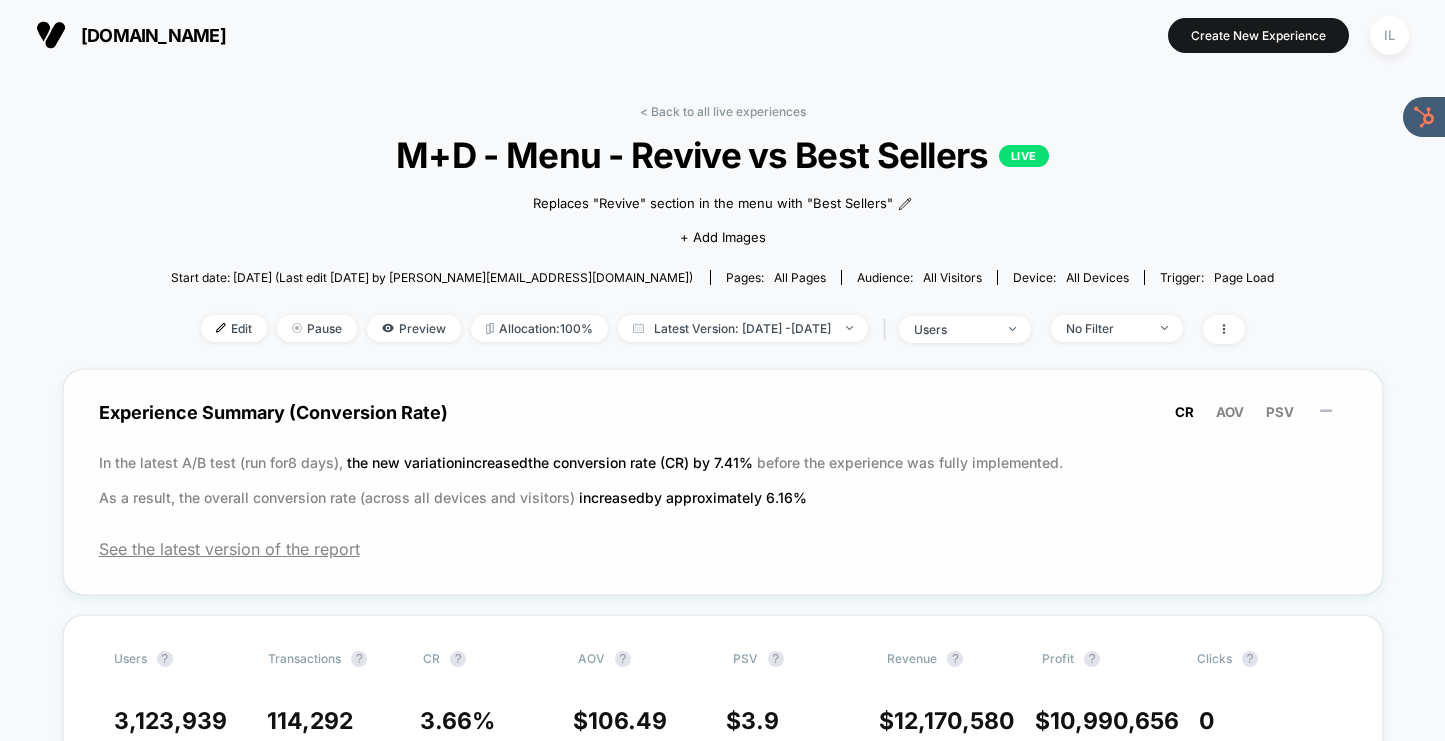 click on "CR" at bounding box center [1184, 412] 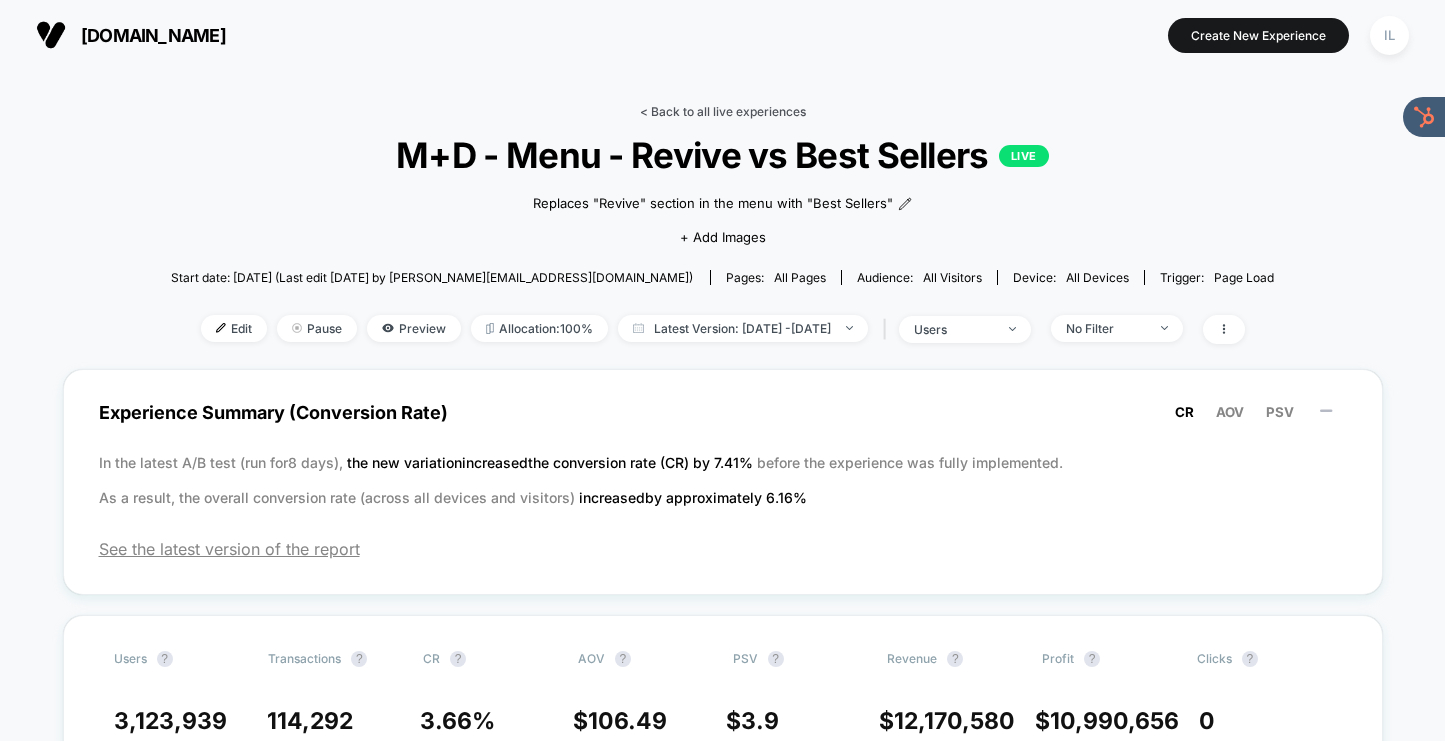 click on "< Back to all live experiences" at bounding box center (723, 111) 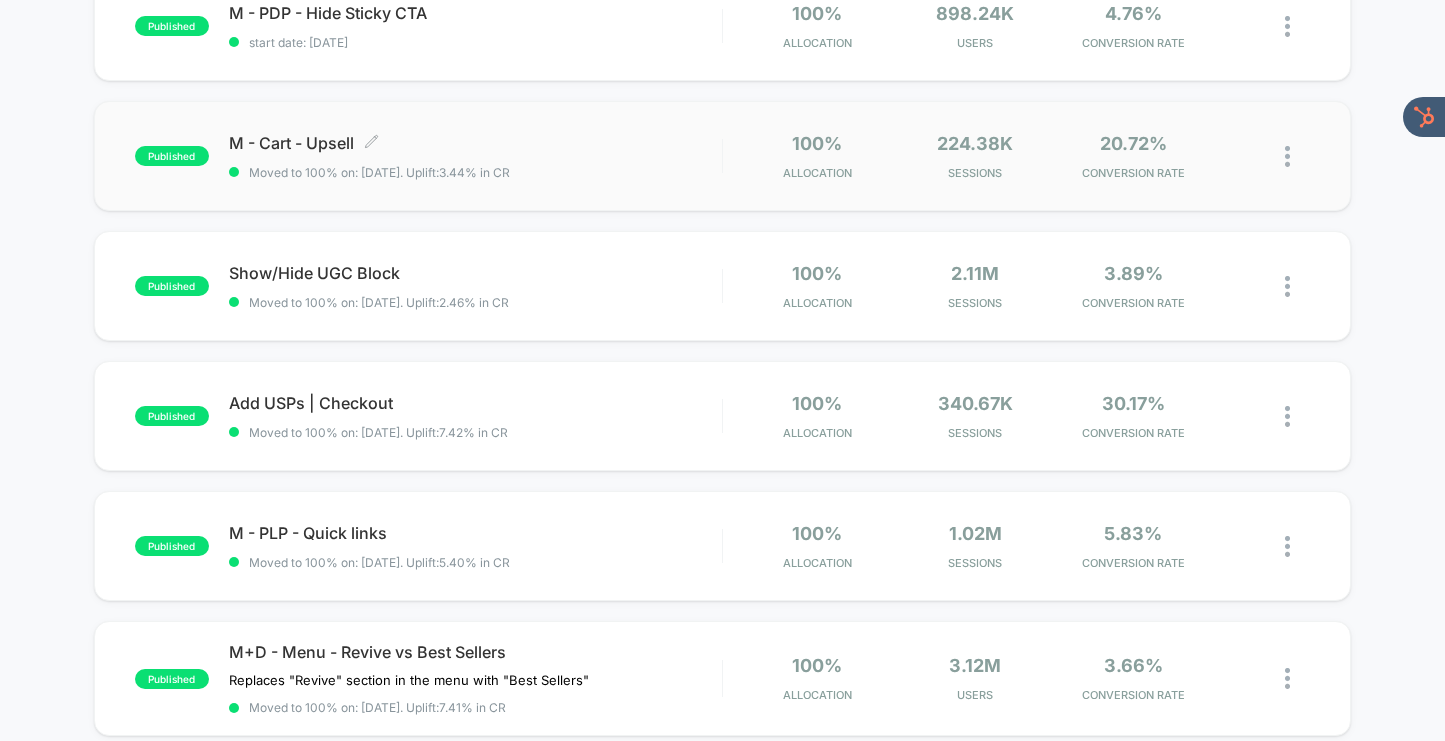 scroll, scrollTop: 650, scrollLeft: 0, axis: vertical 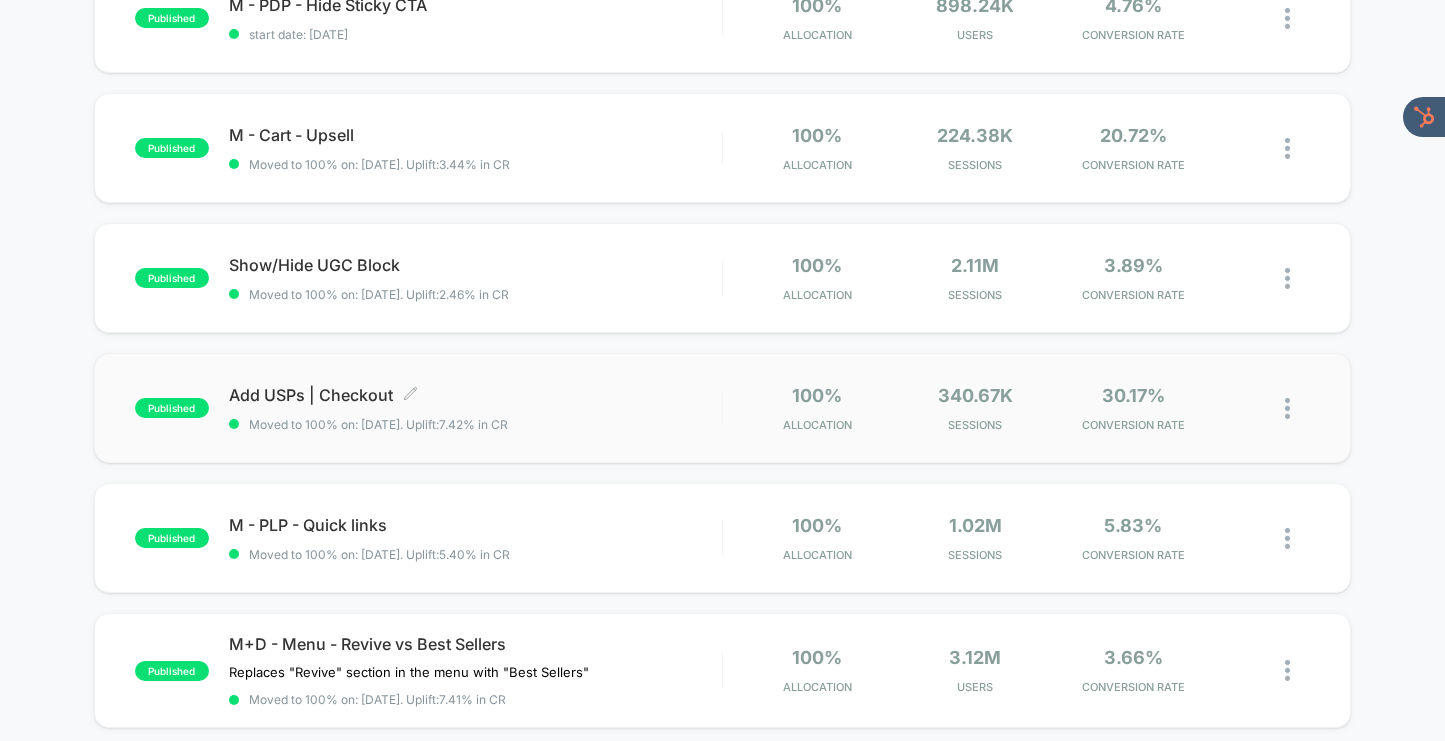 click on "Moved to 100% on:   [DATE] . Uplift: 7.42% in CR" at bounding box center [378, 424] 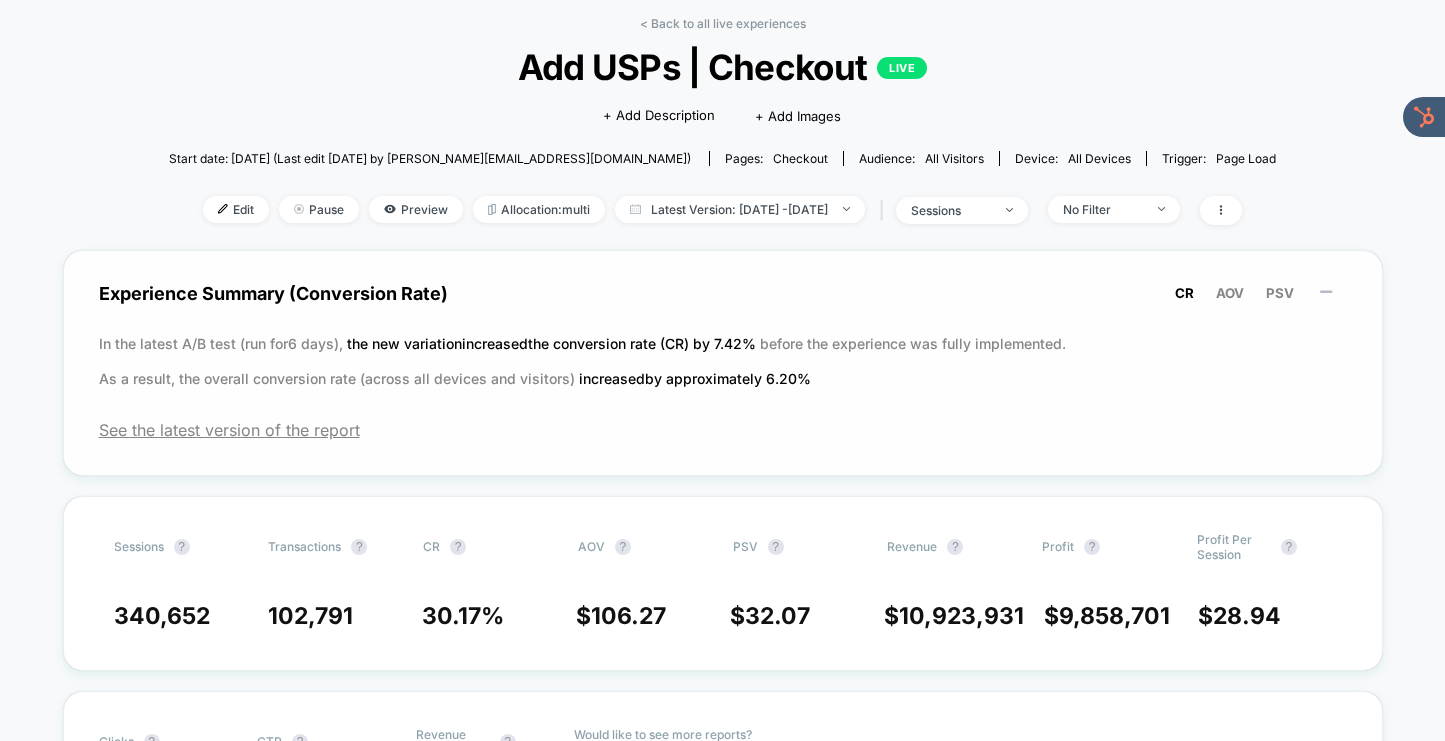 scroll, scrollTop: 82, scrollLeft: 0, axis: vertical 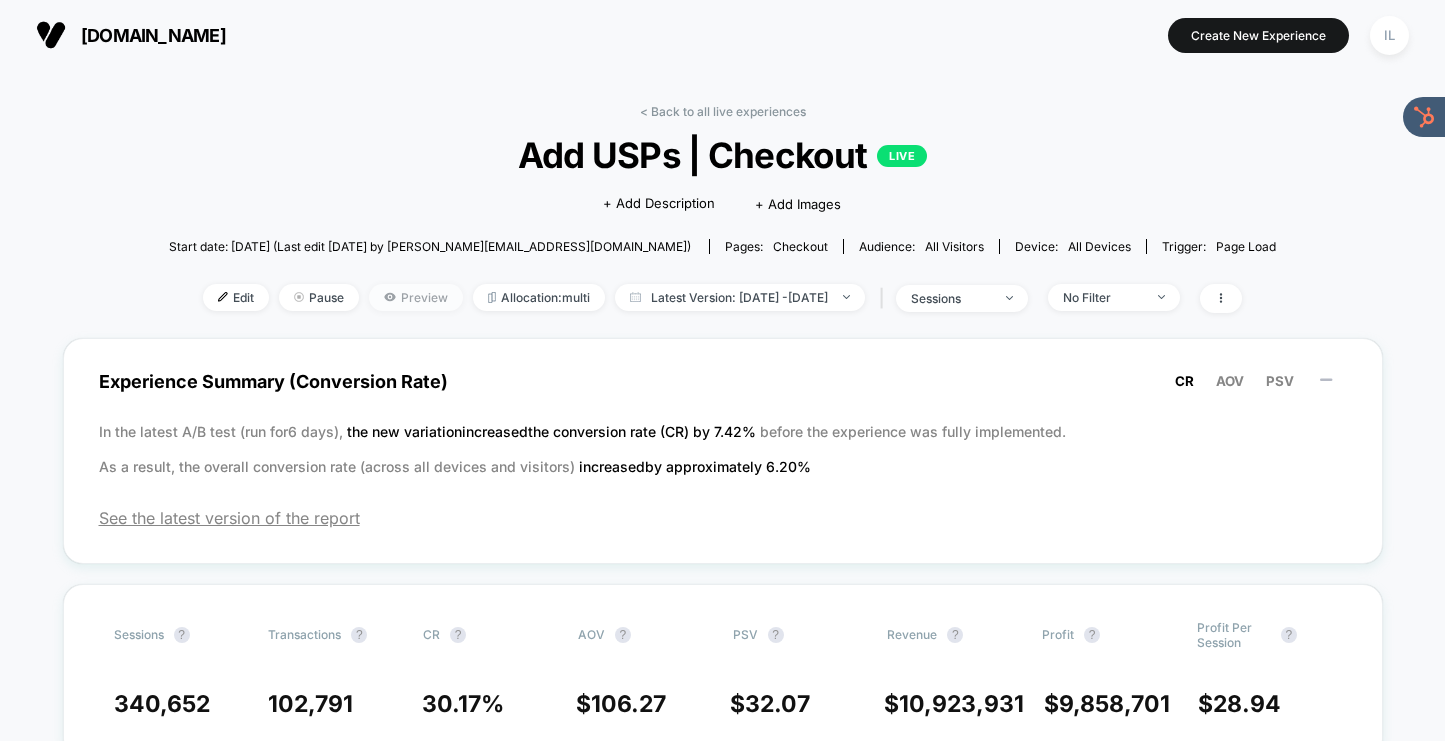 click on "Preview" at bounding box center [416, 297] 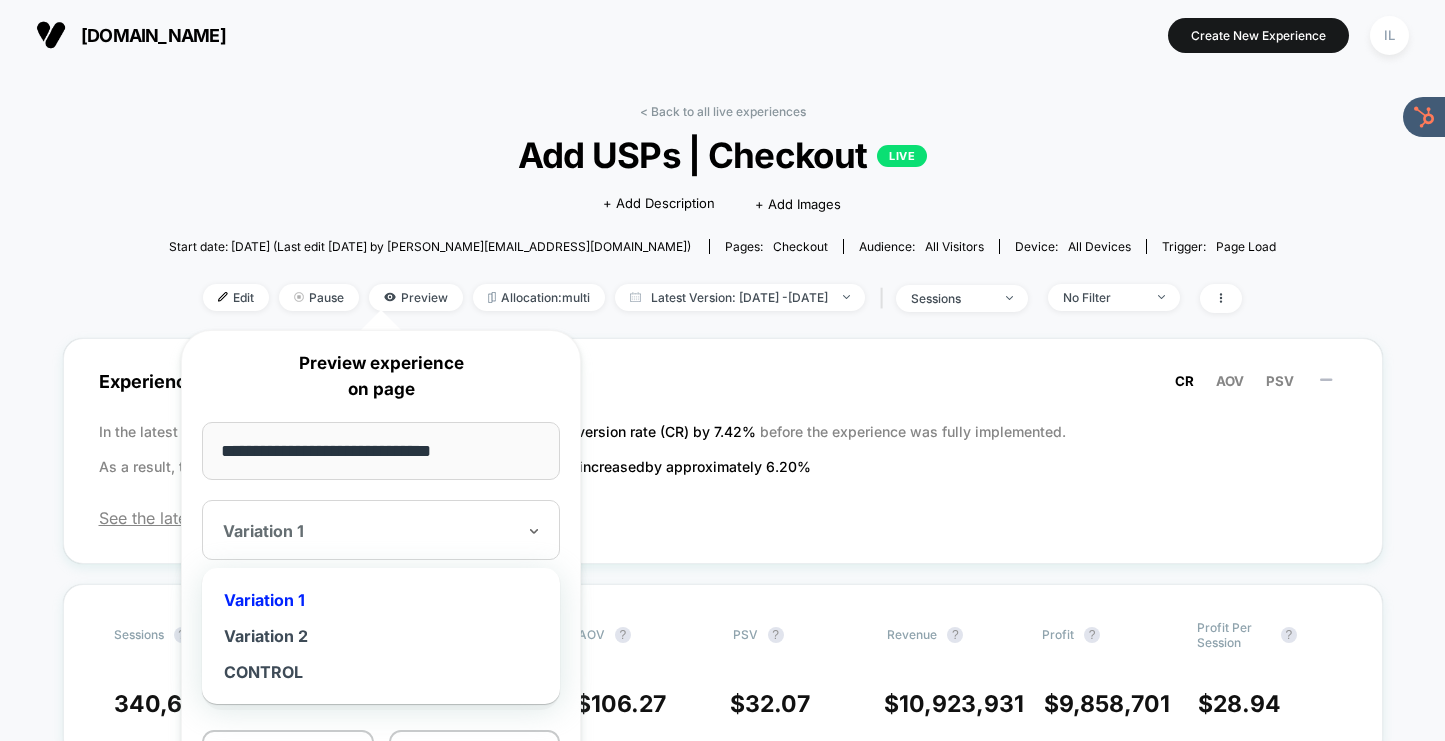 click at bounding box center (369, 531) 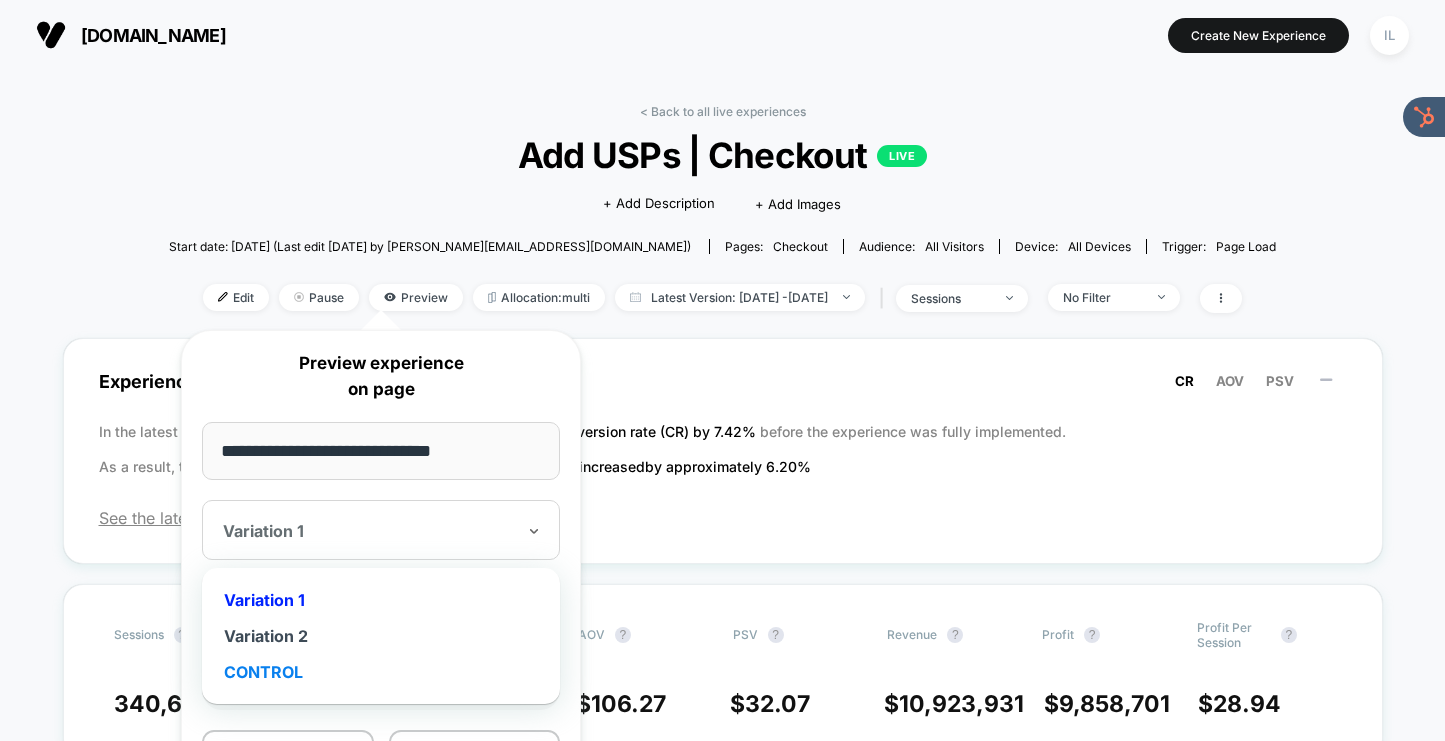 click on "CONTROL" at bounding box center (381, 672) 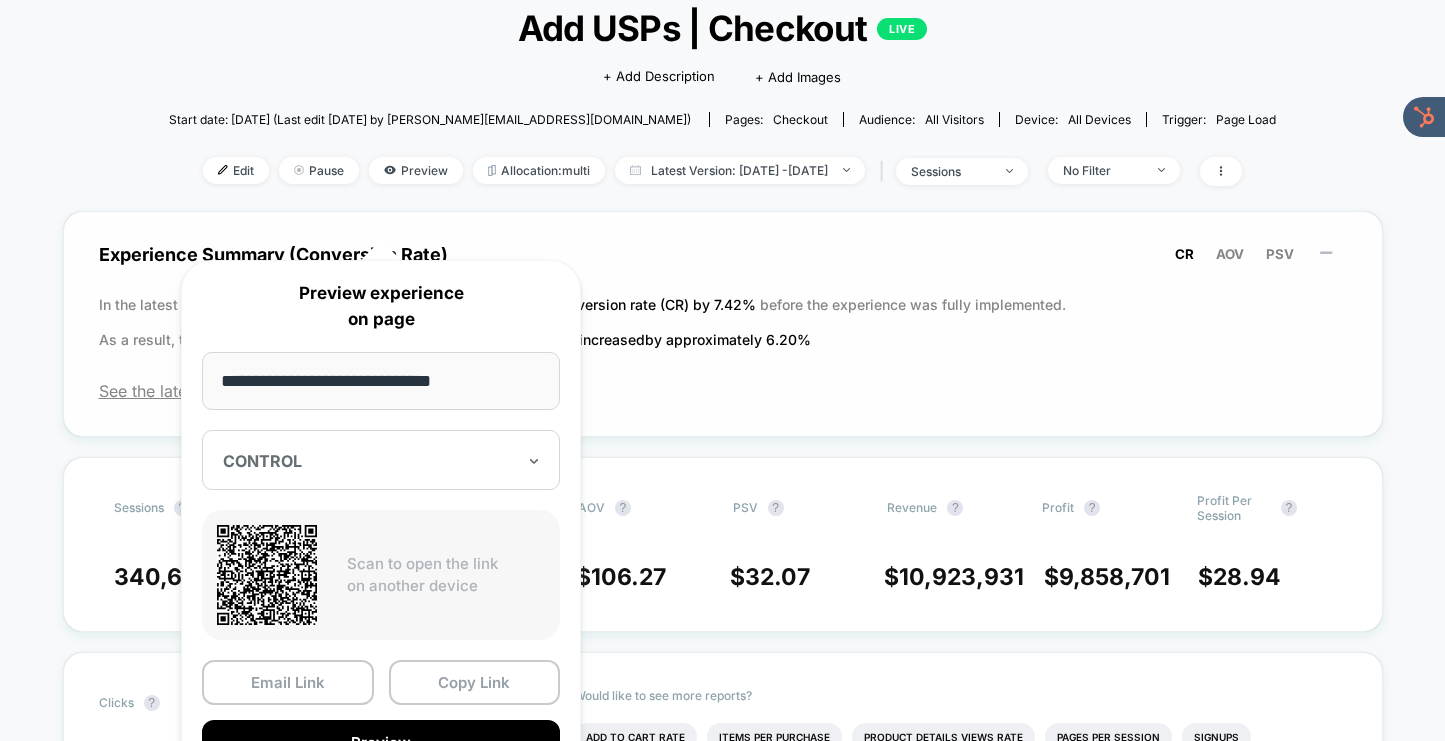 scroll, scrollTop: 143, scrollLeft: 0, axis: vertical 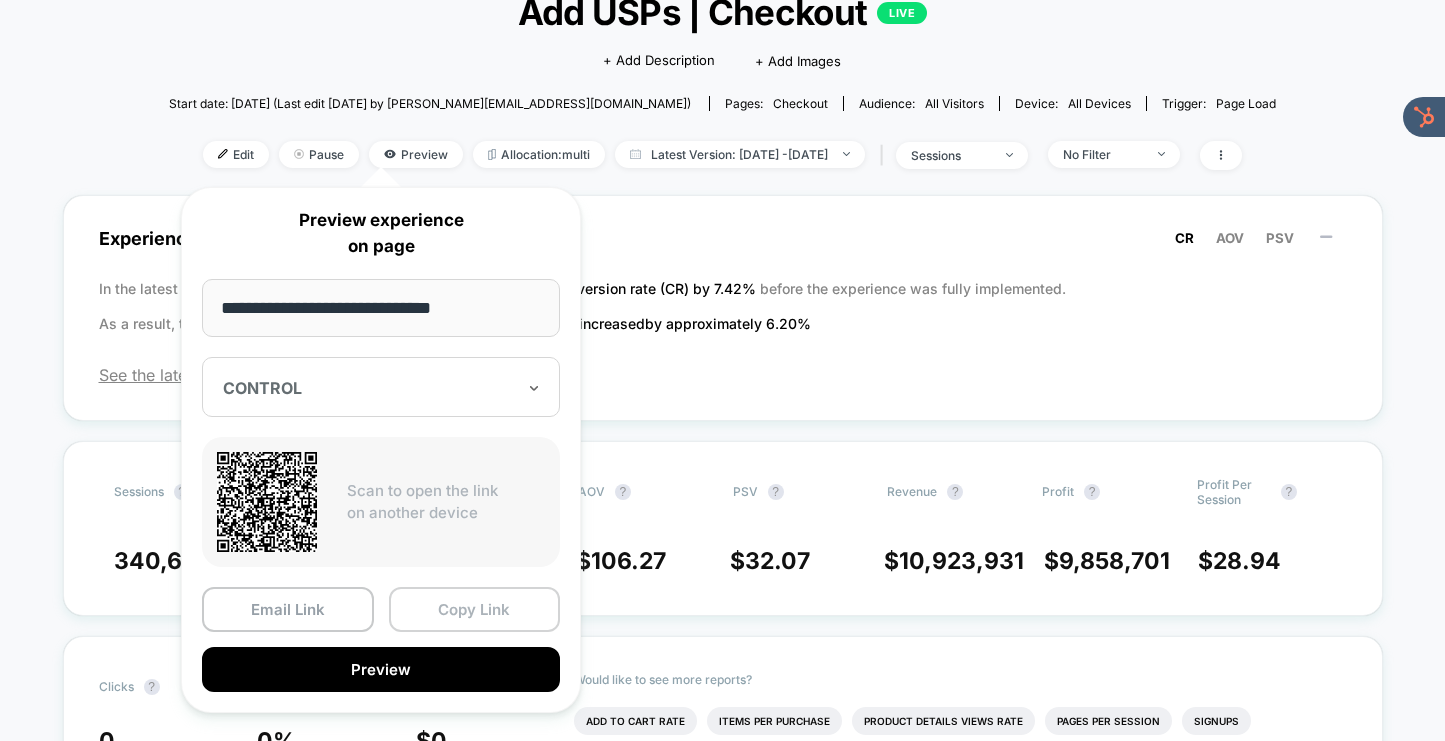 click on "Copy Link" at bounding box center [475, 609] 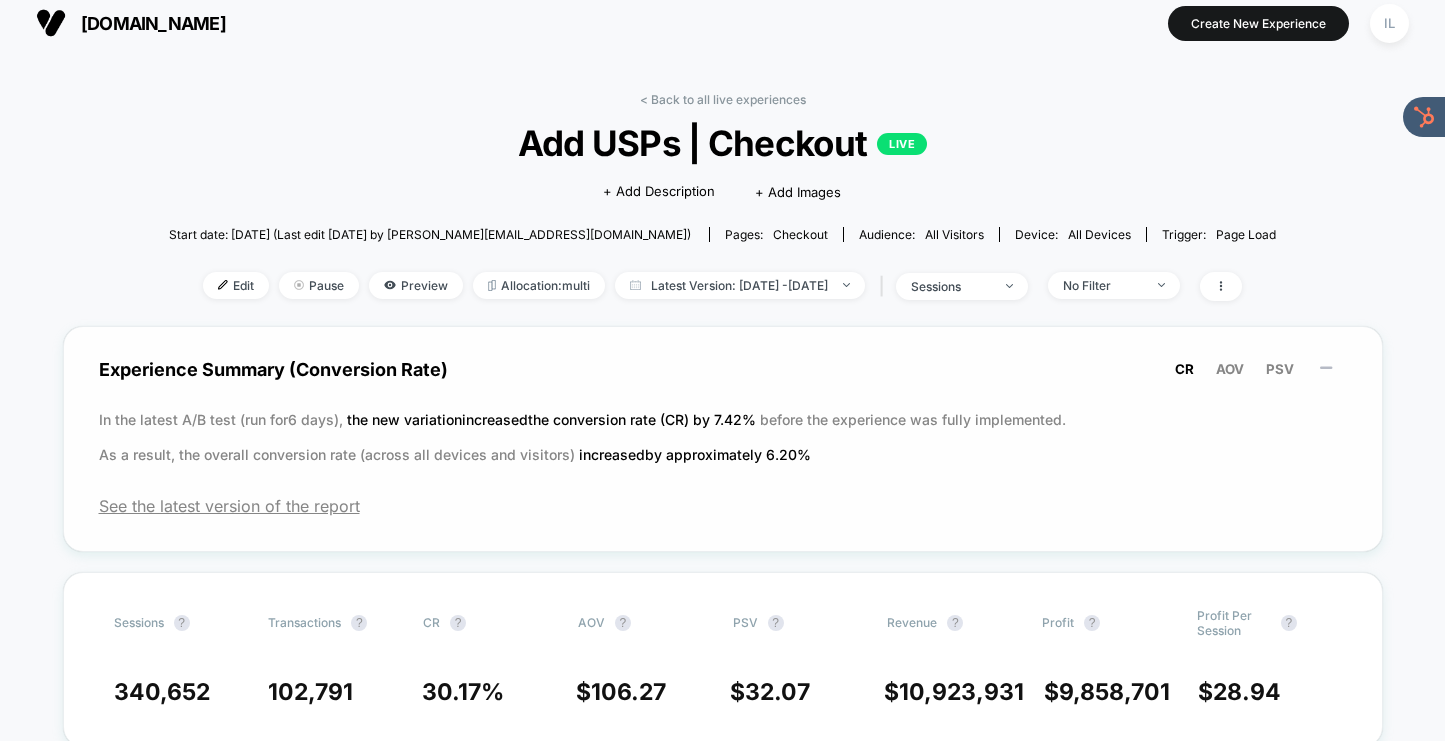 scroll, scrollTop: 0, scrollLeft: 0, axis: both 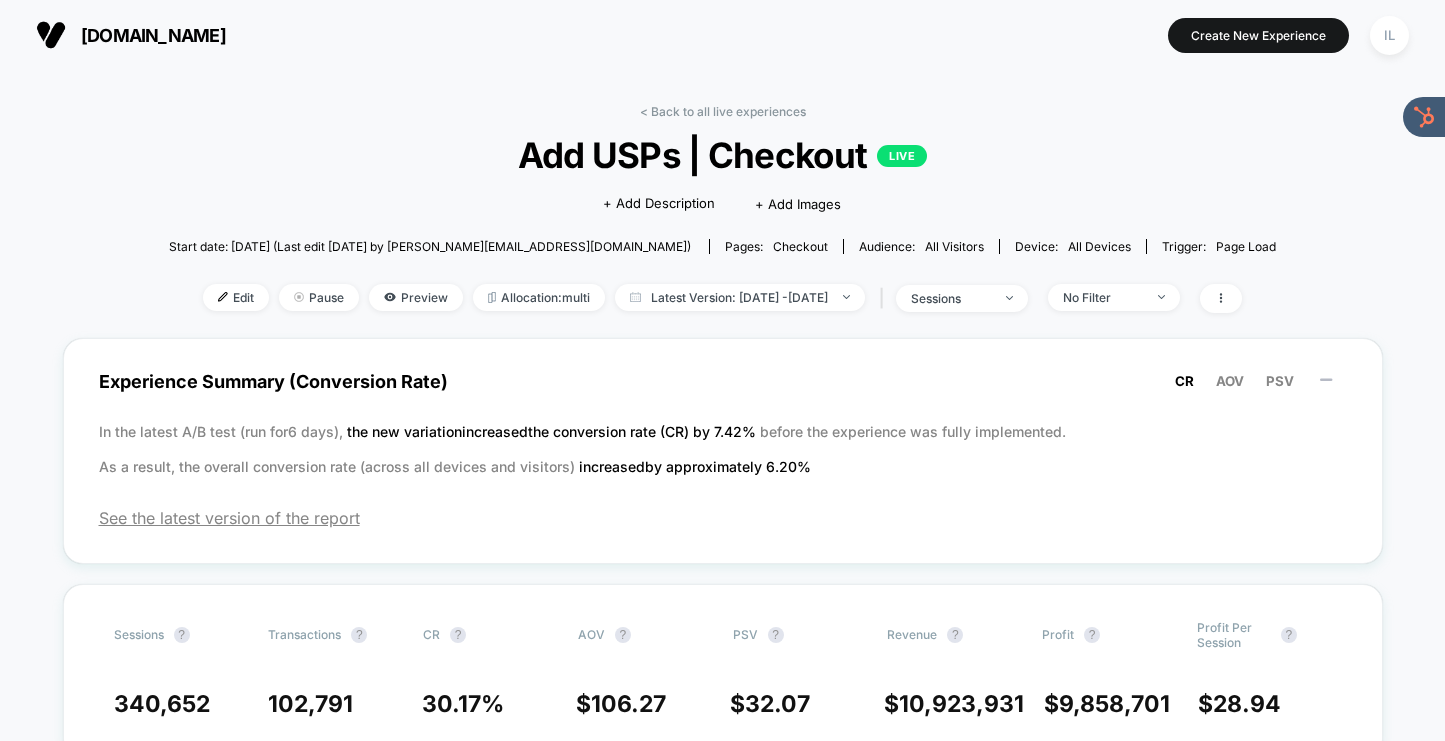 click on "Add USPs | Checkout LIVE" at bounding box center (723, 155) 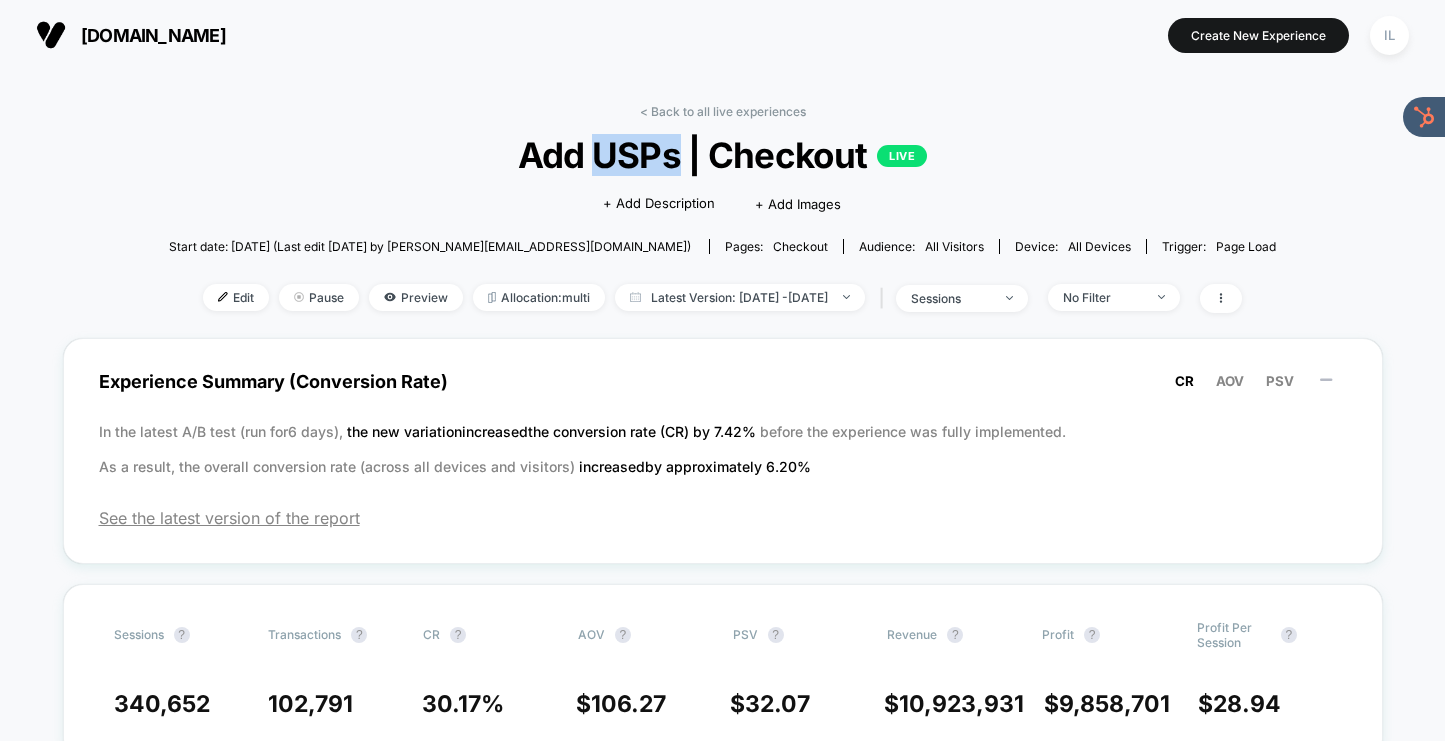 copy on "USPs" 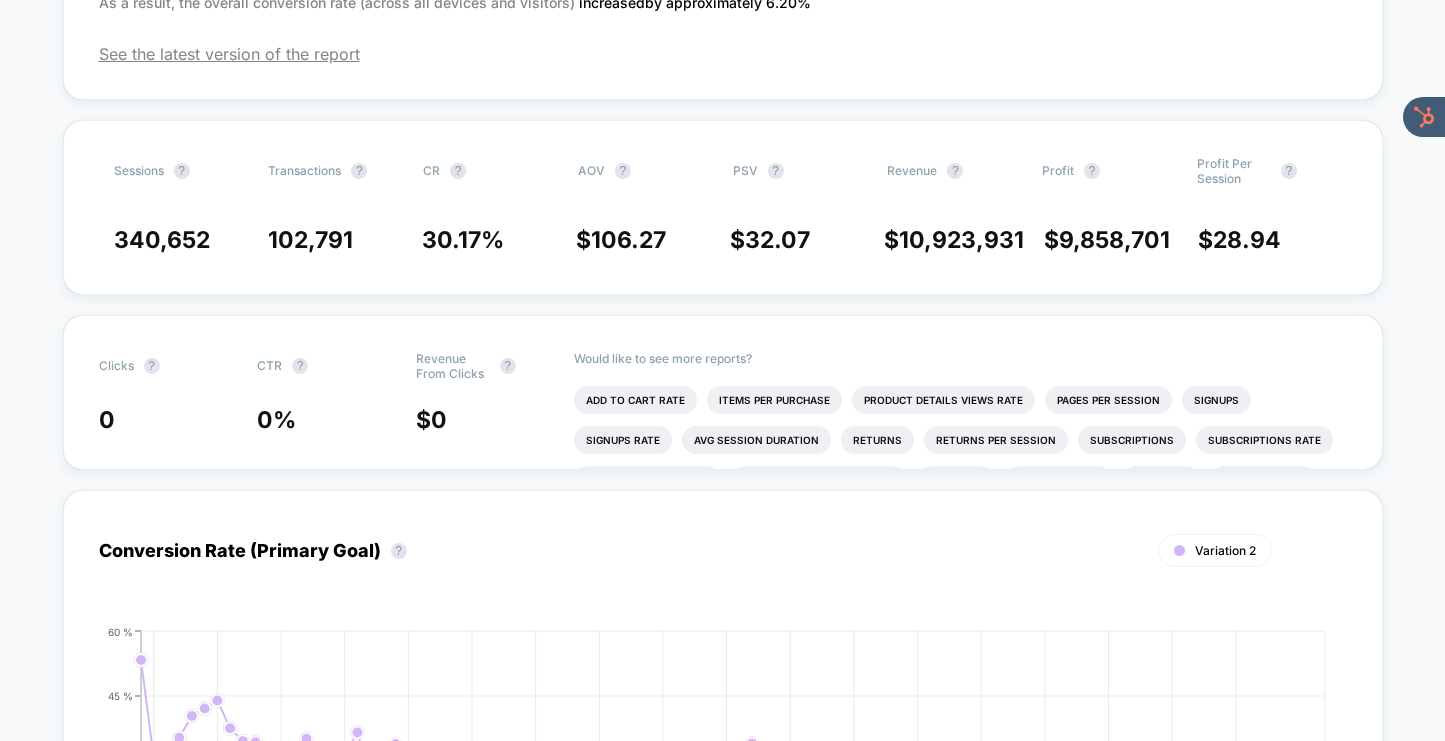 scroll, scrollTop: 0, scrollLeft: 0, axis: both 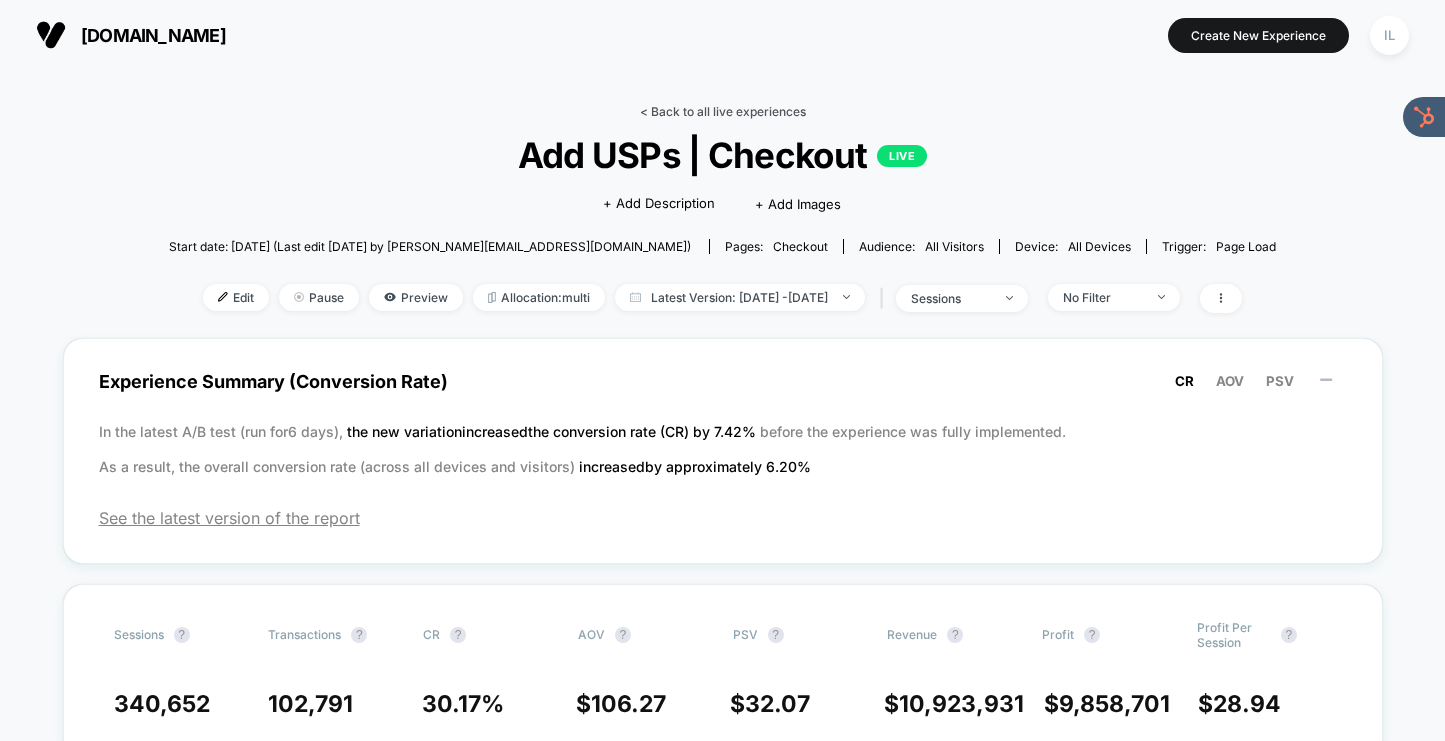 click on "< Back to all live experiences" at bounding box center (723, 111) 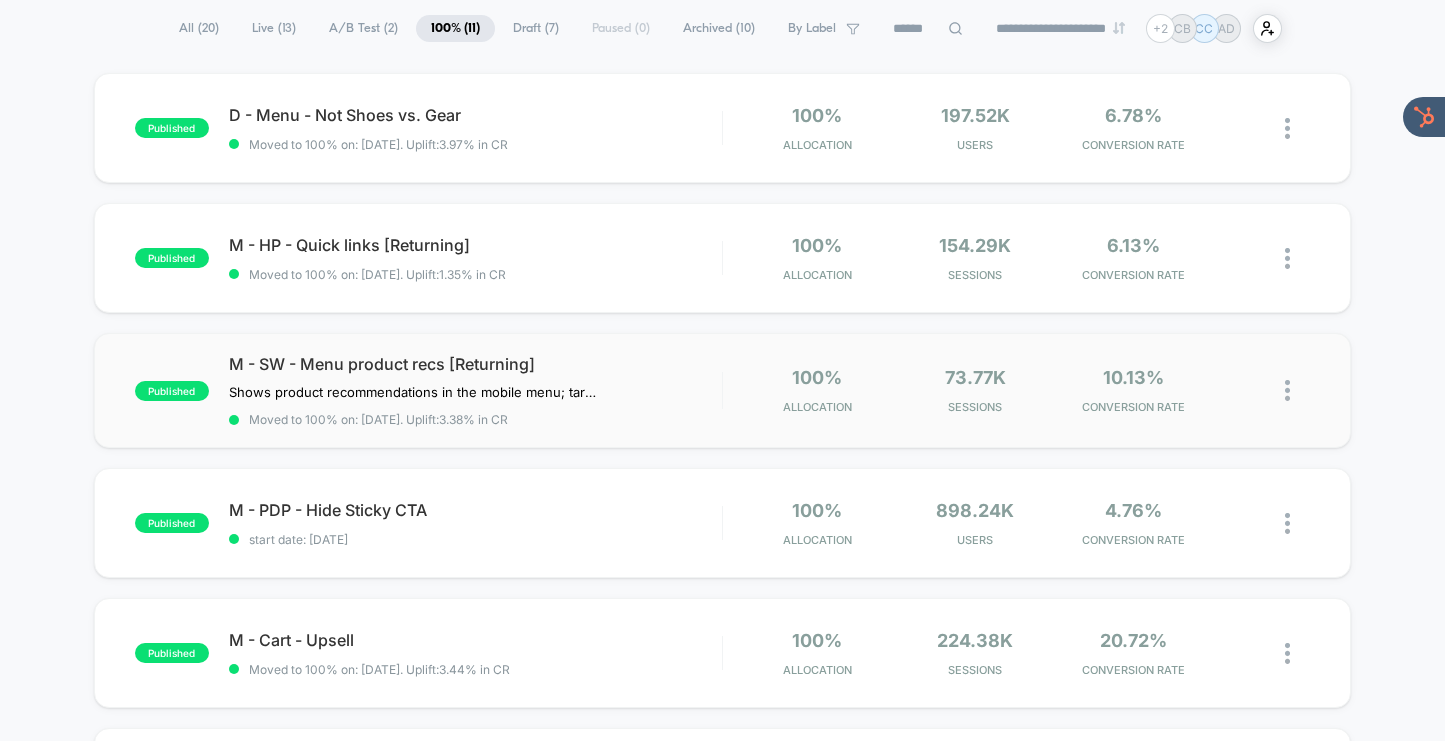 scroll, scrollTop: 149, scrollLeft: 0, axis: vertical 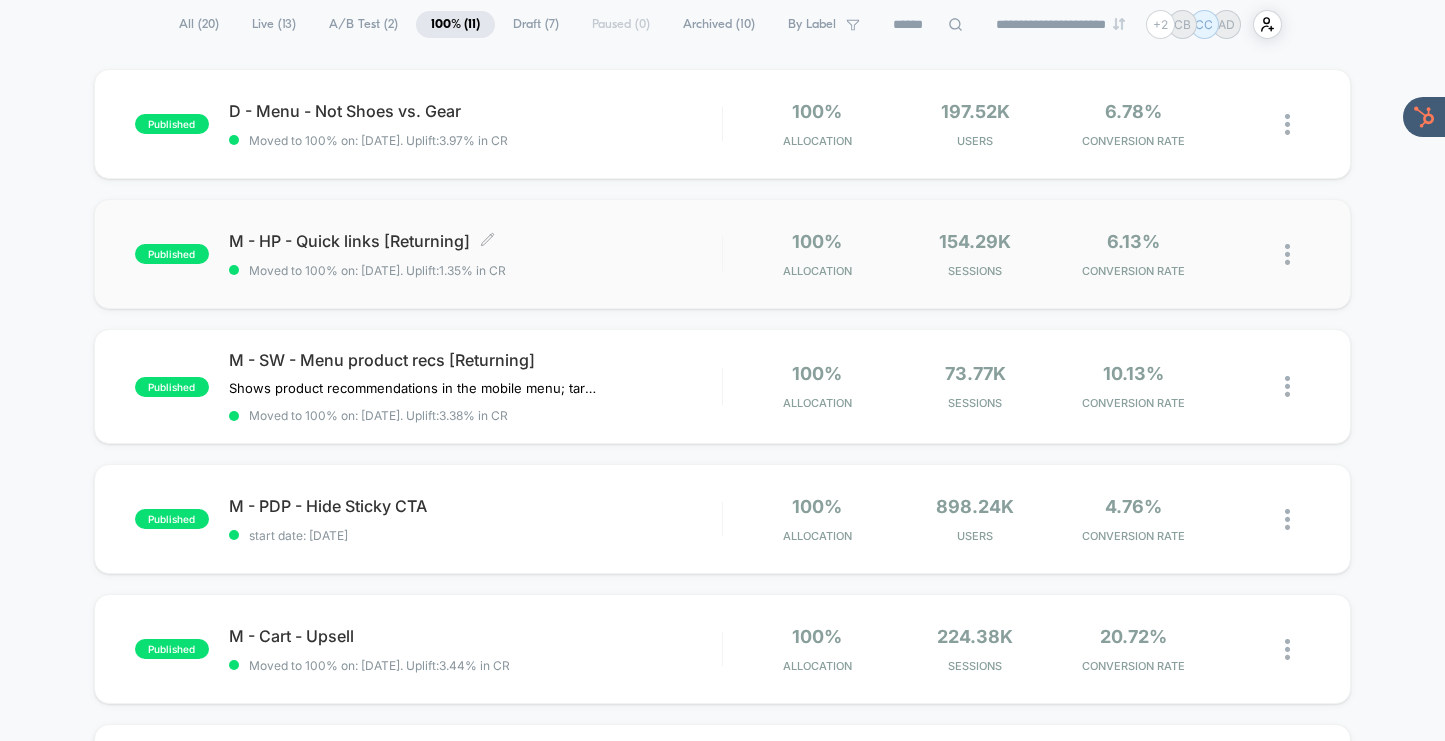 click on "M - HP - Quick links [Returning] Click to edit experience details" at bounding box center (475, 241) 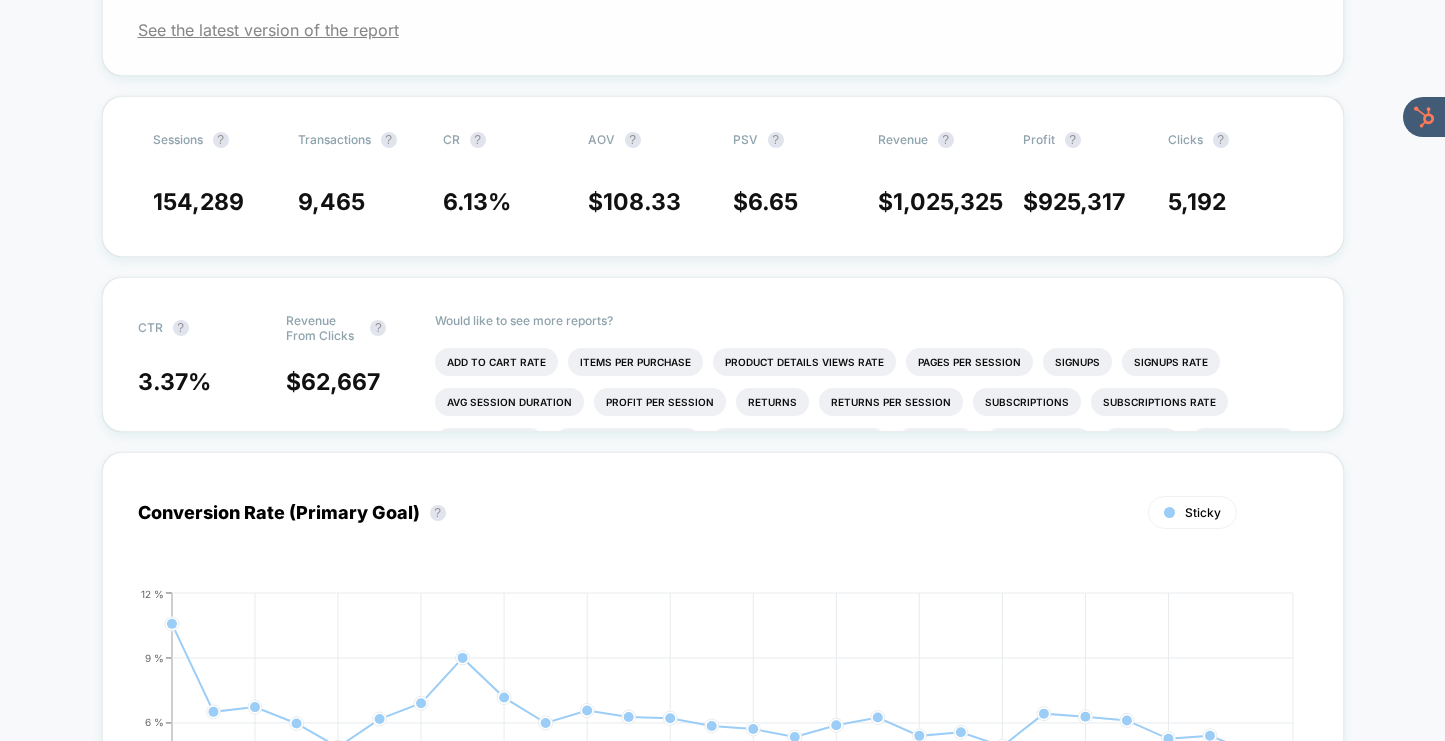 scroll, scrollTop: 499, scrollLeft: 0, axis: vertical 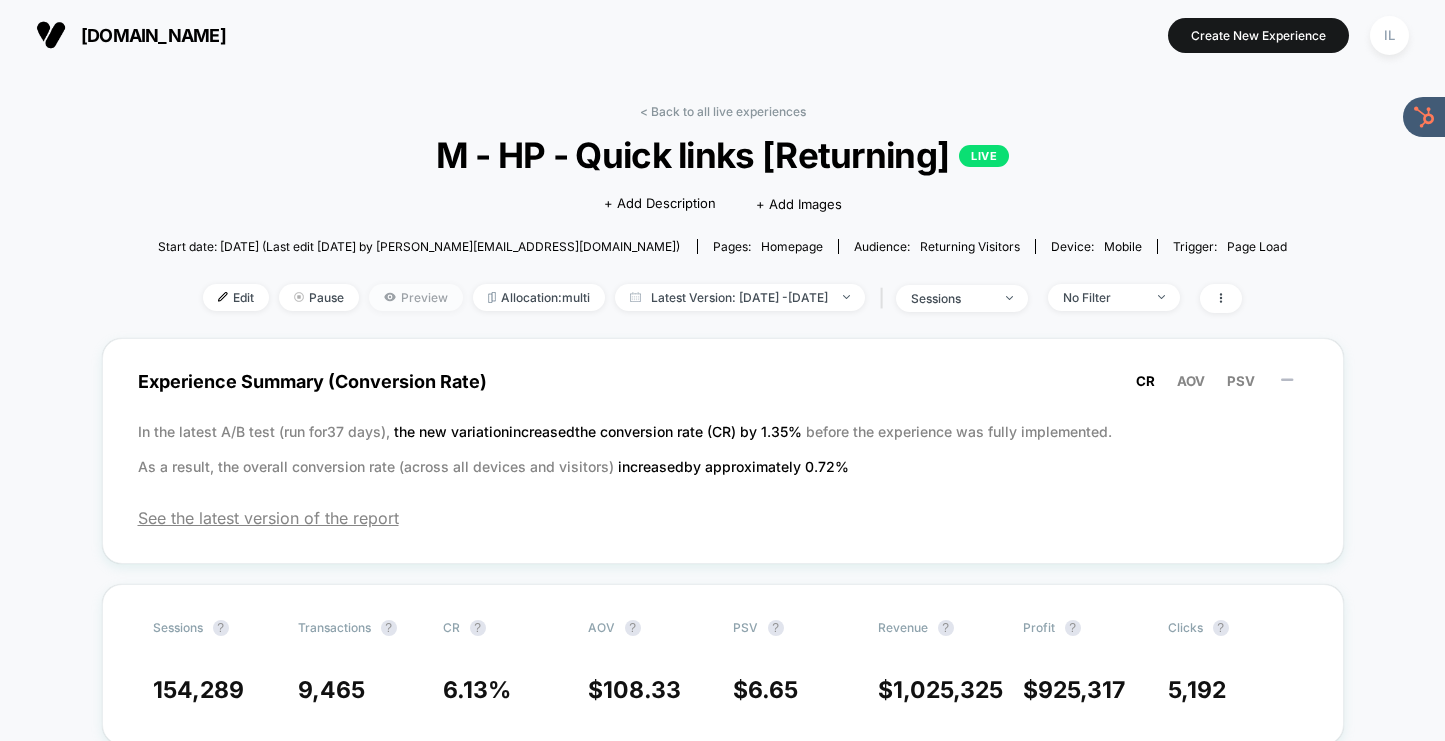 click on "Preview" at bounding box center [416, 297] 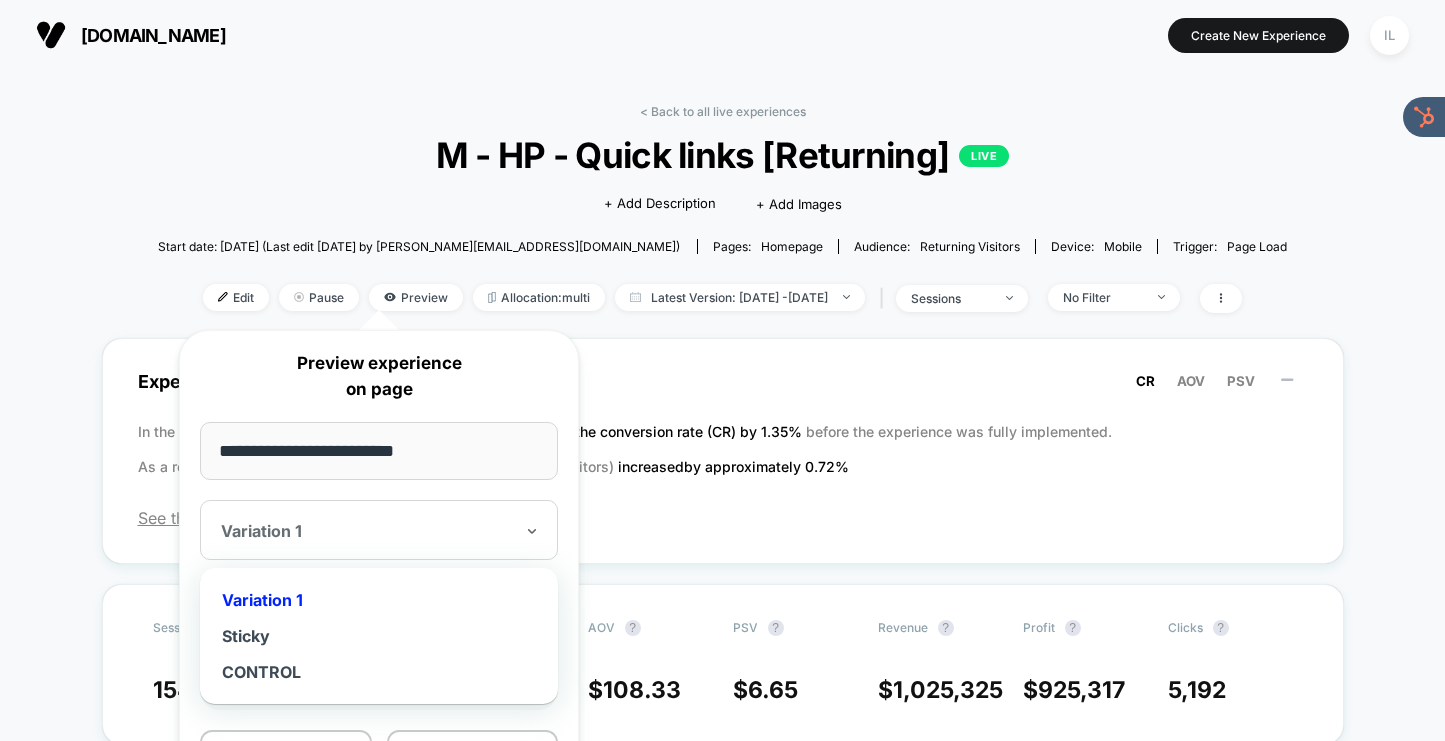 click at bounding box center [367, 531] 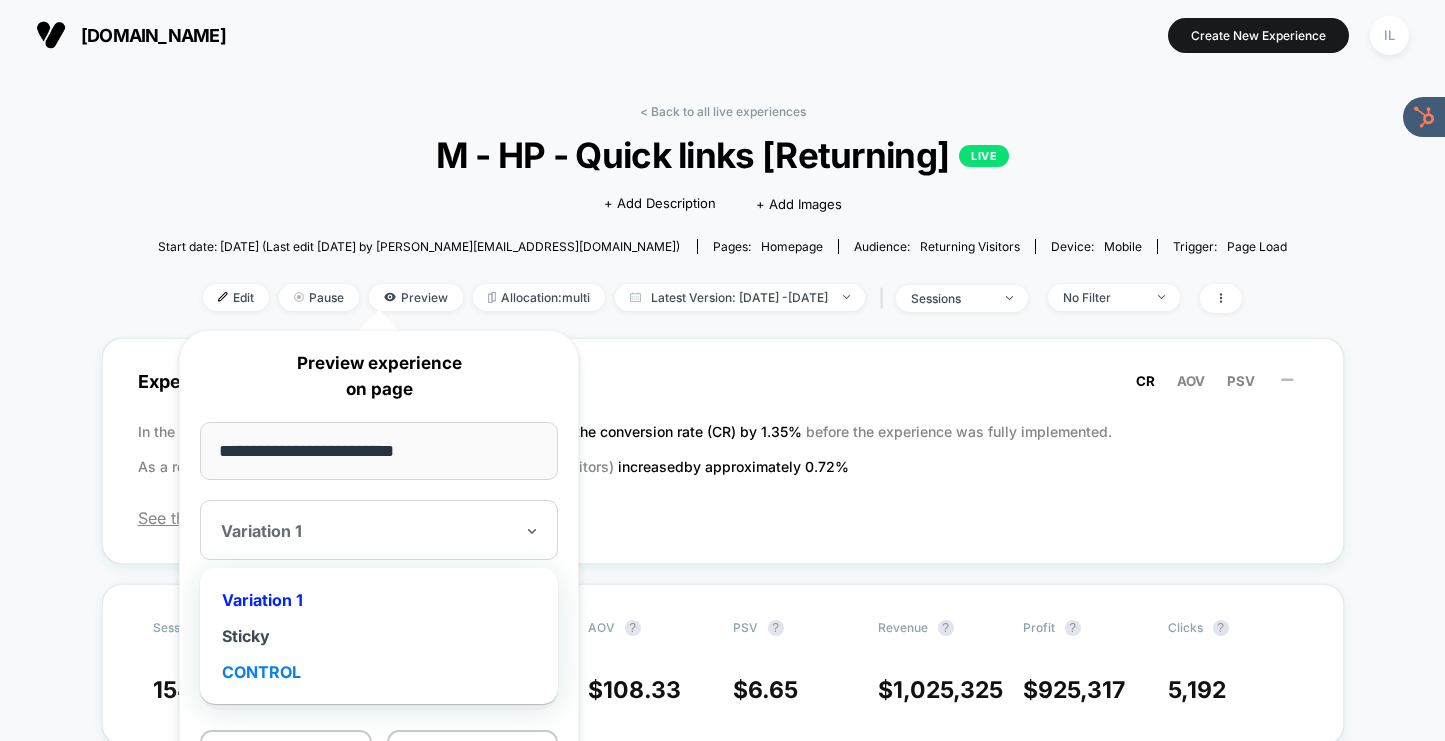 click on "CONTROL" at bounding box center (379, 672) 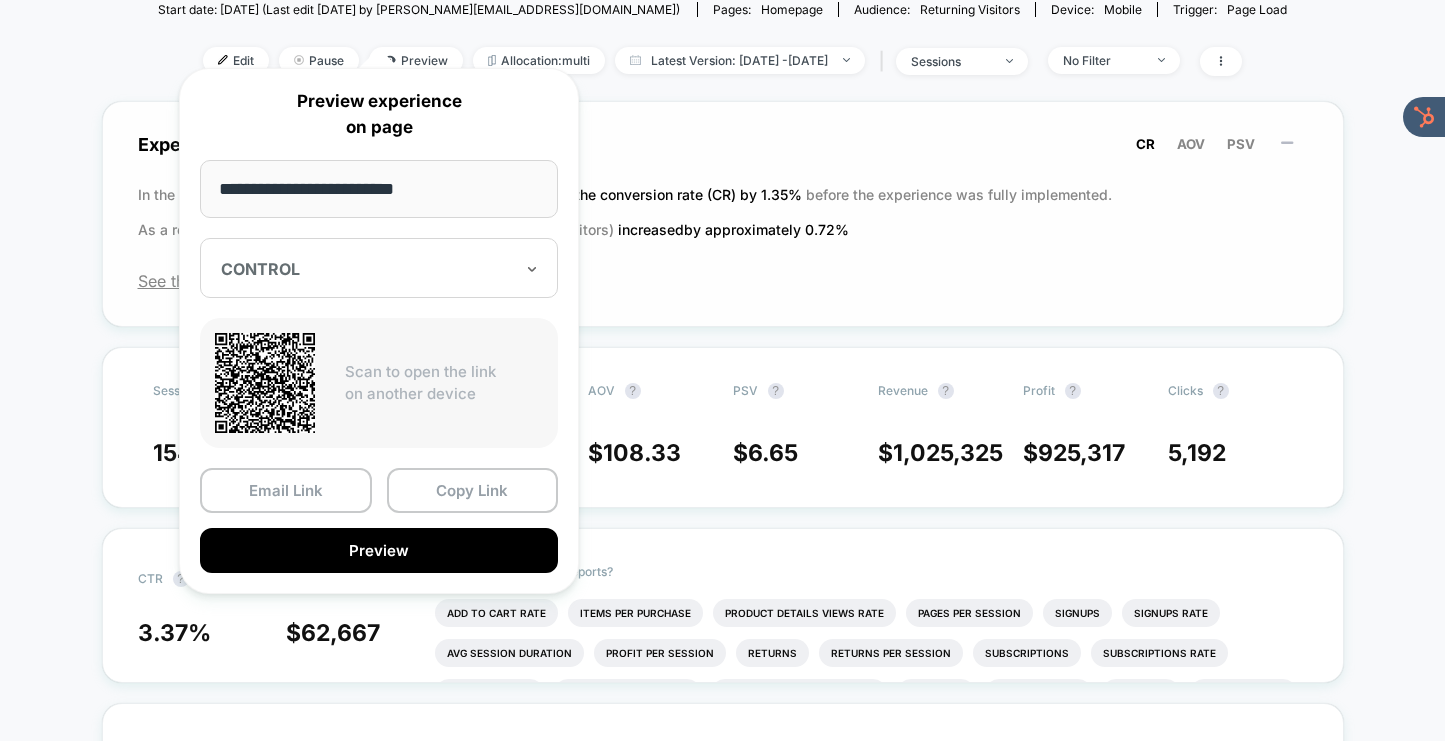 scroll, scrollTop: 276, scrollLeft: 0, axis: vertical 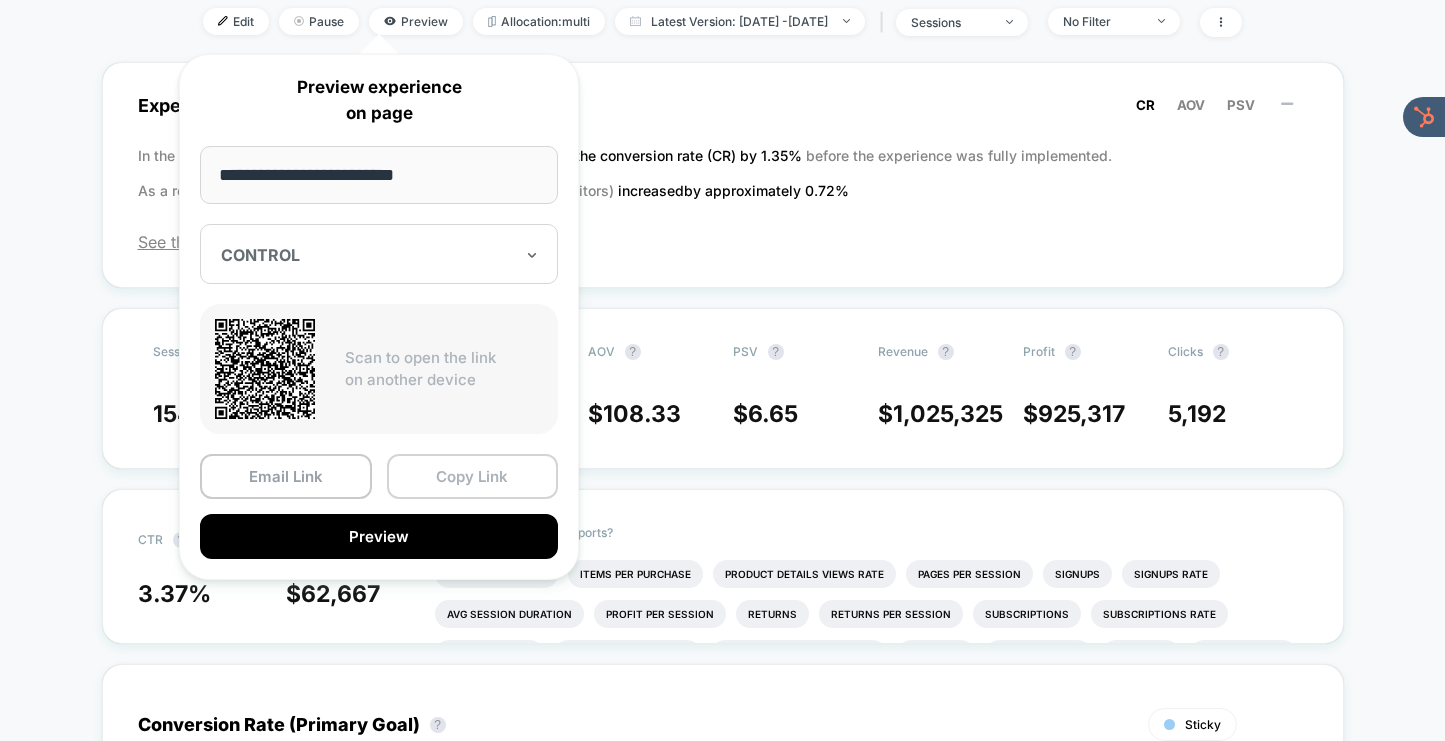 click on "Copy Link" at bounding box center [473, 476] 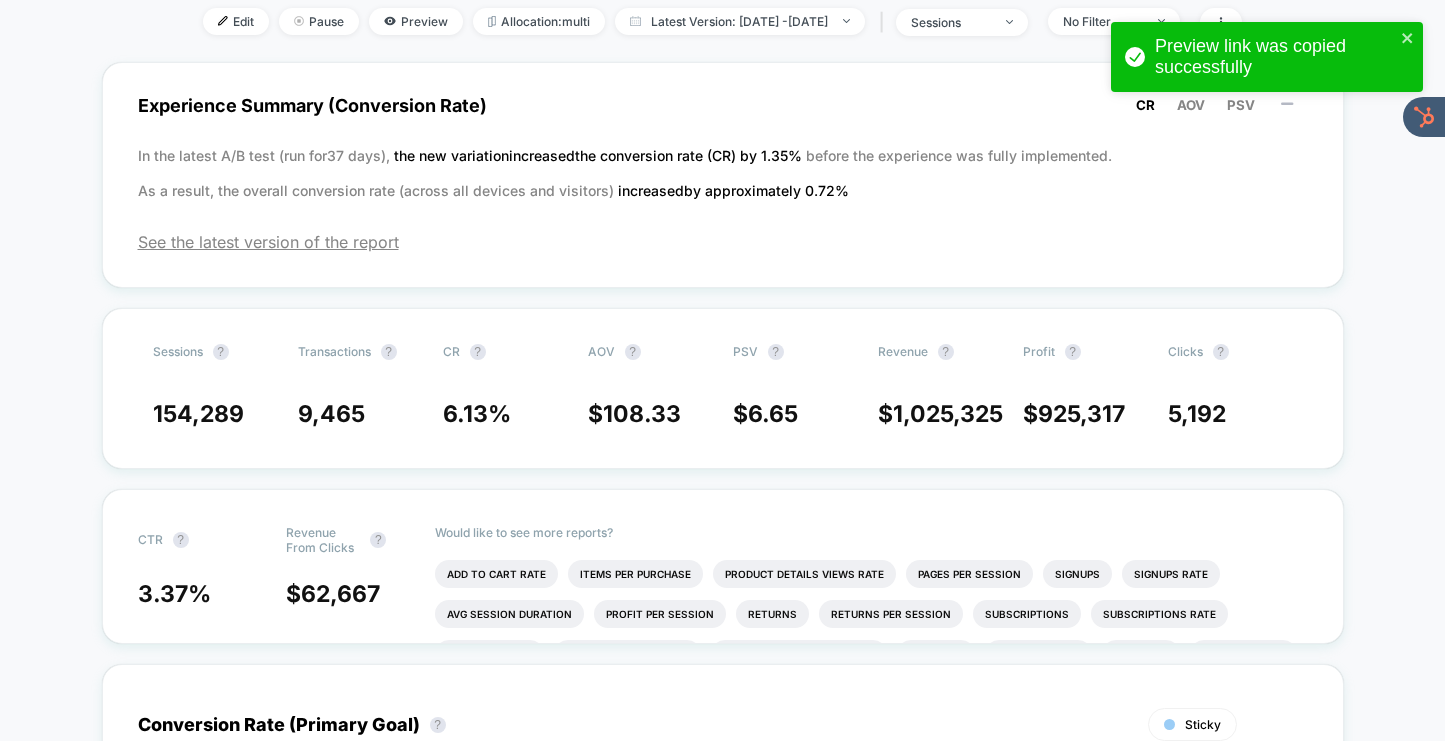 scroll, scrollTop: 0, scrollLeft: 0, axis: both 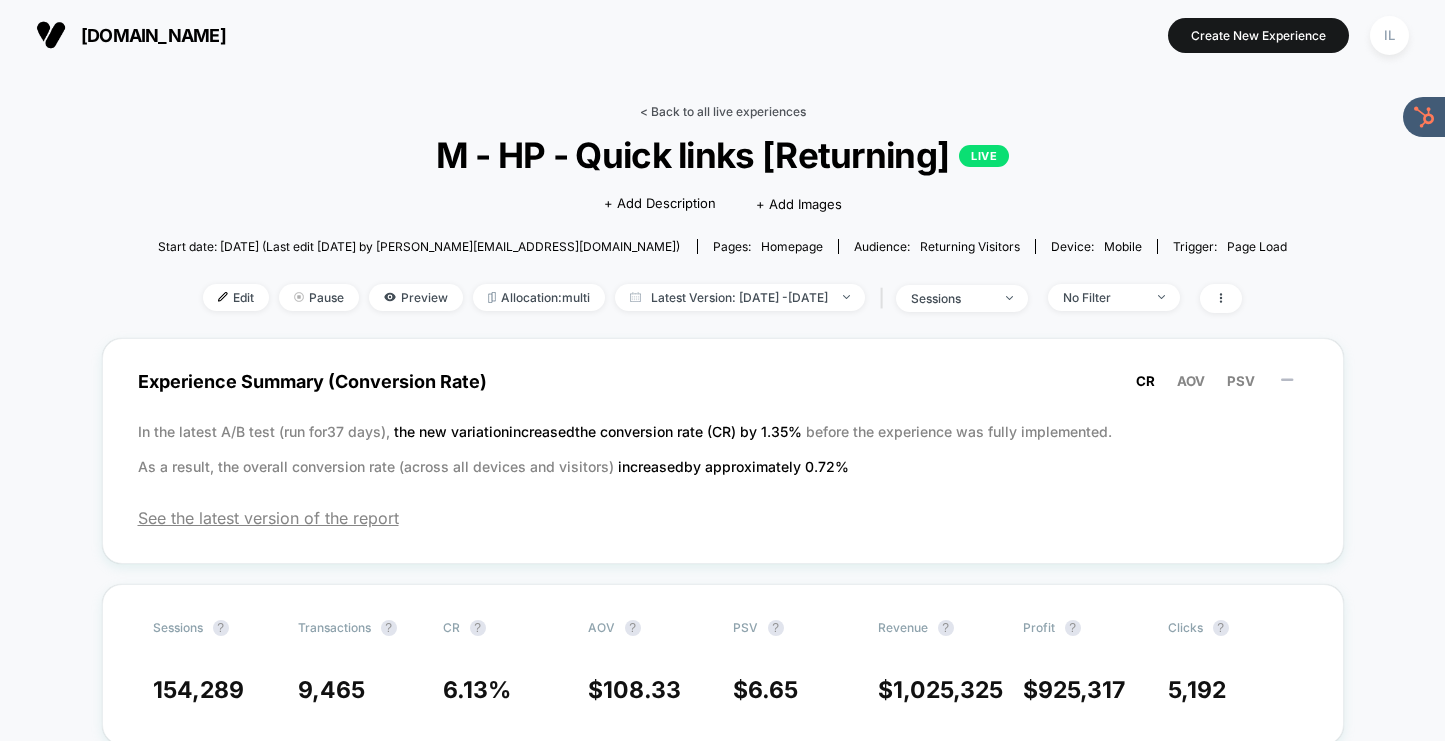click on "< Back to all live experiences" at bounding box center (723, 111) 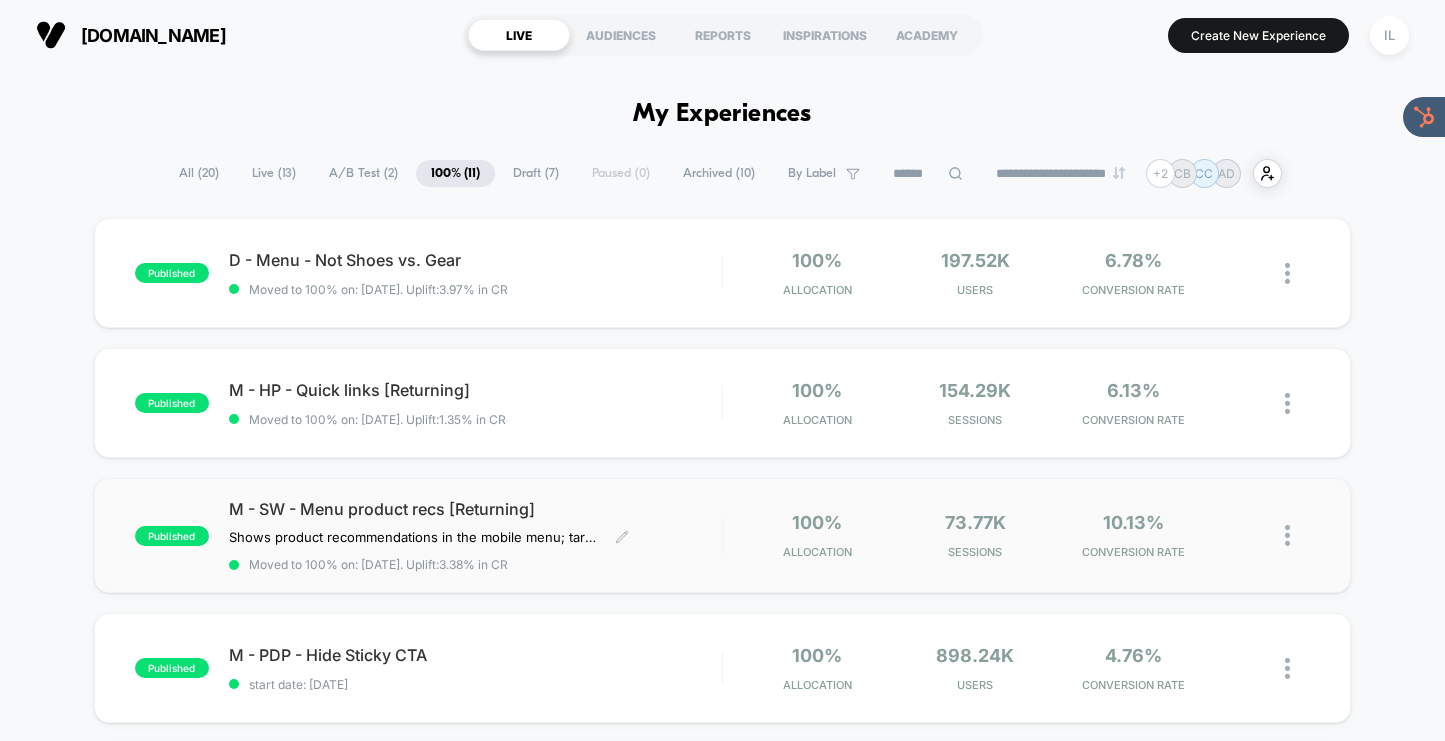 click on "M - SW - Menu product recs [Returning]" at bounding box center [475, 509] 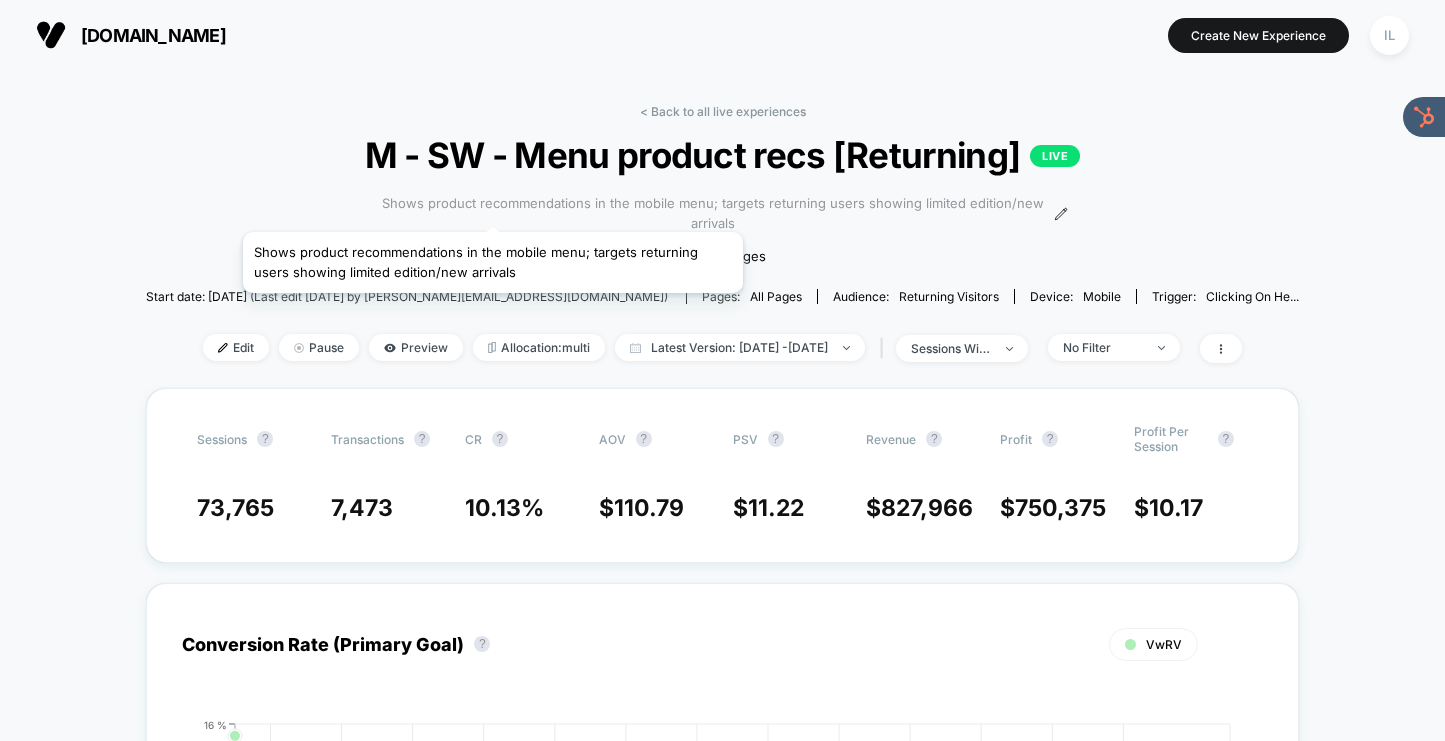 click on "Shows product recommendations in the mobile menu; targets returning users showing limited edition/new arrivals" at bounding box center (713, 213) 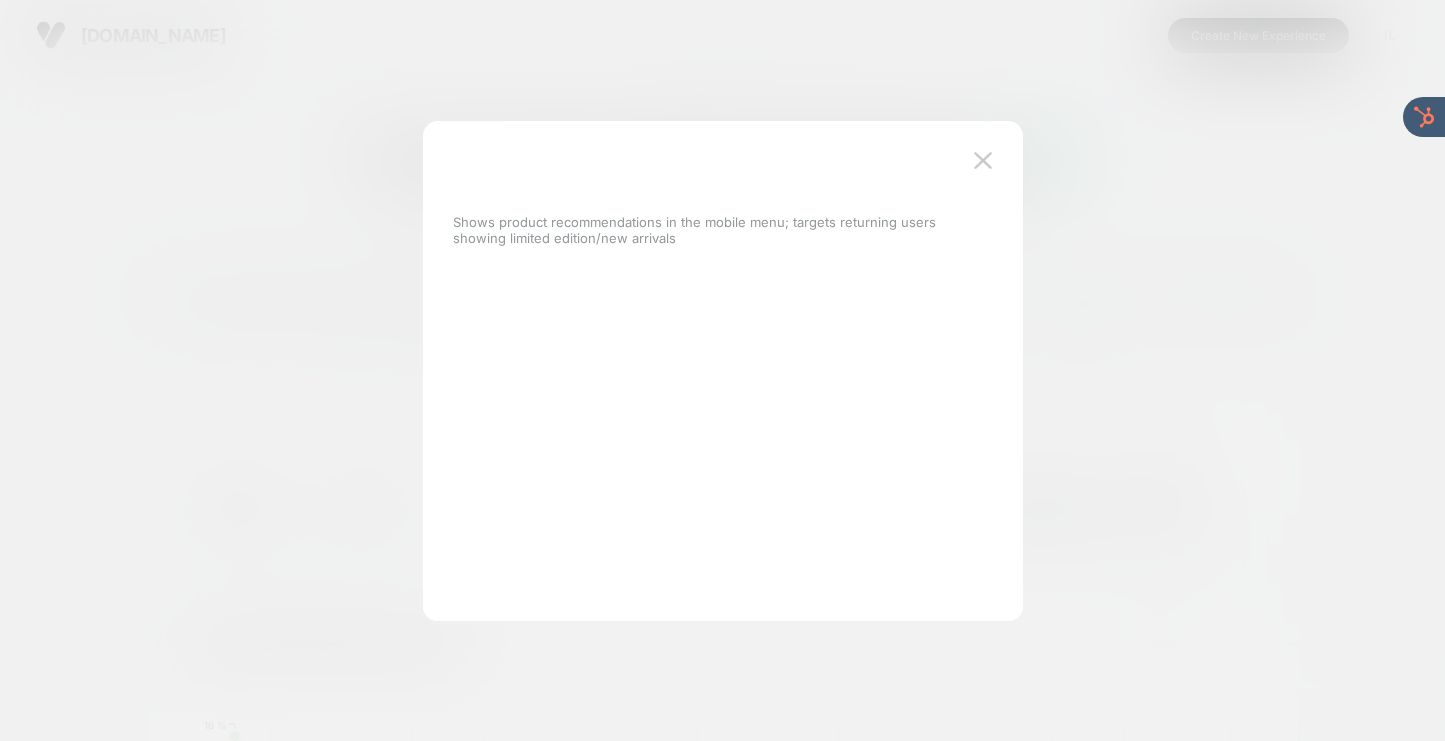 click on "Shows product recommendations in the mobile menu; targets returning users showing limited edition/new arrivals" at bounding box center (713, 230) 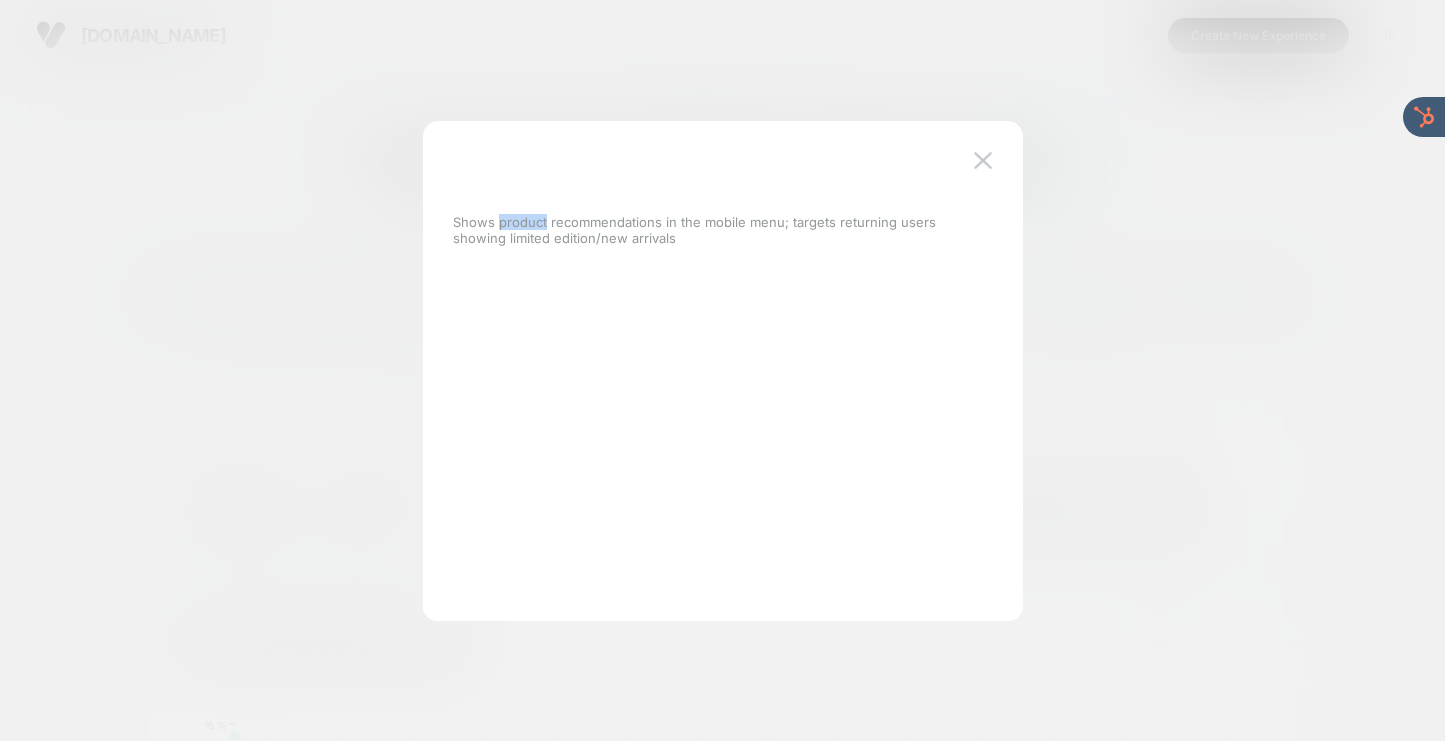 click on "Shows product recommendations in the mobile menu; targets returning users showing limited edition/new arrivals" at bounding box center [713, 230] 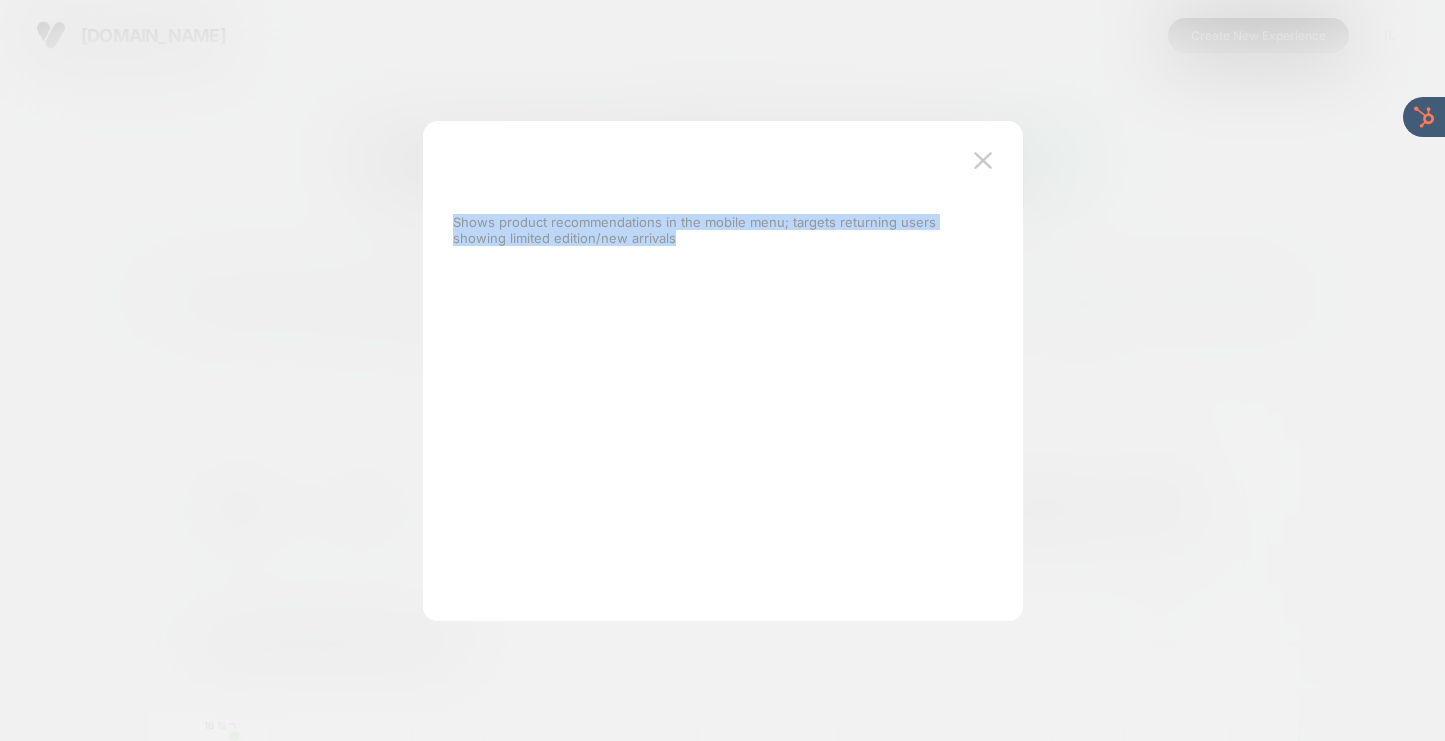 click on "Shows product recommendations in the mobile menu; targets returning users showing limited edition/new arrivals" at bounding box center (713, 230) 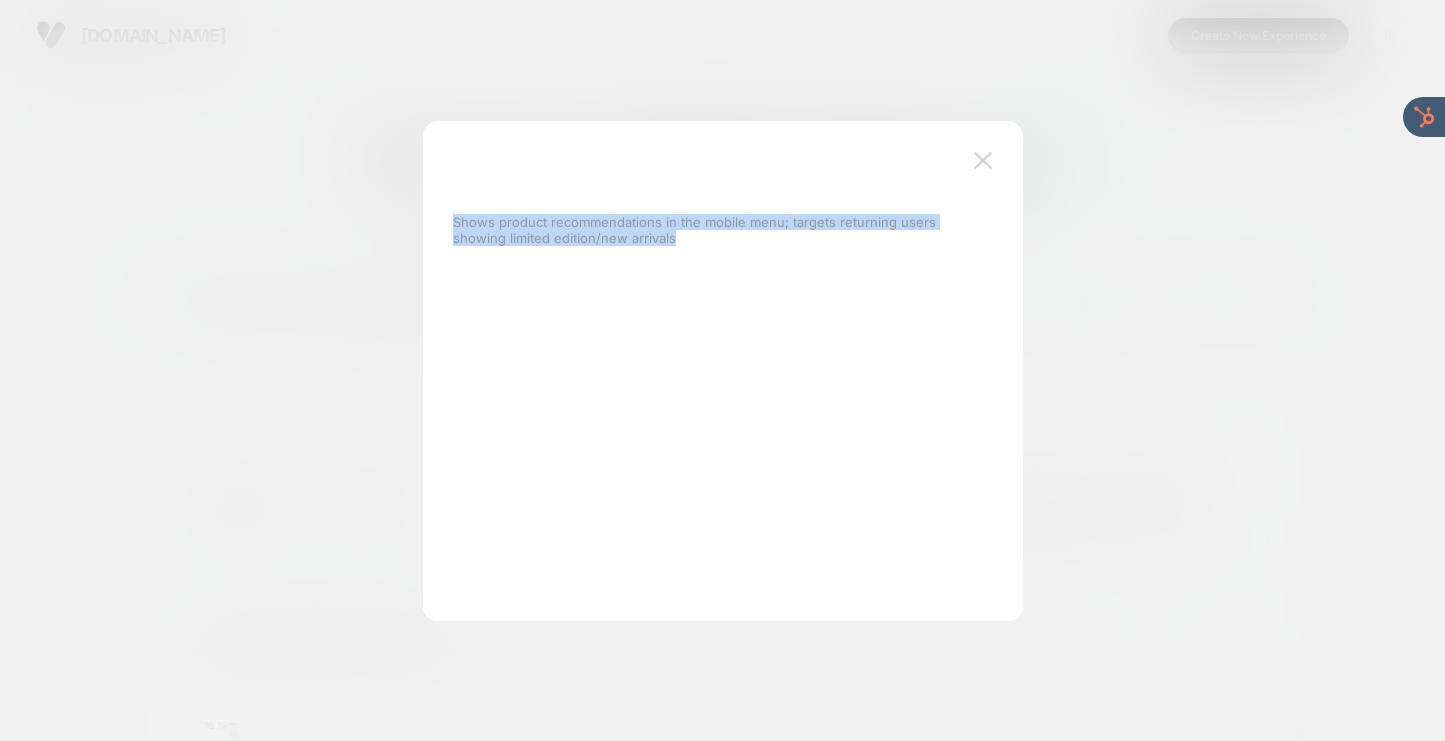 click at bounding box center (983, 160) 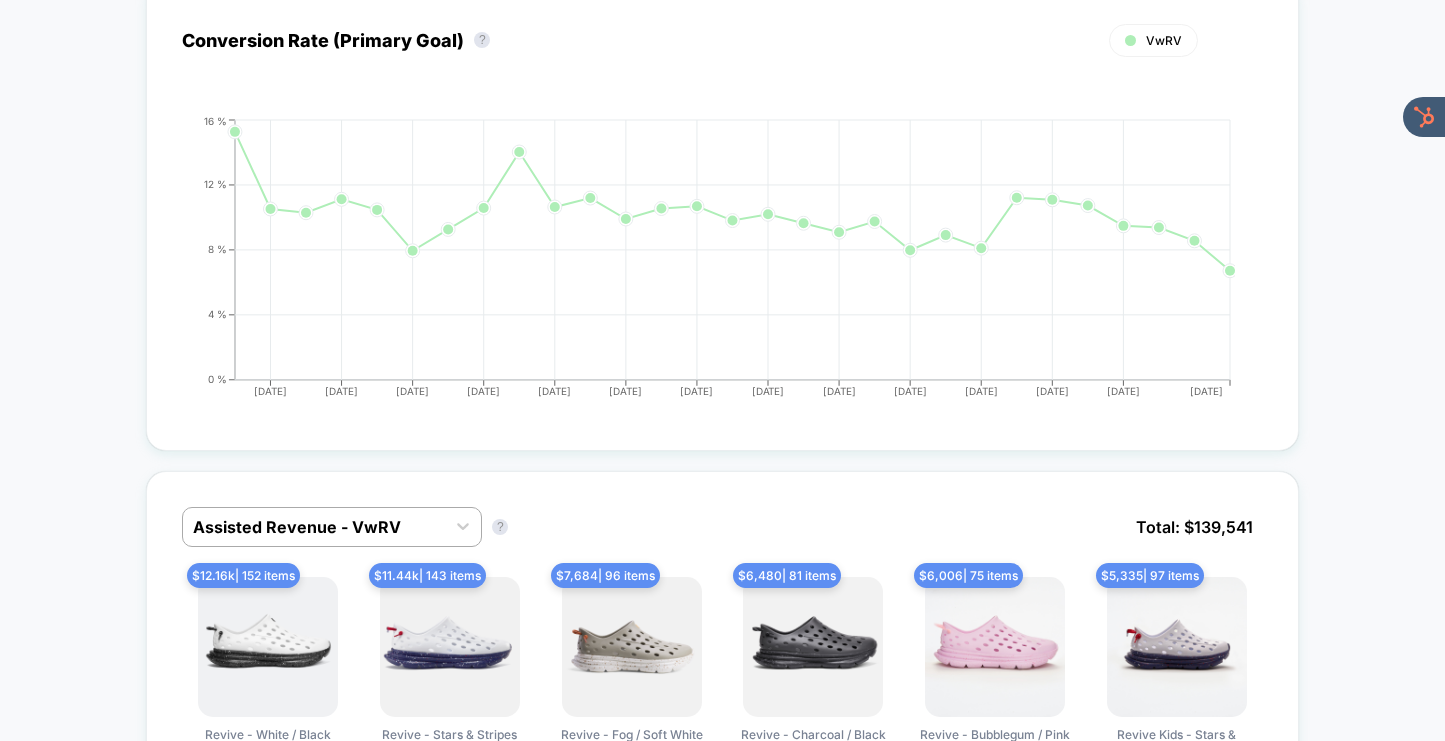 scroll, scrollTop: 0, scrollLeft: 0, axis: both 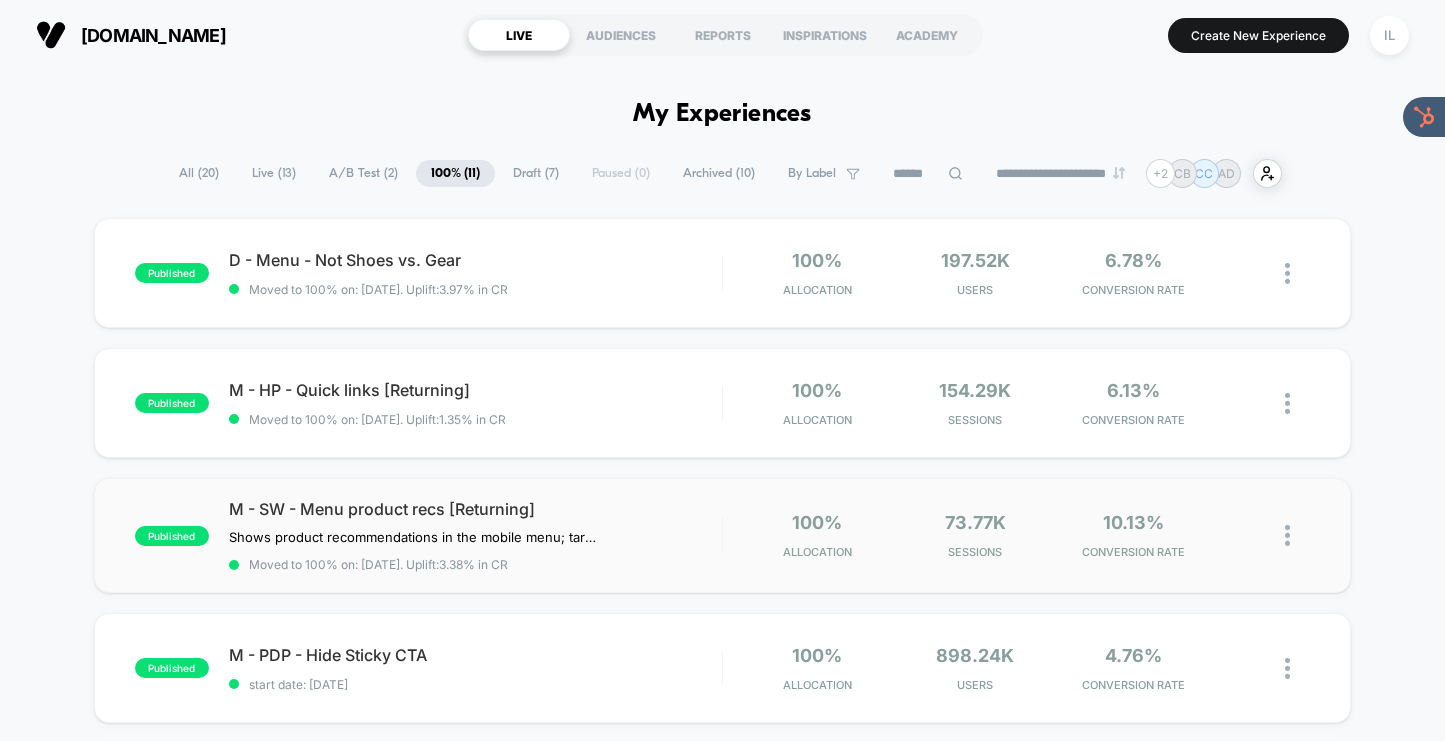 click on "published M - SW - Menu product recs [Returning] Shows product recommendations in the mobile menu; targets returning users showing limited edition/new arrivals  Click to edit experience details Shows product recommendations in the mobile menu; targets returning users showing limited edition/new arrivals  Moved to 100% on:   [DATE] . Uplift: 3.38% in CR 100% Allocation 73.77k Sessions 10.13% CONVERSION RATE" at bounding box center [722, 535] 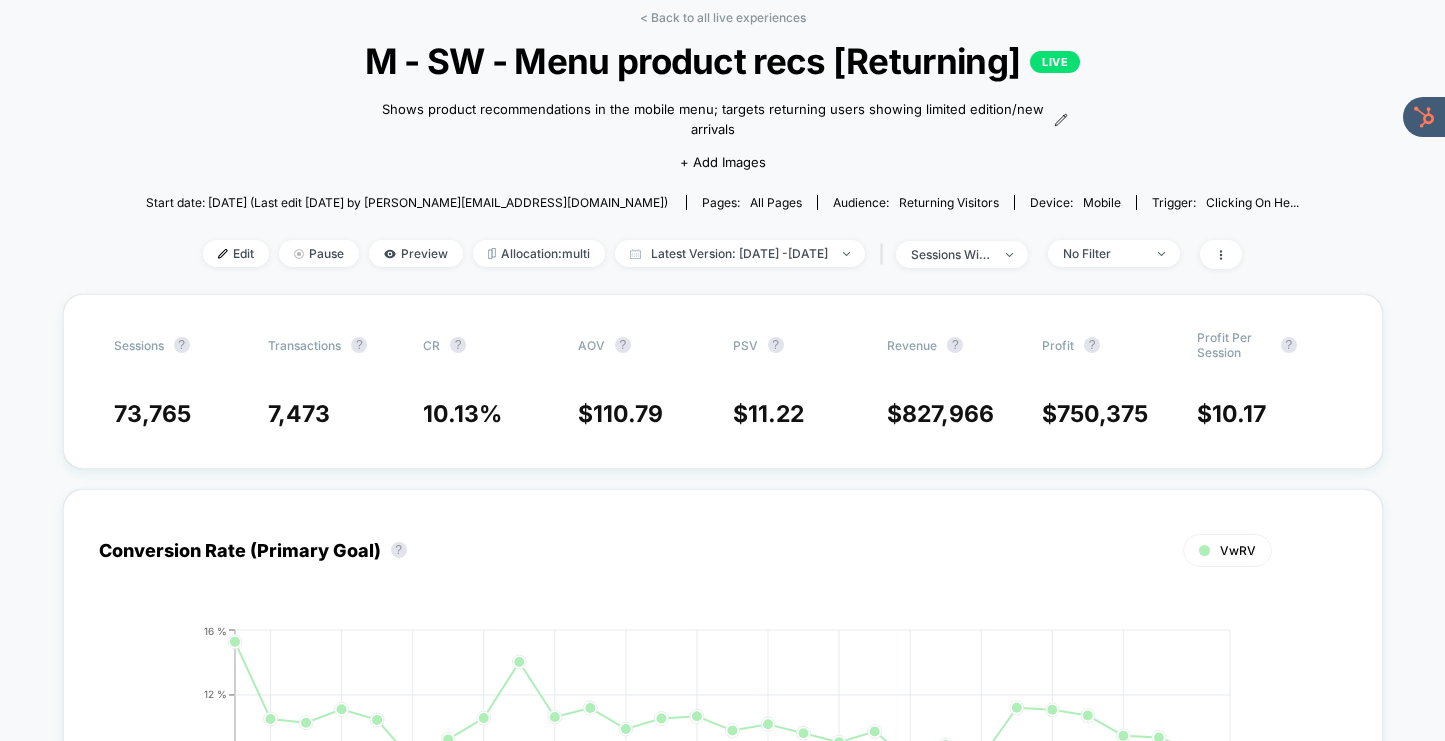 scroll, scrollTop: 0, scrollLeft: 0, axis: both 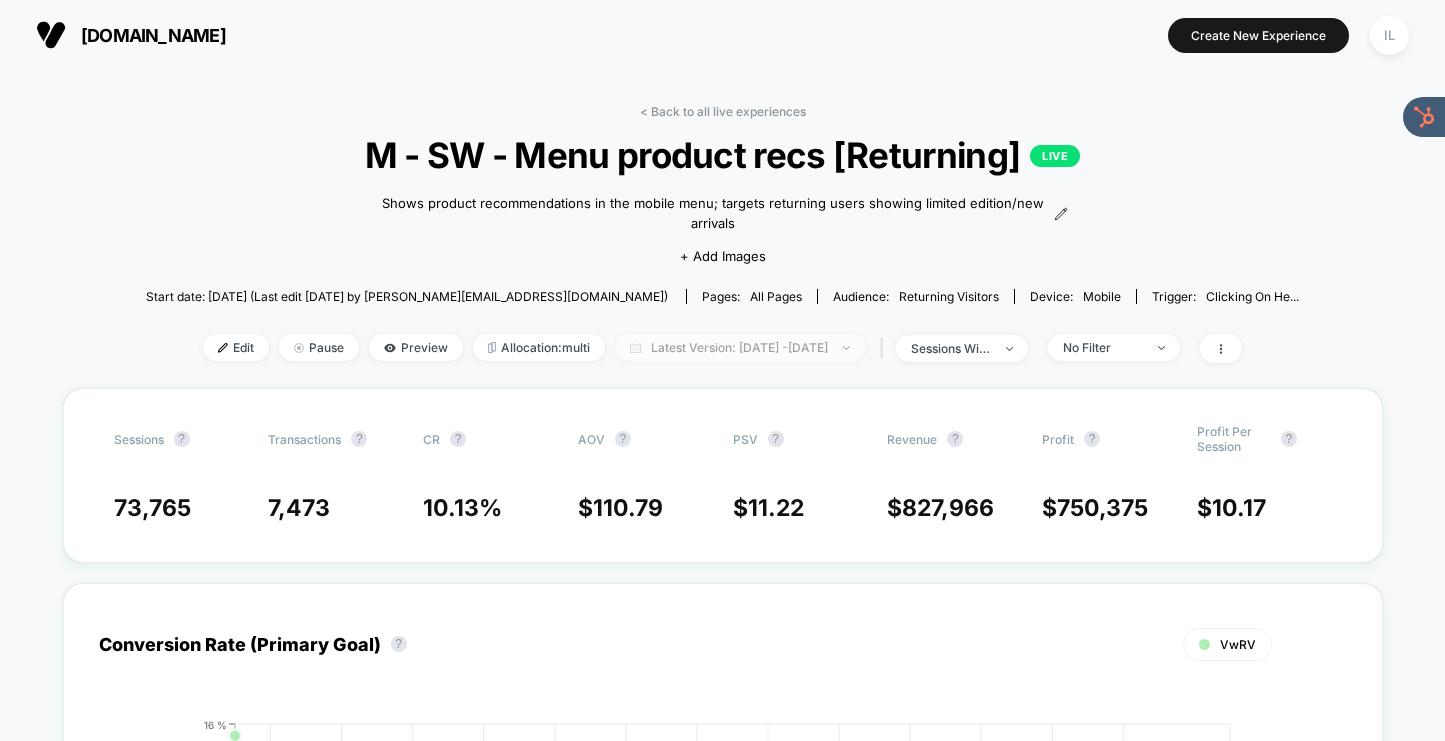 click on "Latest Version:     [DATE]    -    [DATE]" at bounding box center [740, 347] 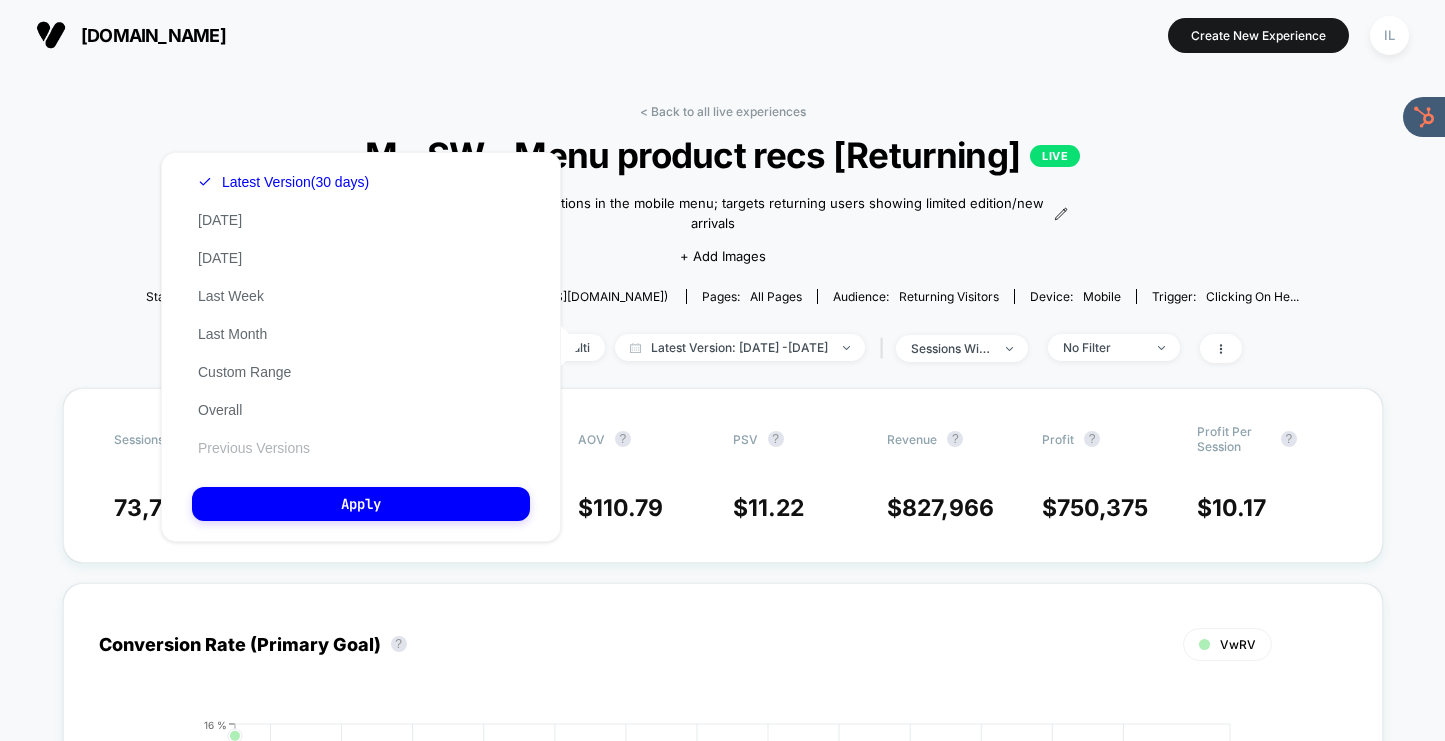 click on "Previous Versions" at bounding box center (254, 448) 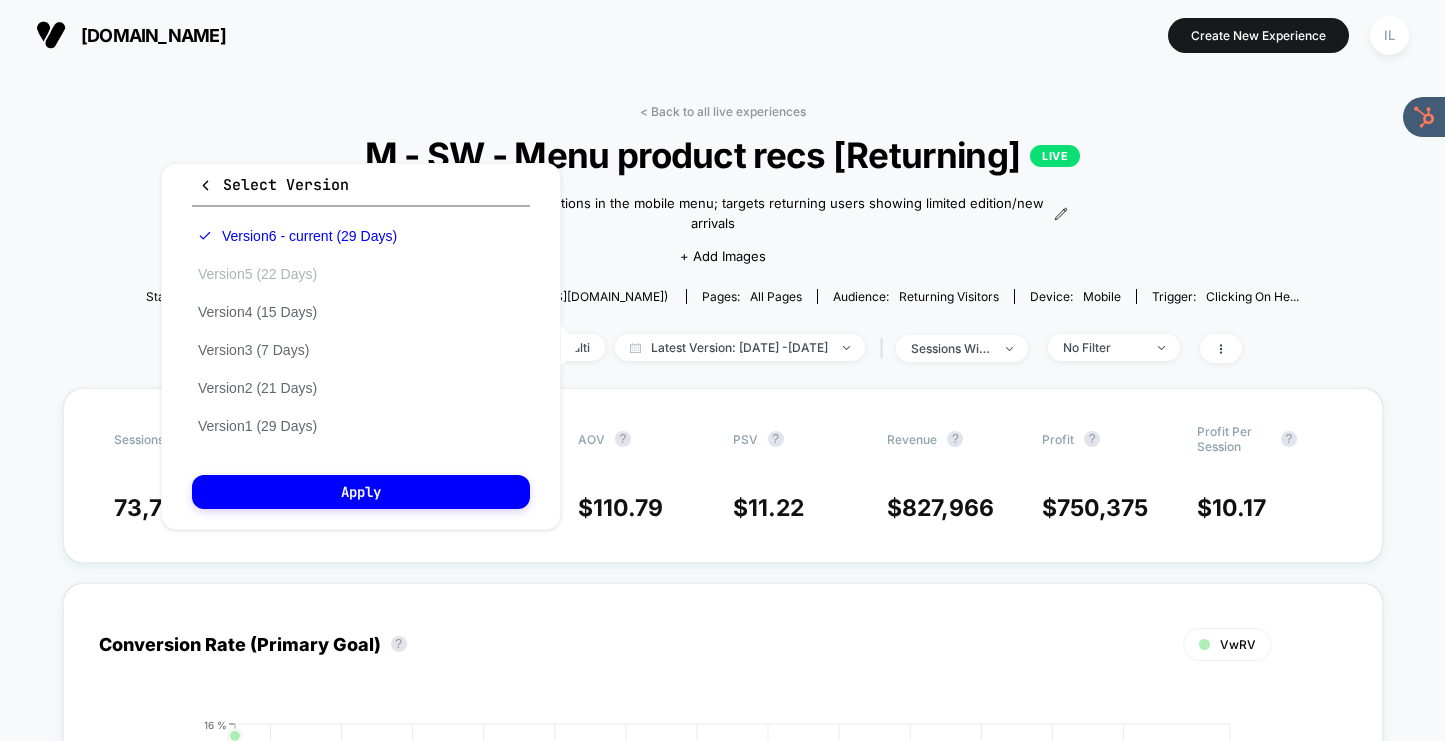 click on "Version  5   (22 Days)" at bounding box center [257, 274] 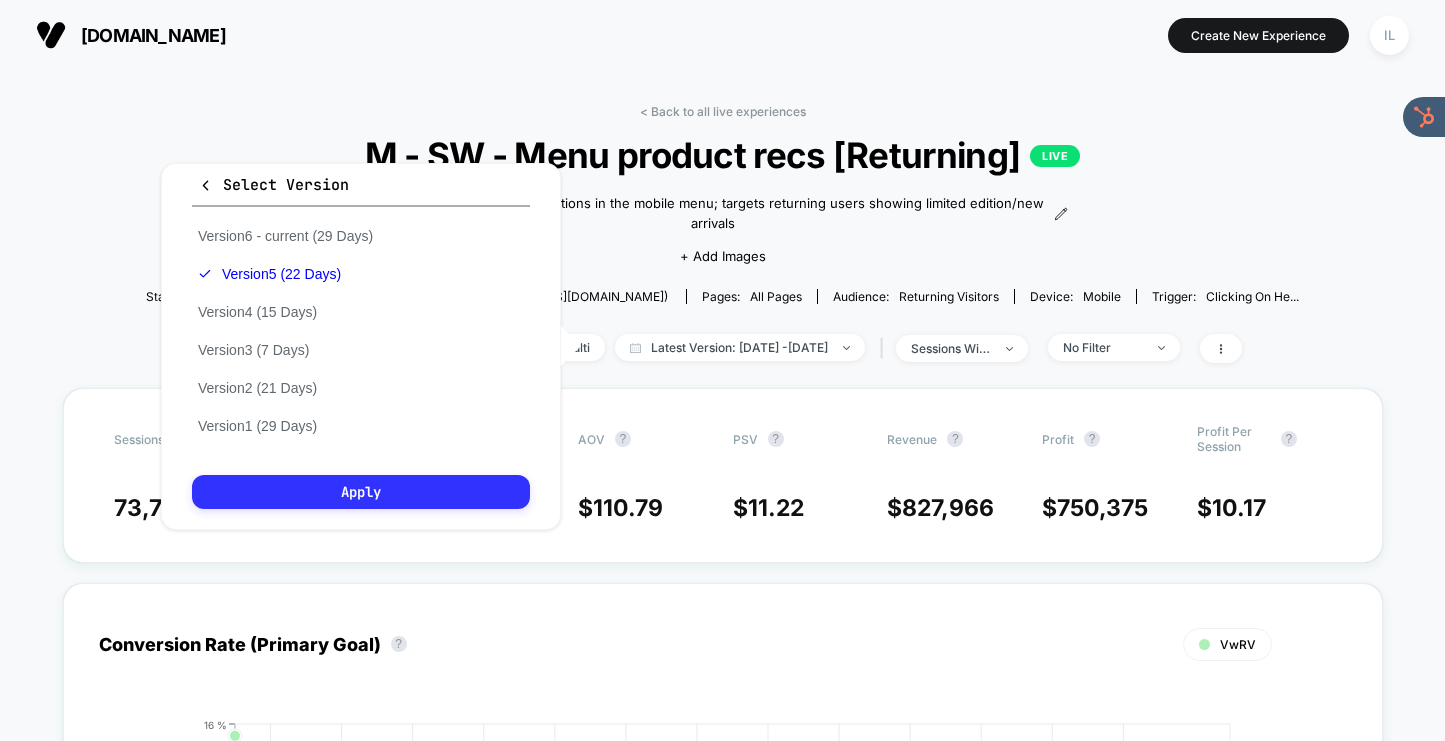 click on "Apply" at bounding box center [361, 492] 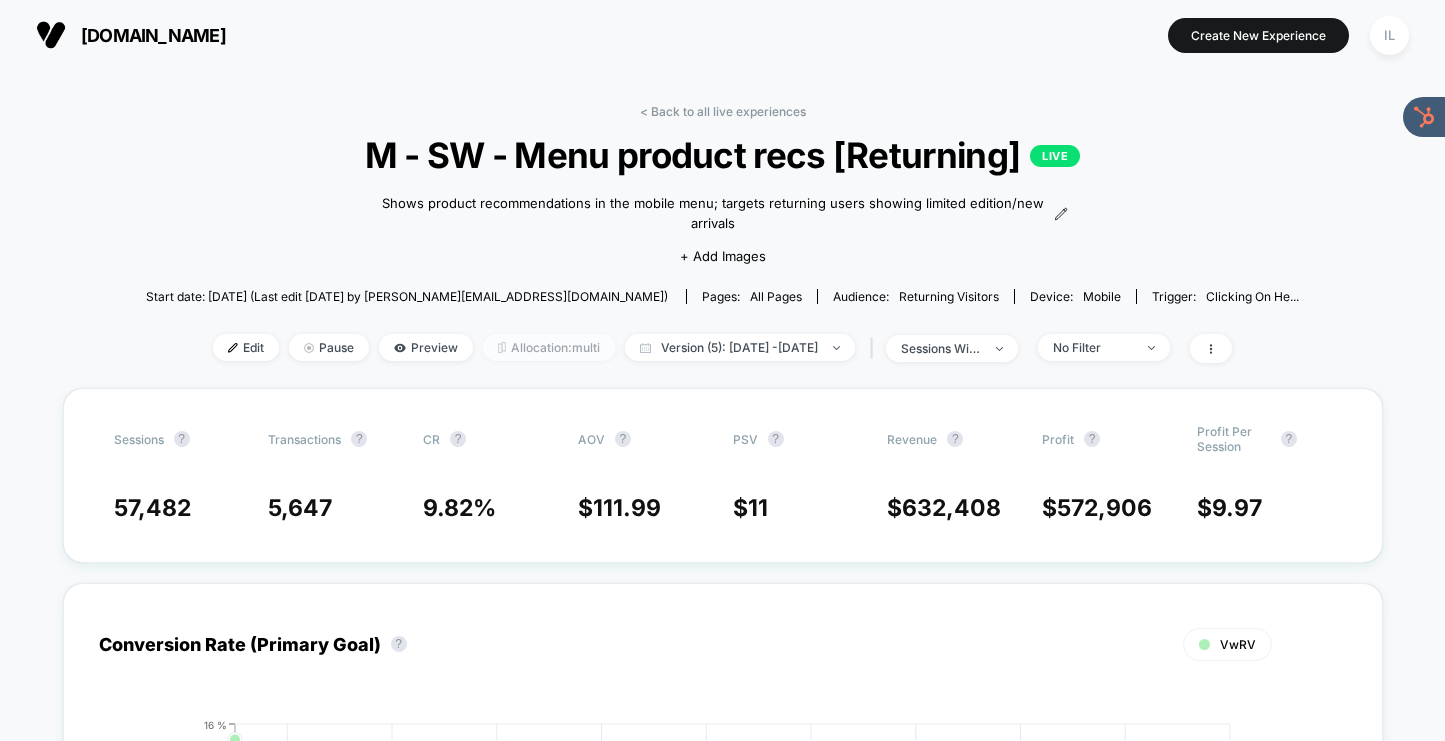 click on "Allocation:  multi" at bounding box center (549, 347) 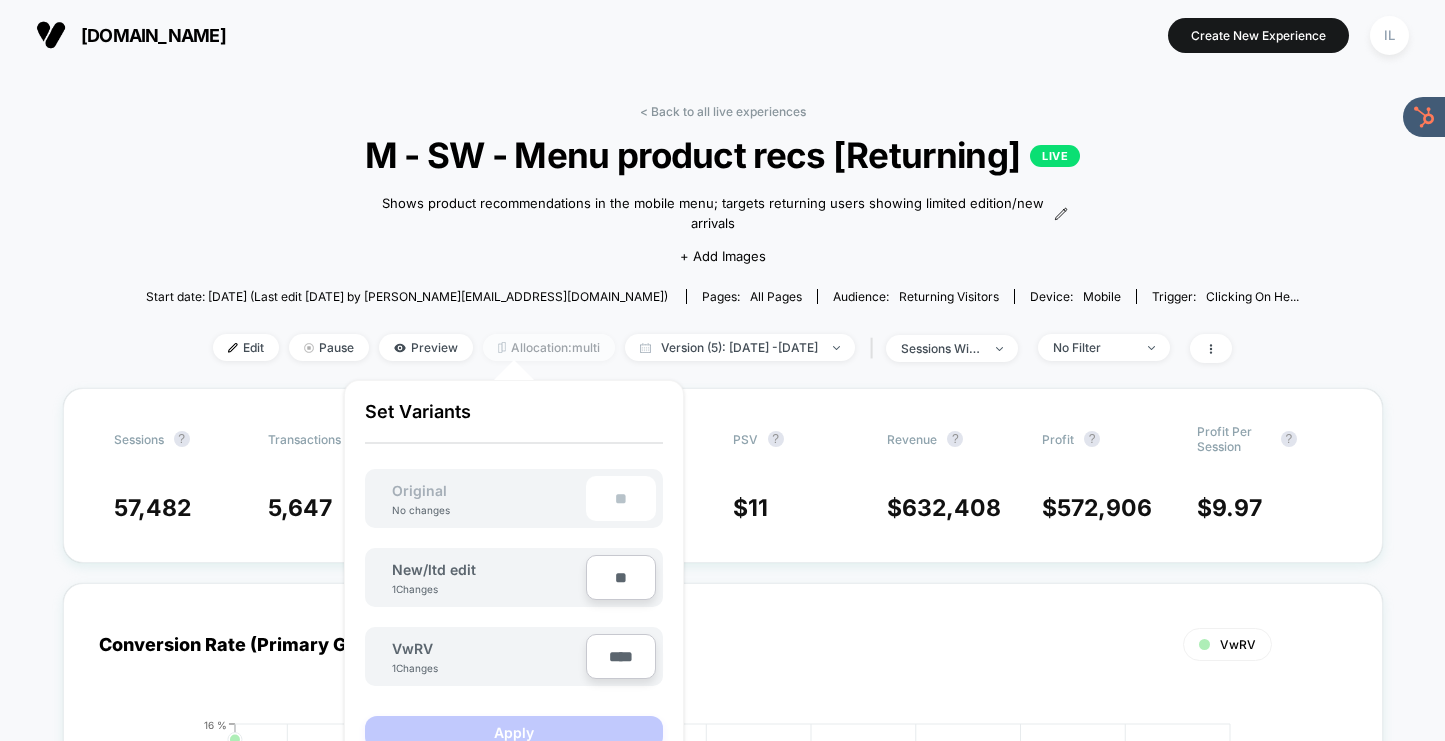 click on "Allocation:  multi" at bounding box center (549, 347) 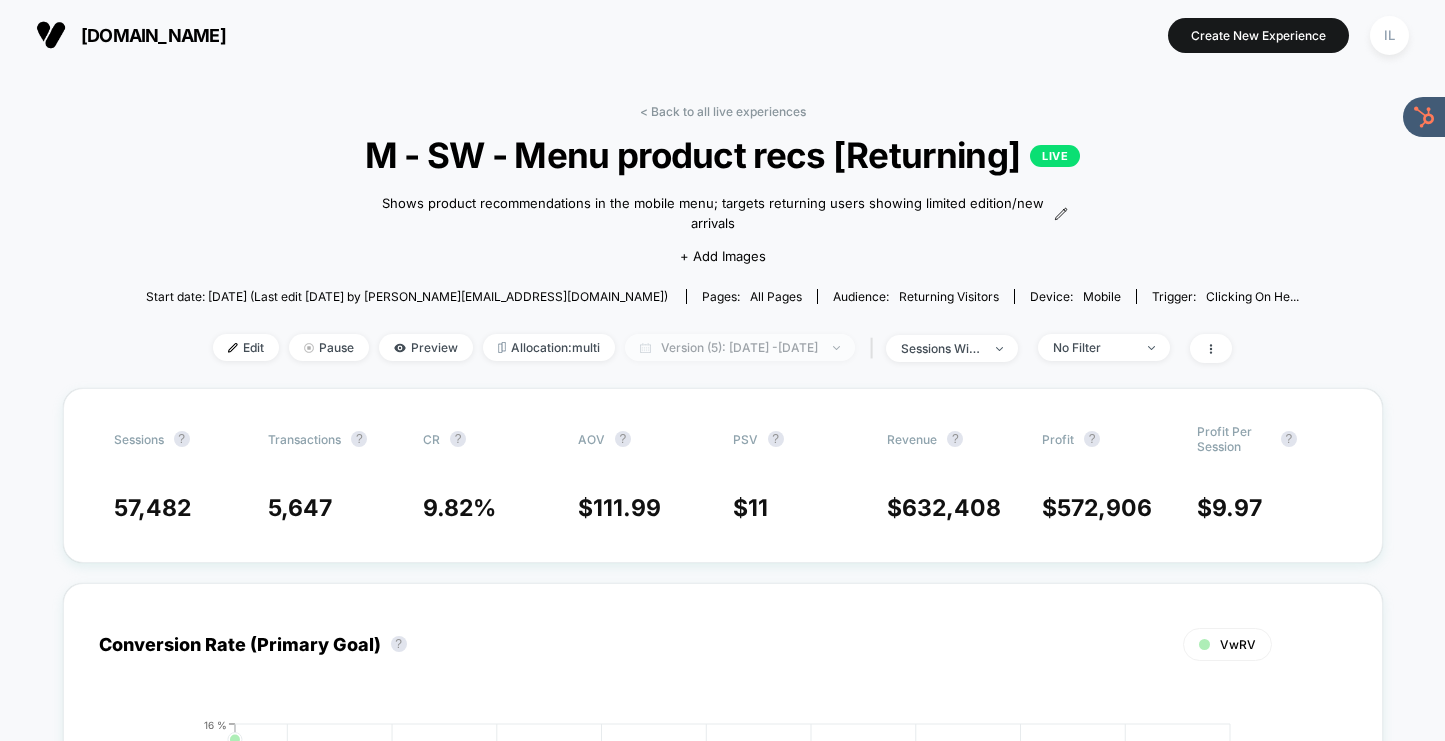click on "Version (5):     [DATE]    -    [DATE]" at bounding box center (740, 347) 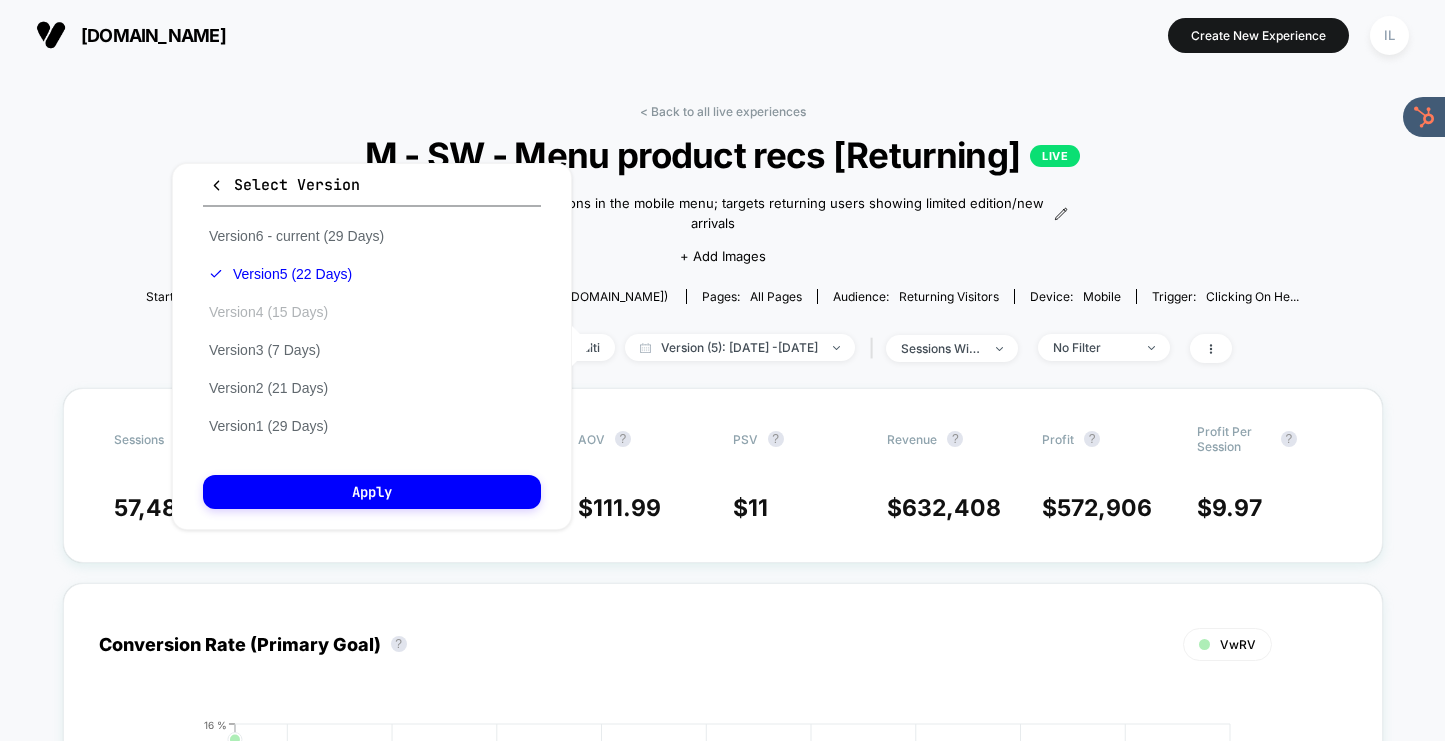 click on "Version  4   (15 Days)" at bounding box center [268, 312] 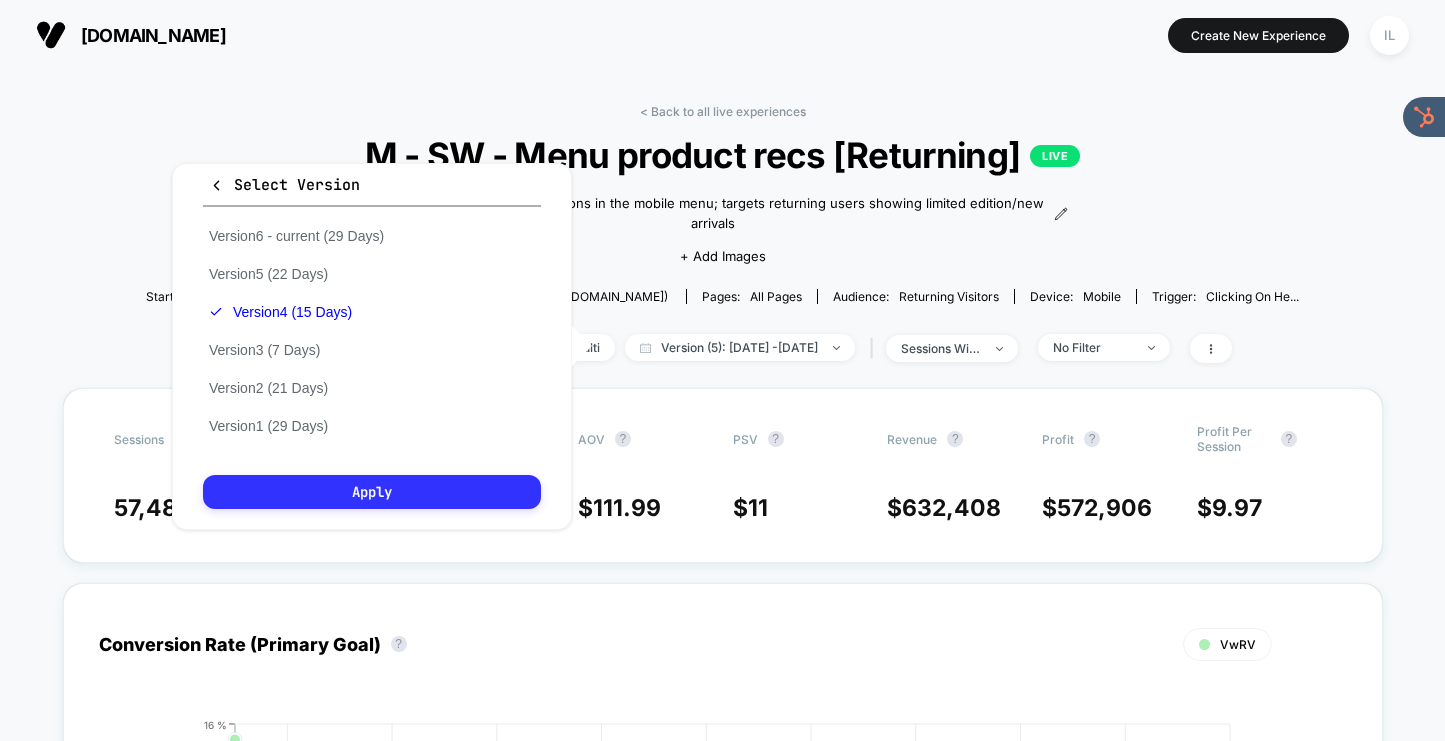 click on "Select Version Version  6   - current (29 Days) Version  5   (22 Days) Version  4   (15 Days) Version  3   (7 Days) Version  2   (21 Days) Version  1   (29 Days) Apply" at bounding box center [372, 346] 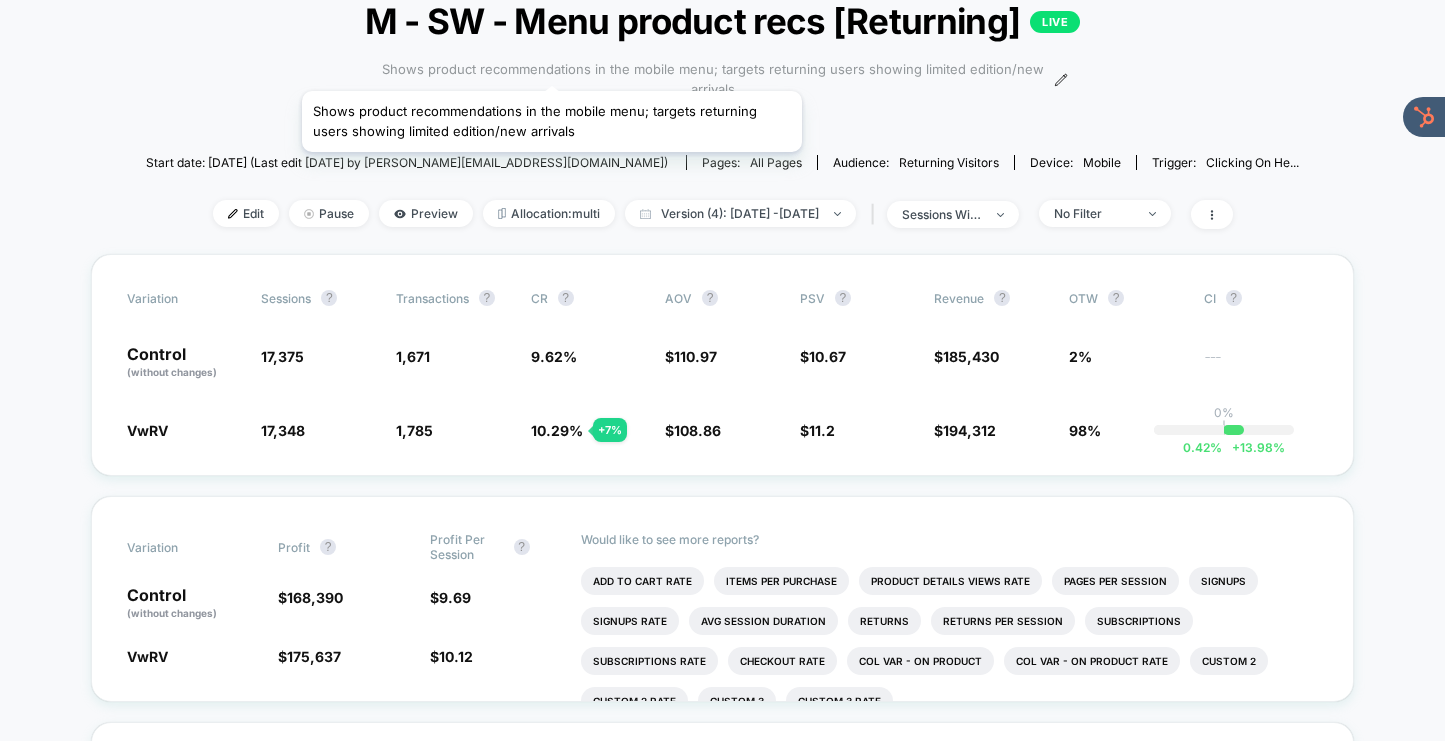 scroll, scrollTop: 0, scrollLeft: 0, axis: both 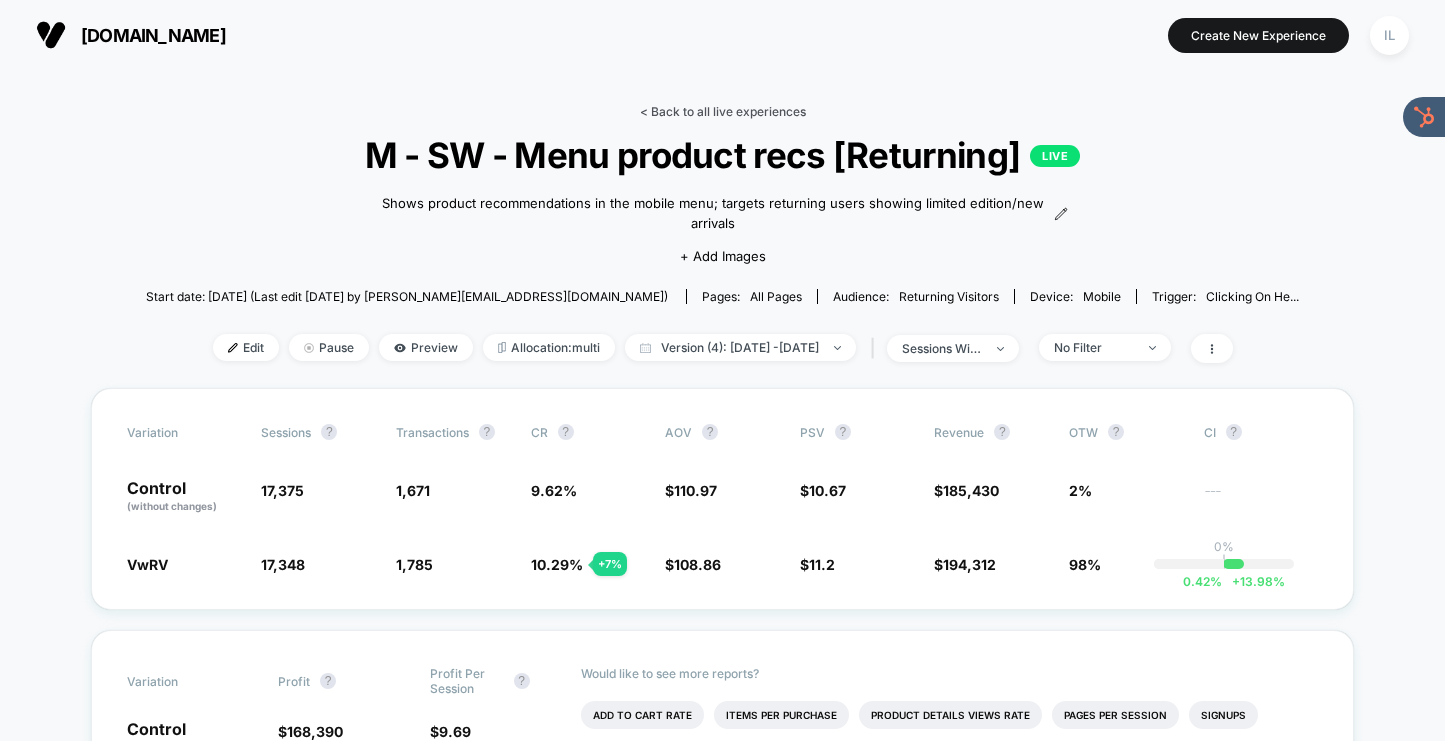 click on "< Back to all live experiences" at bounding box center (723, 111) 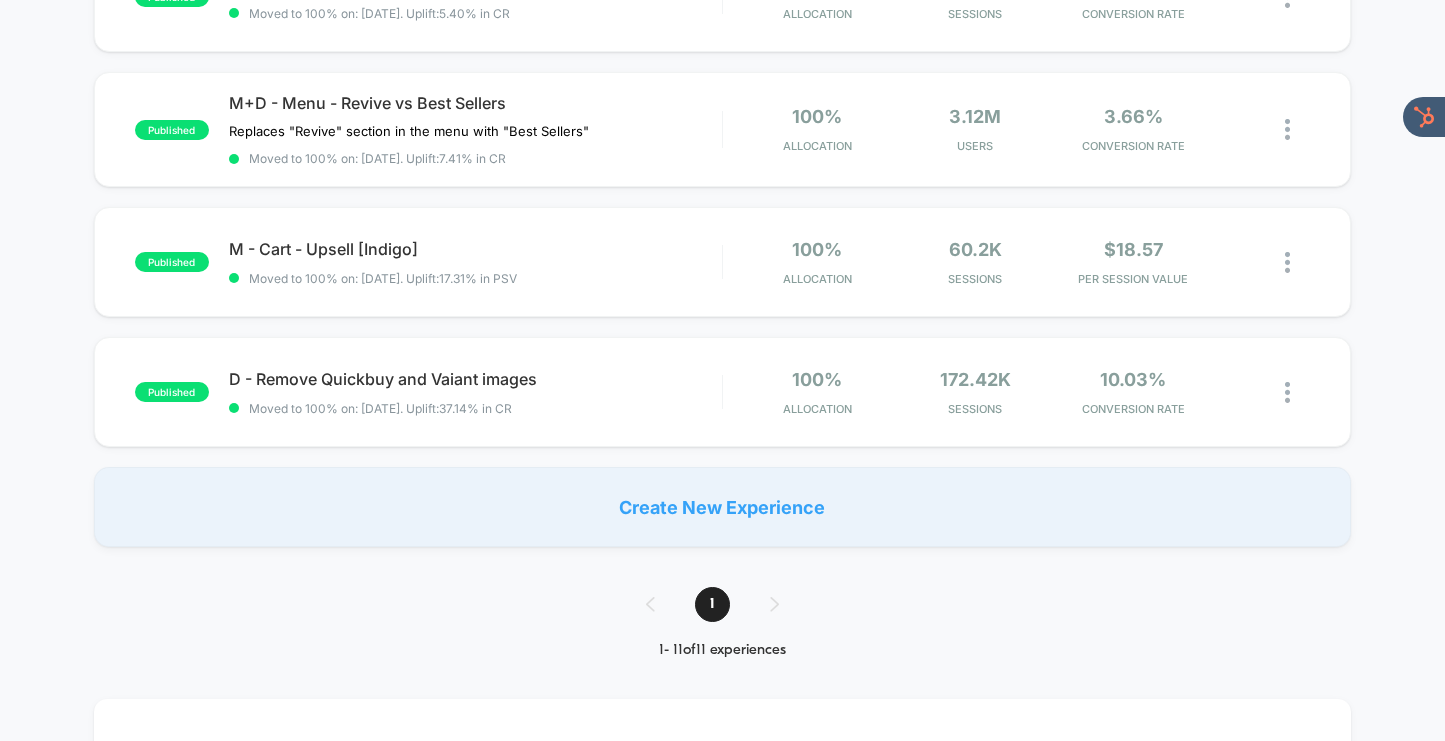 scroll, scrollTop: 1184, scrollLeft: 0, axis: vertical 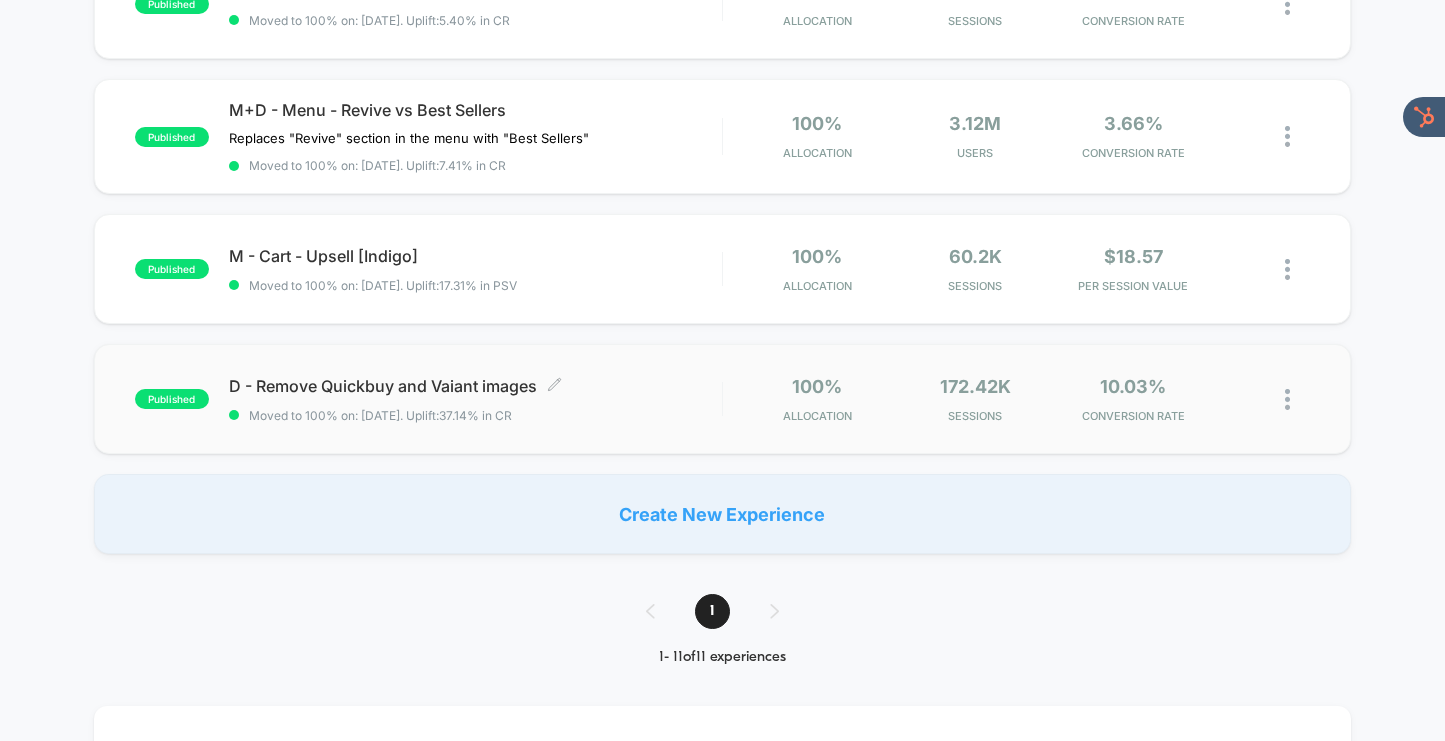click on "D - Remove Quickbuy and Vaiant images Click to edit experience details Click to edit experience details Moved to 100% on:   [DATE] . Uplift: 37.14% in CR" at bounding box center (475, 399) 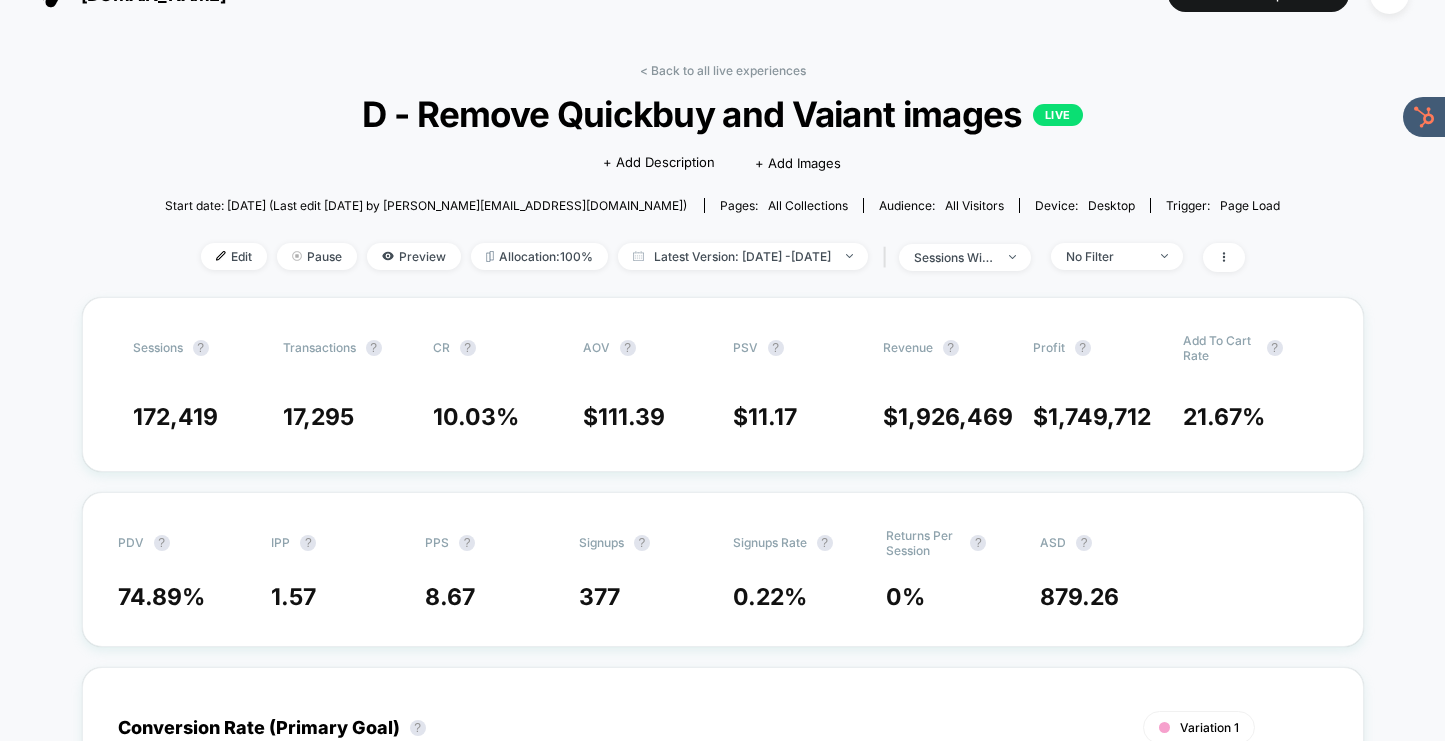 scroll, scrollTop: 0, scrollLeft: 0, axis: both 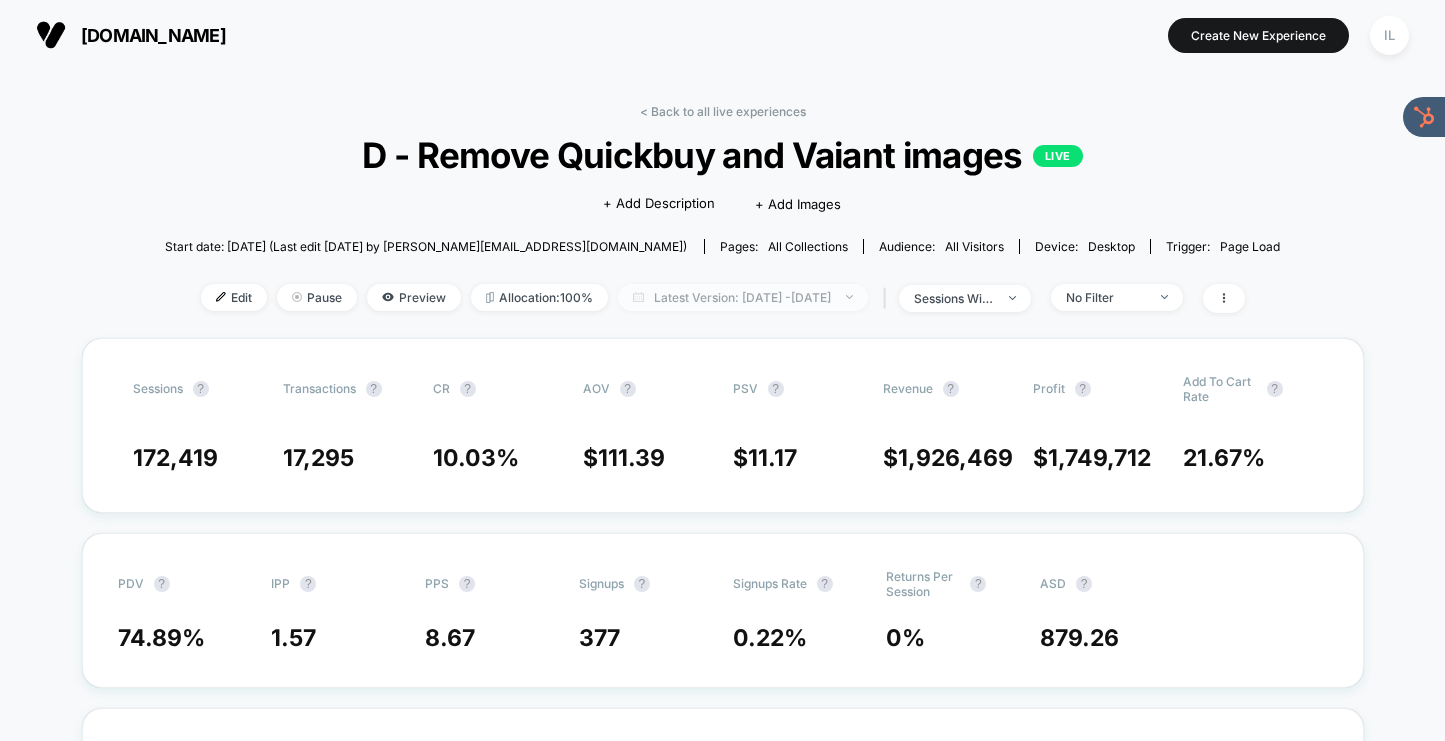 click on "Latest Version:     [DATE]    -    [DATE]" at bounding box center [743, 297] 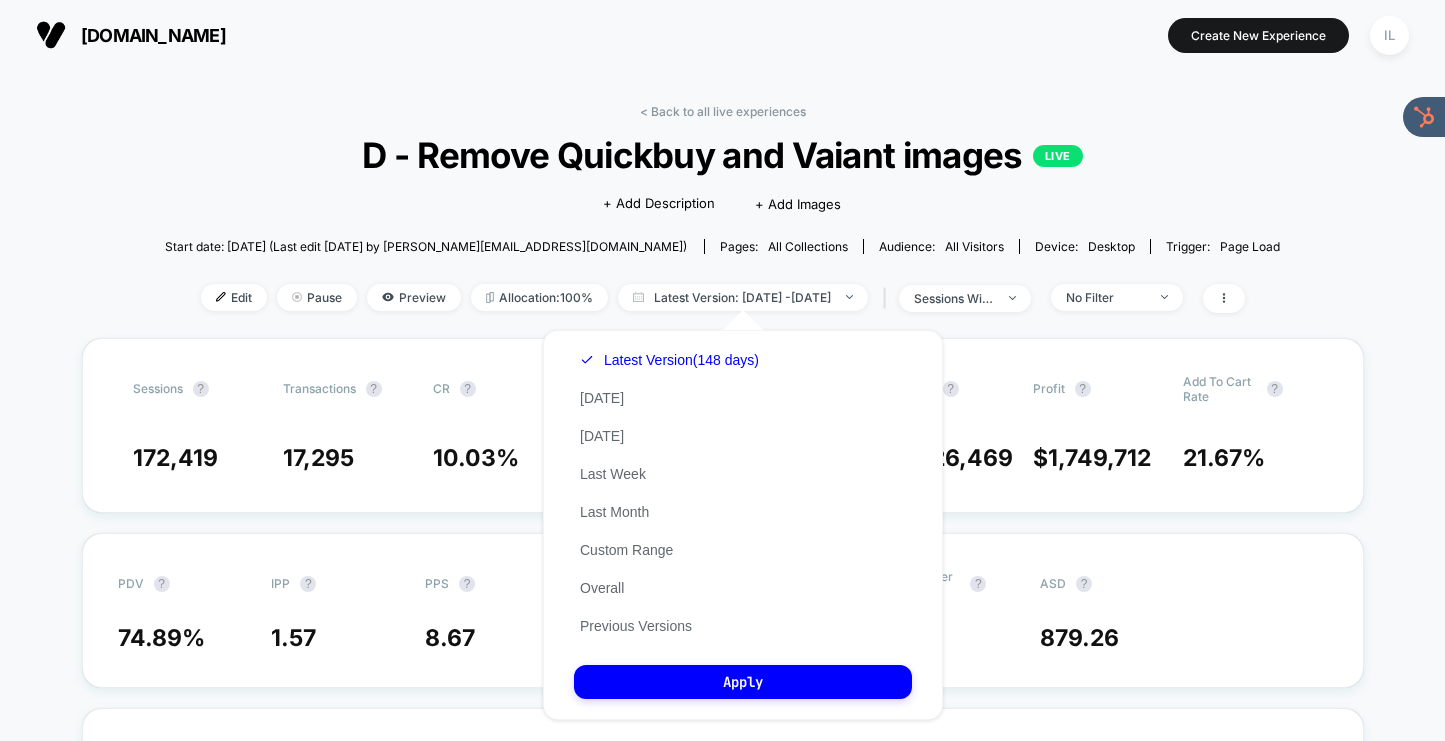 click on "< Back to all live experiences  D - Remove Quickbuy and Vaiant images LIVE Click to edit experience details + Add Description + Add Images Start date: [DATE] (Last edit [DATE] by [EMAIL_ADDRESS][DOMAIN_NAME]) Pages: all collections Audience: All Visitors Device: desktop Trigger: Page Load Edit Pause  Preview Allocation:  100% Latest Version:     [DATE]    -    [DATE] |   sessions with impression   No Filter" at bounding box center (723, 221) 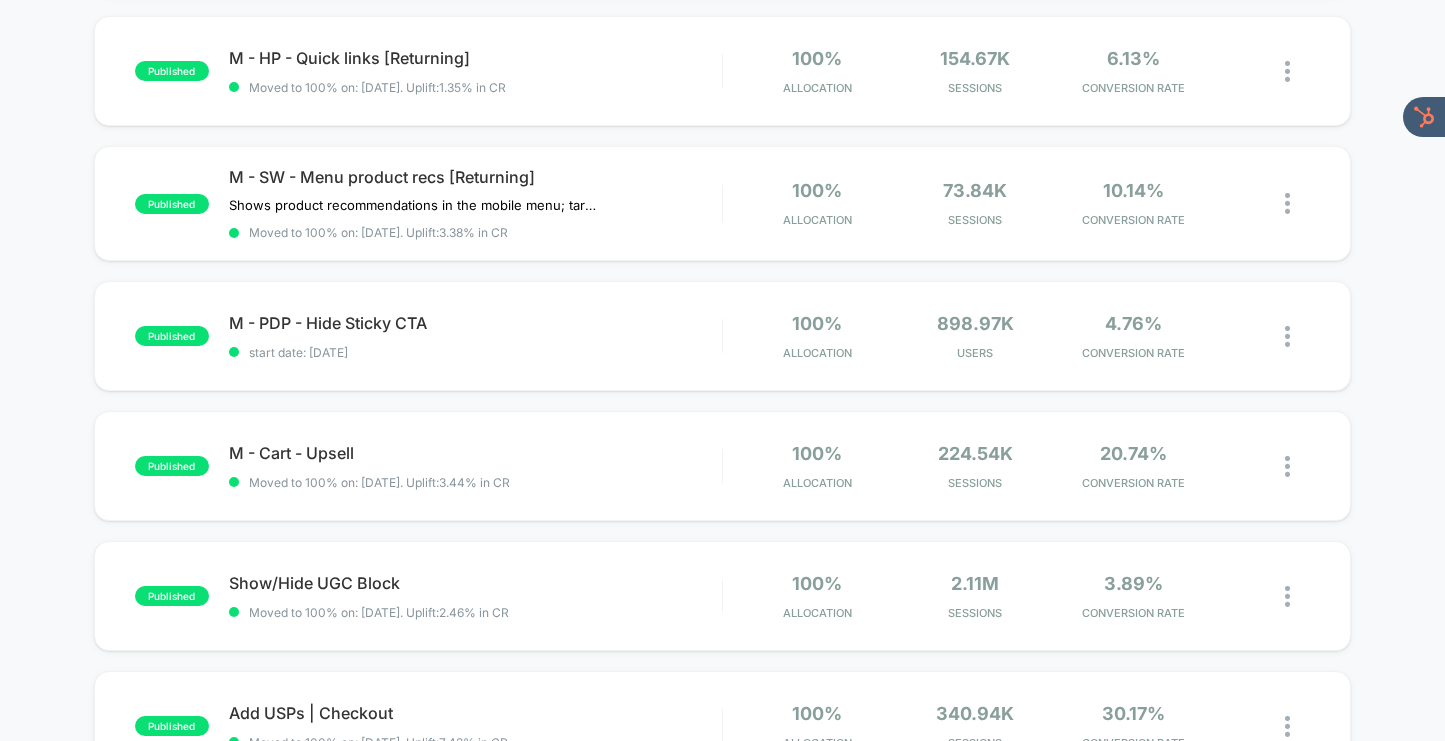 scroll, scrollTop: 335, scrollLeft: 0, axis: vertical 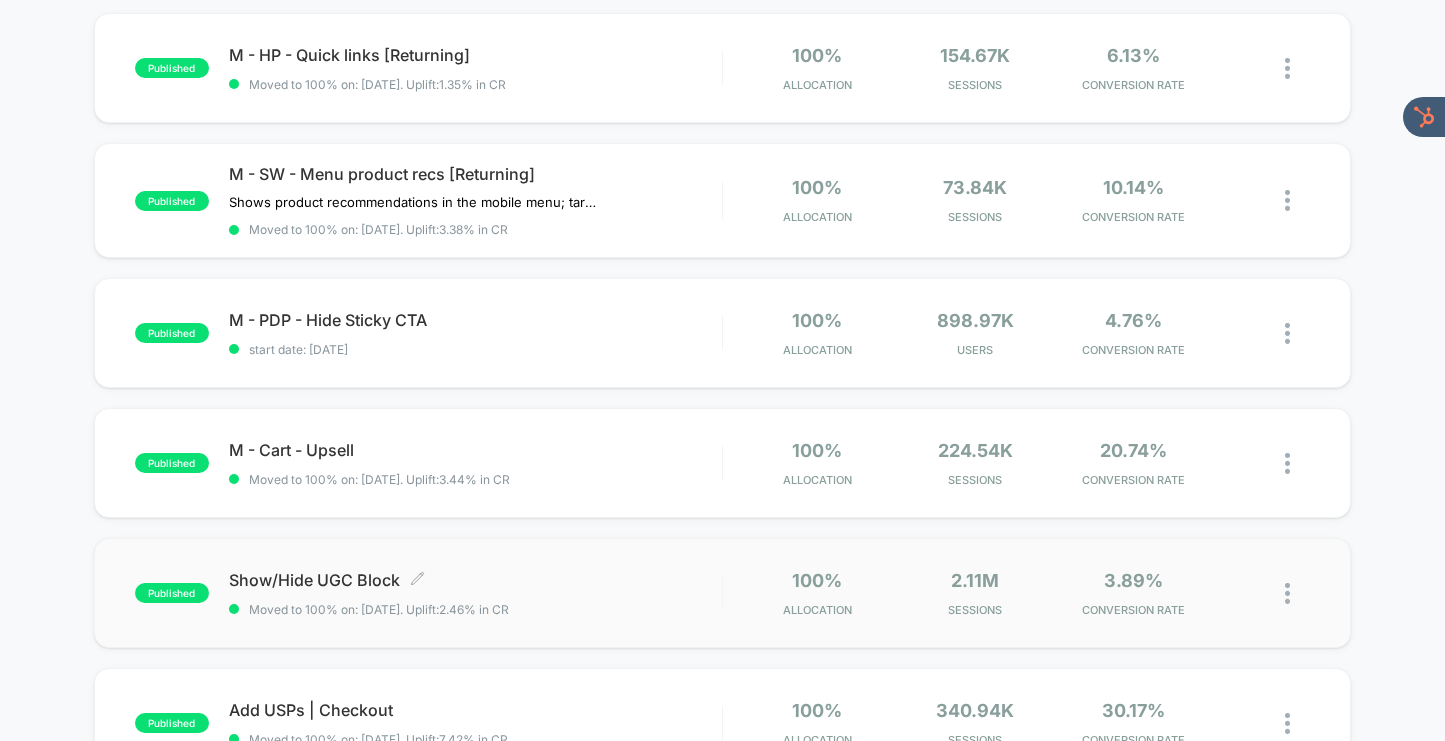 click on "Show/Hide UGC Block Click to edit experience details" at bounding box center [475, 580] 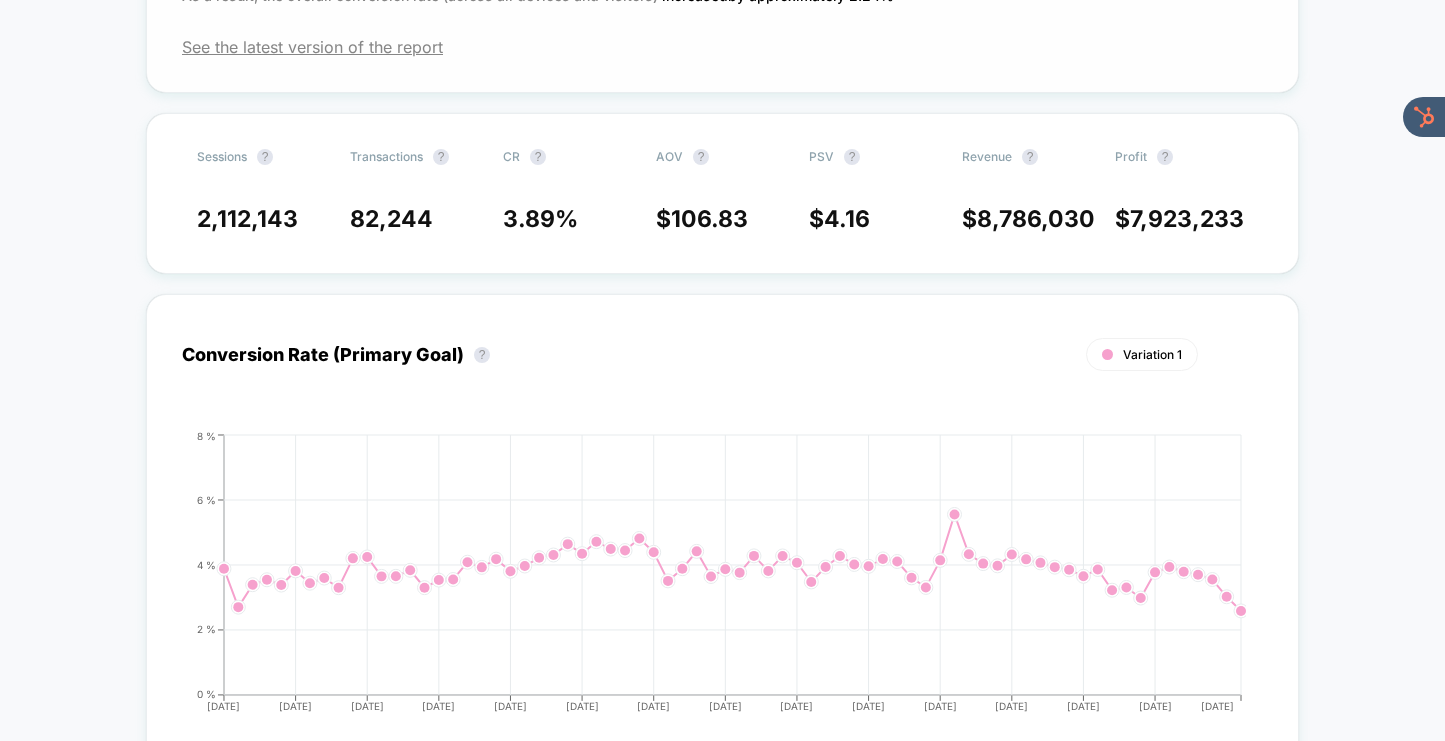scroll, scrollTop: 472, scrollLeft: 0, axis: vertical 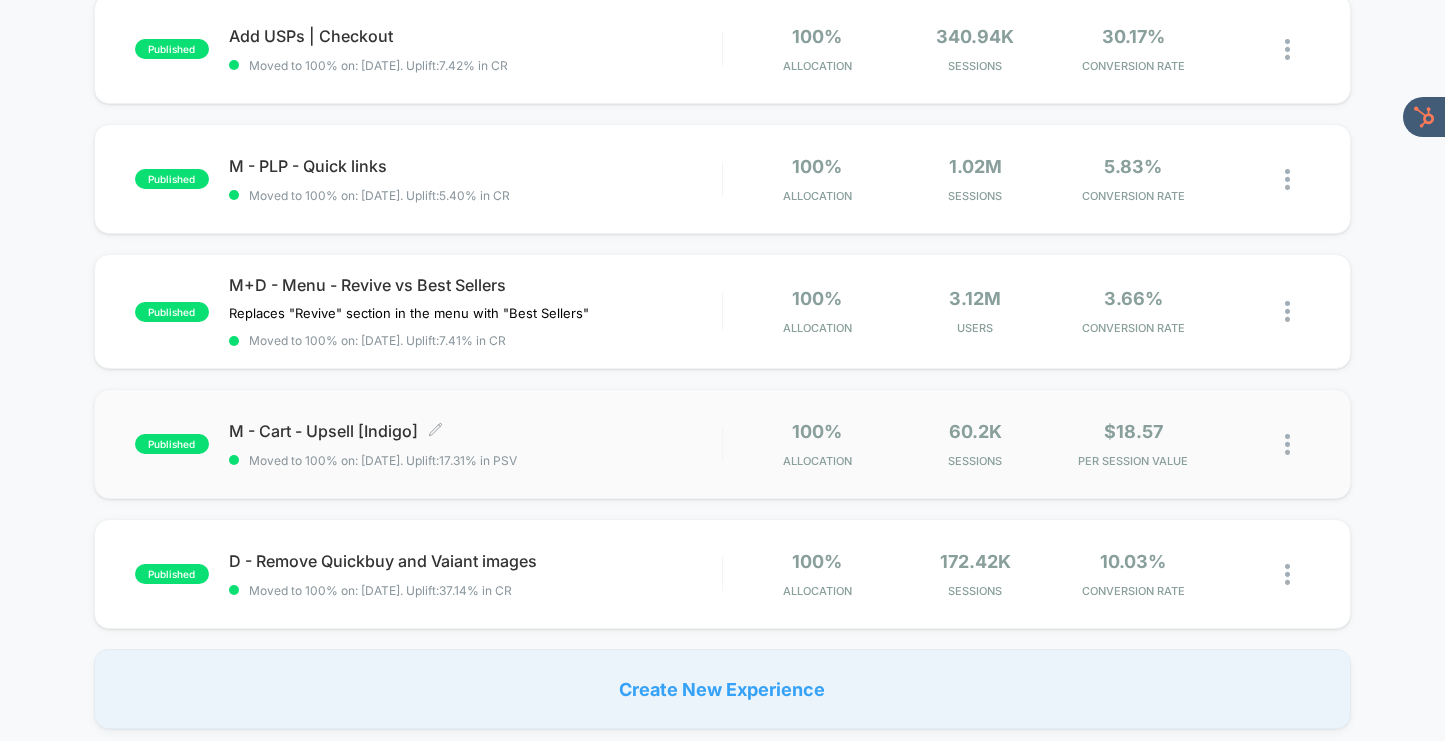 click on "M - Cart - Upsell [Indigo] Click to edit experience details" at bounding box center [475, 431] 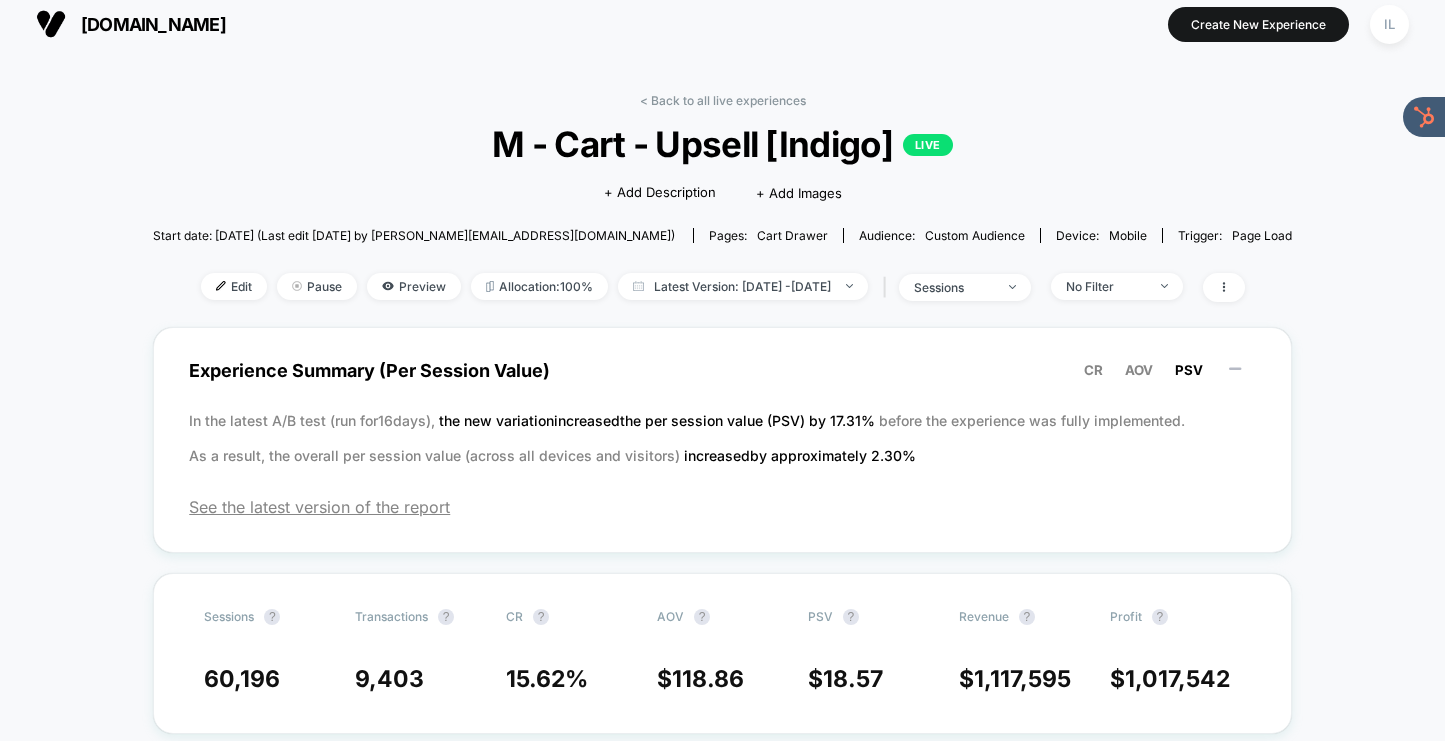 scroll, scrollTop: 0, scrollLeft: 0, axis: both 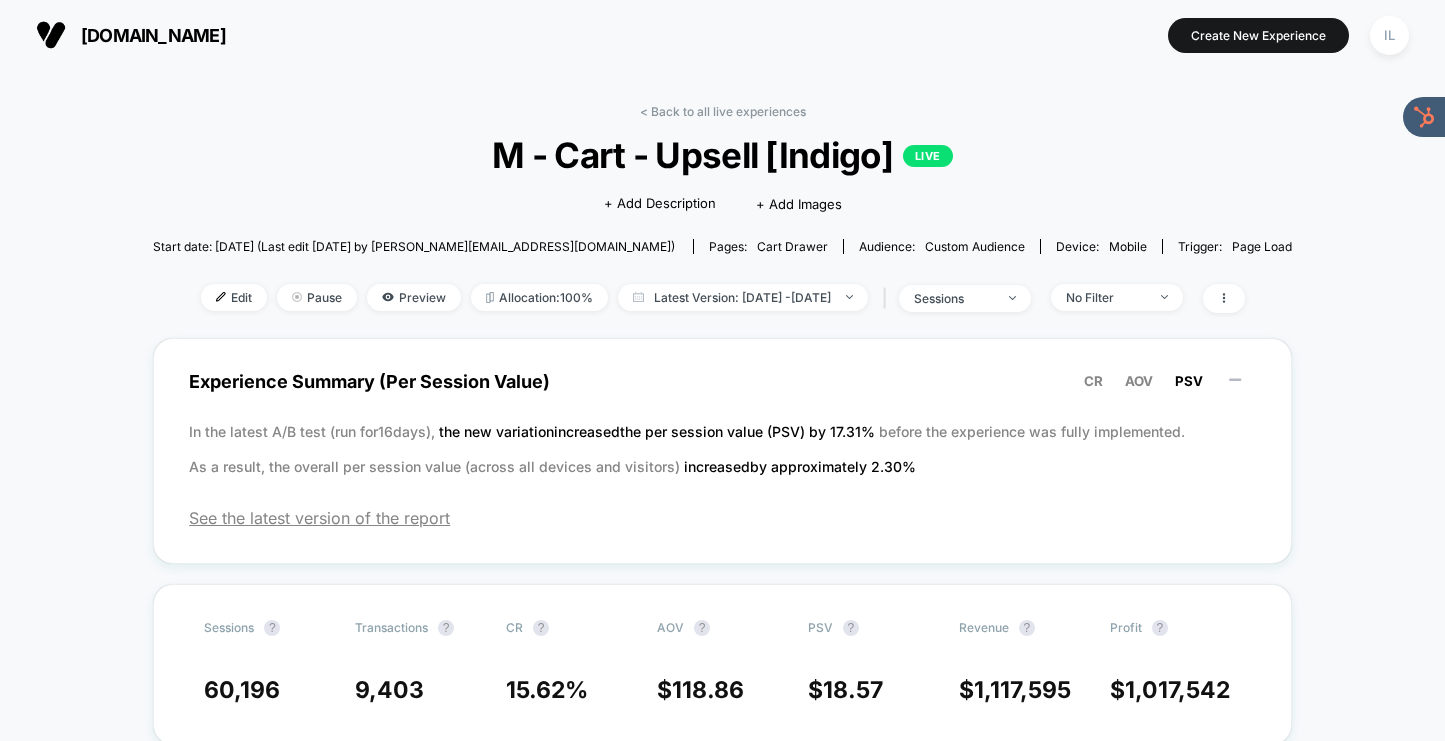 click on "< Back to all live experiences  M - Cart - Upsell [Indigo] LIVE Click to edit experience details + Add Description + Add Images Start date: [DATE] (Last edit [DATE] by [PERSON_NAME][EMAIL_ADDRESS][DOMAIN_NAME]) Pages: cart drawer Audience: Custom Audience Device: mobile Trigger: Page Load Edit Pause  Preview Allocation:  100% Latest Version:     [DATE]    -    [DATE] |   sessions   No Filter Experience Summary    (Per Session Value) CR AOV PSV In the latest A/B test (run for  16  days),   the new variation  increased  the per session value (PSV) by   17.31 %   before the experience was fully implemented.  As a result, the overall per session value (across all devices and visitors)   increased  by approximately   2.30 % See the latest version of the report Sessions ? Transactions ? CR ? AOV ? PSV ? Revenue ? Profit ? 60,196 9,403 15.62 % $ 118.86 $ 18.57 $ 1,117,595 $ 1,017,542 Per Session Value (Primary Goal) ? Variation 1 Hide [DATE] [DATE] [DATE] [DATE] [DATE] [DATE] [DATE] $0" at bounding box center [722, 1794] 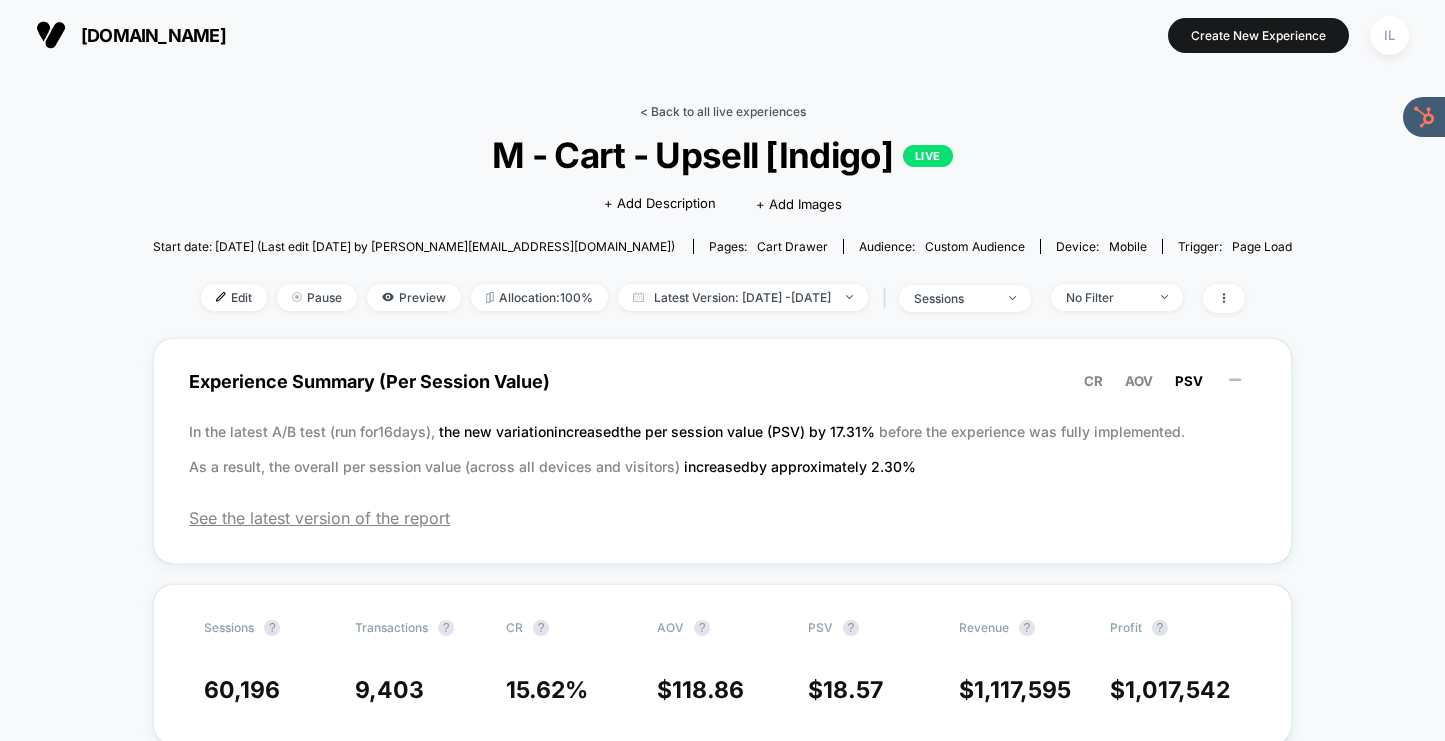 click on "< Back to all live experiences" at bounding box center [723, 111] 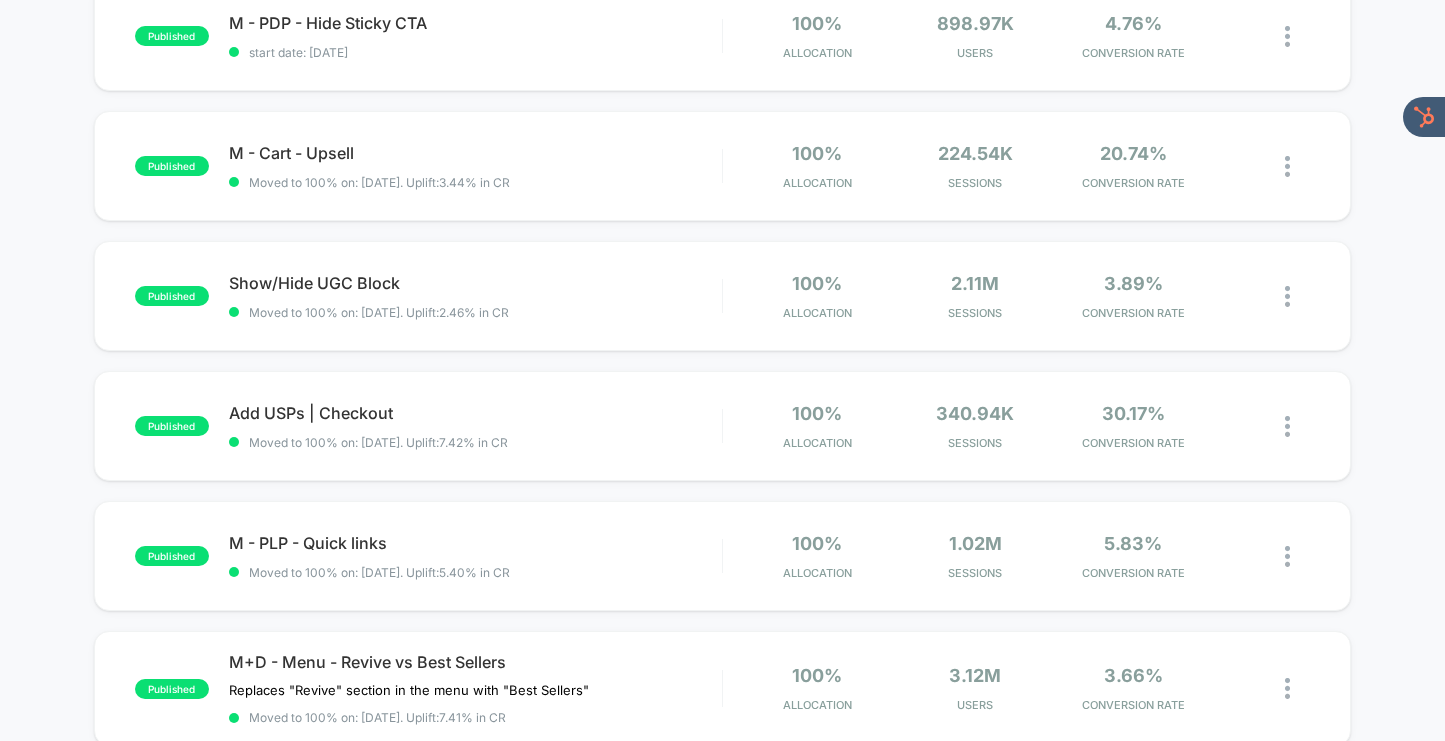 scroll, scrollTop: 629, scrollLeft: 0, axis: vertical 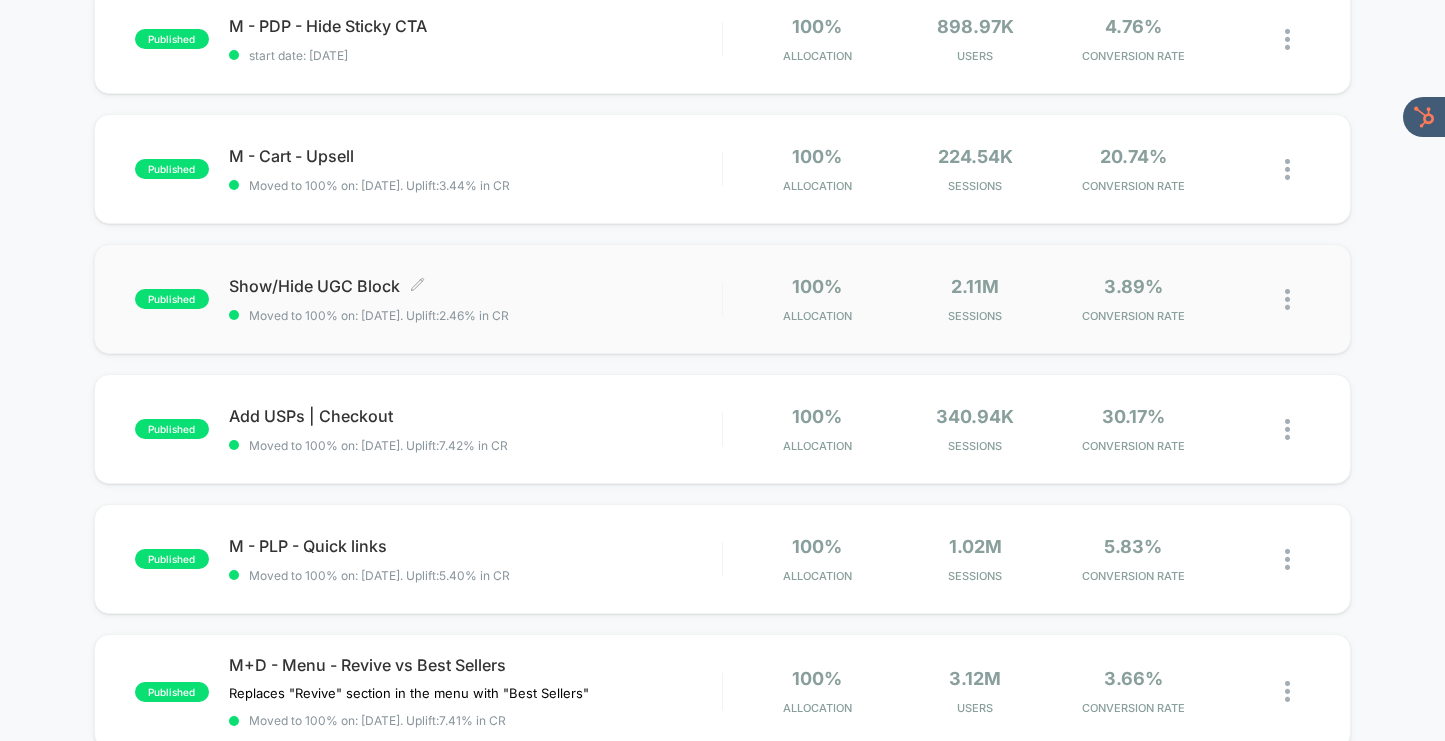 click on "Show/Hide UGC Block Click to edit experience details" at bounding box center [475, 286] 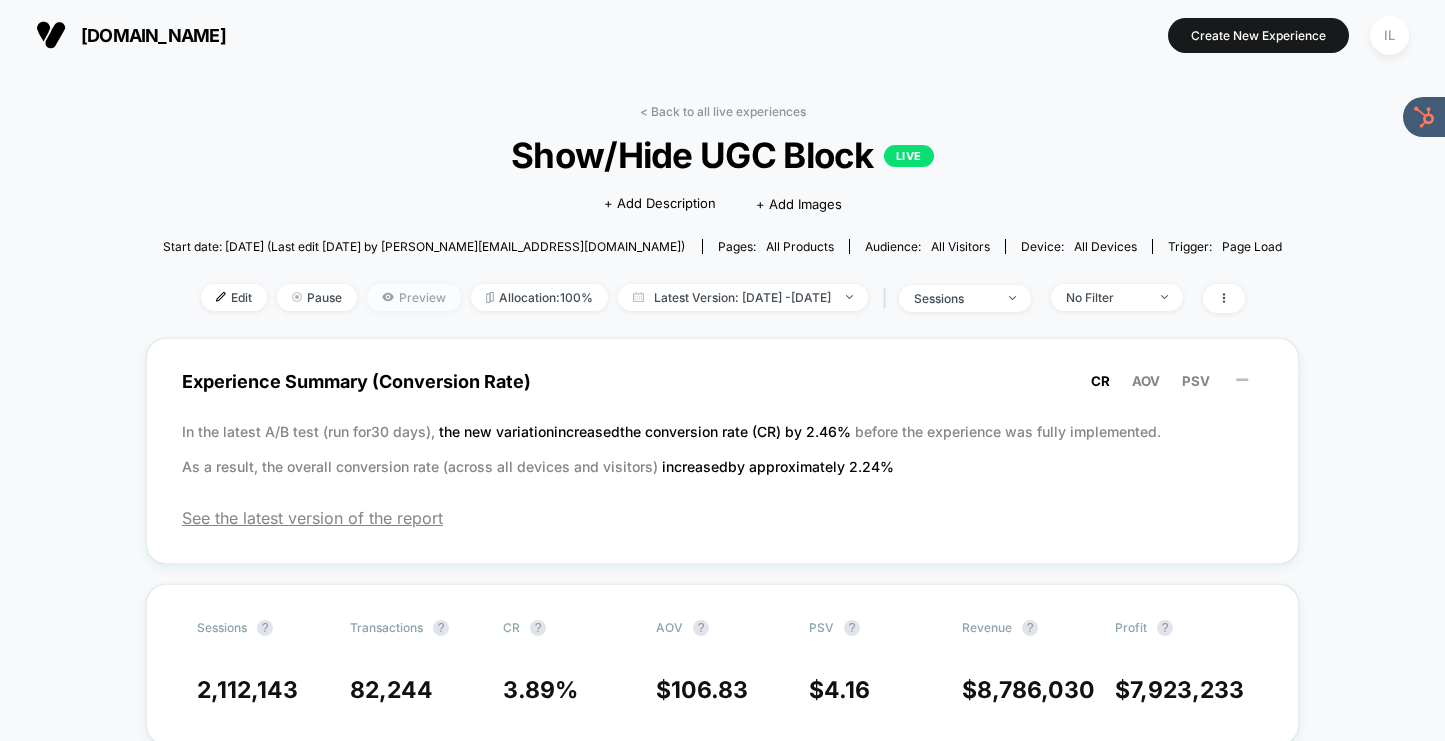 click on "Preview" at bounding box center [414, 297] 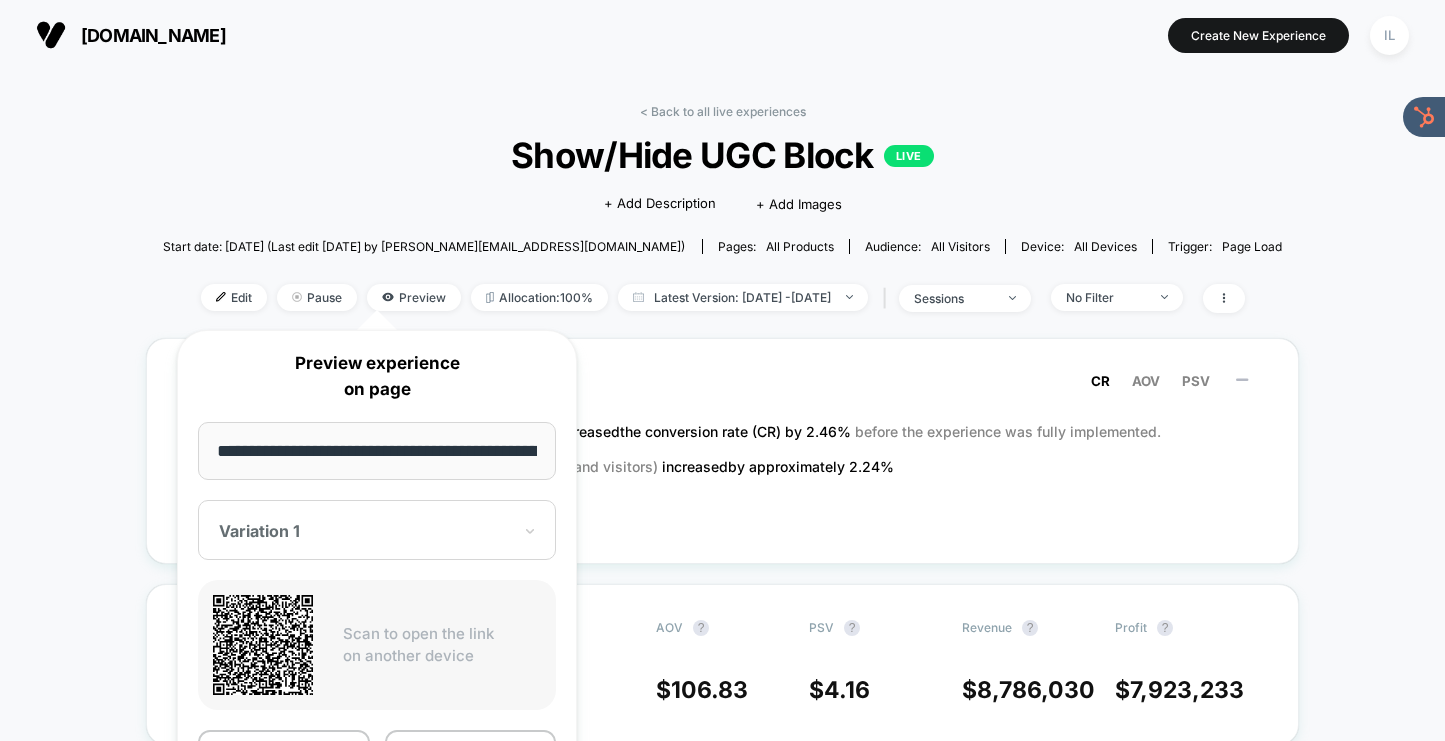 scroll, scrollTop: 0, scrollLeft: 115, axis: horizontal 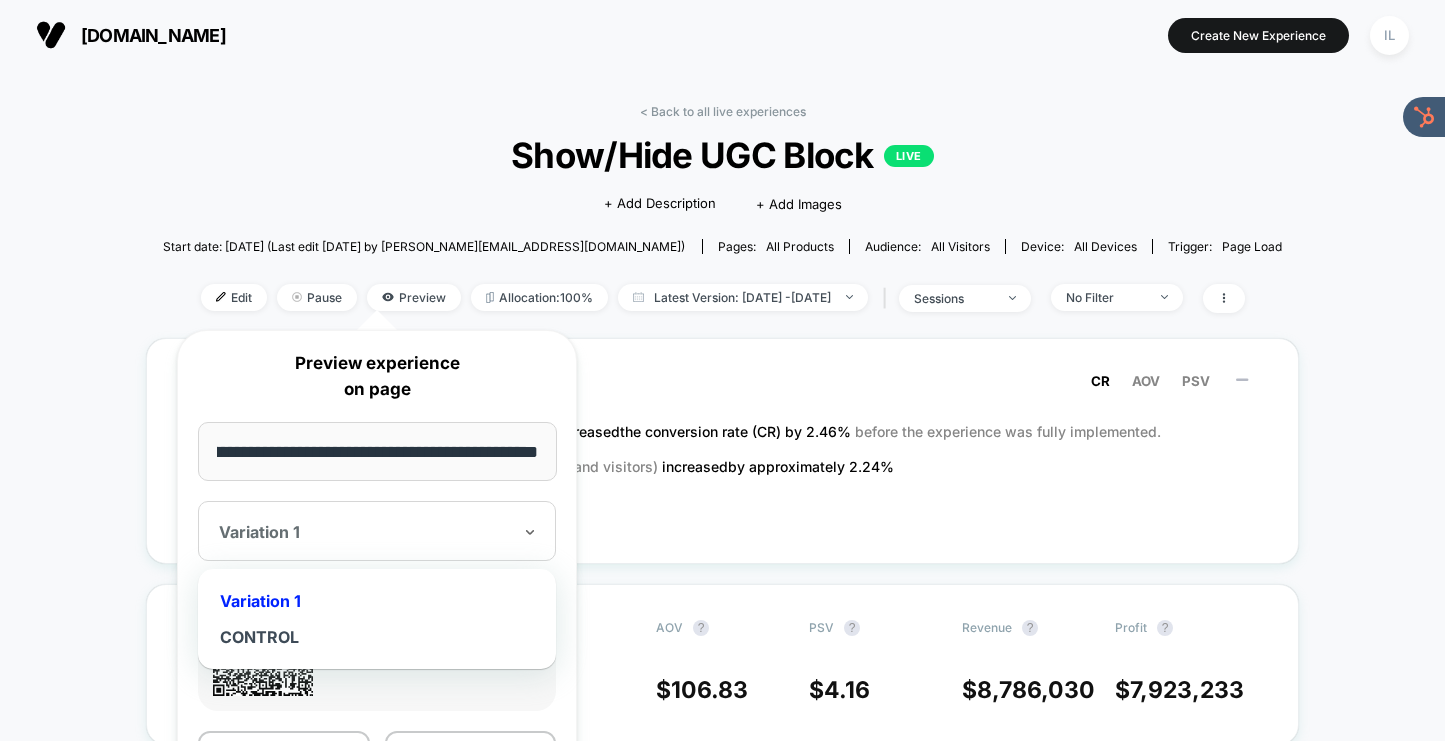 click at bounding box center (365, 532) 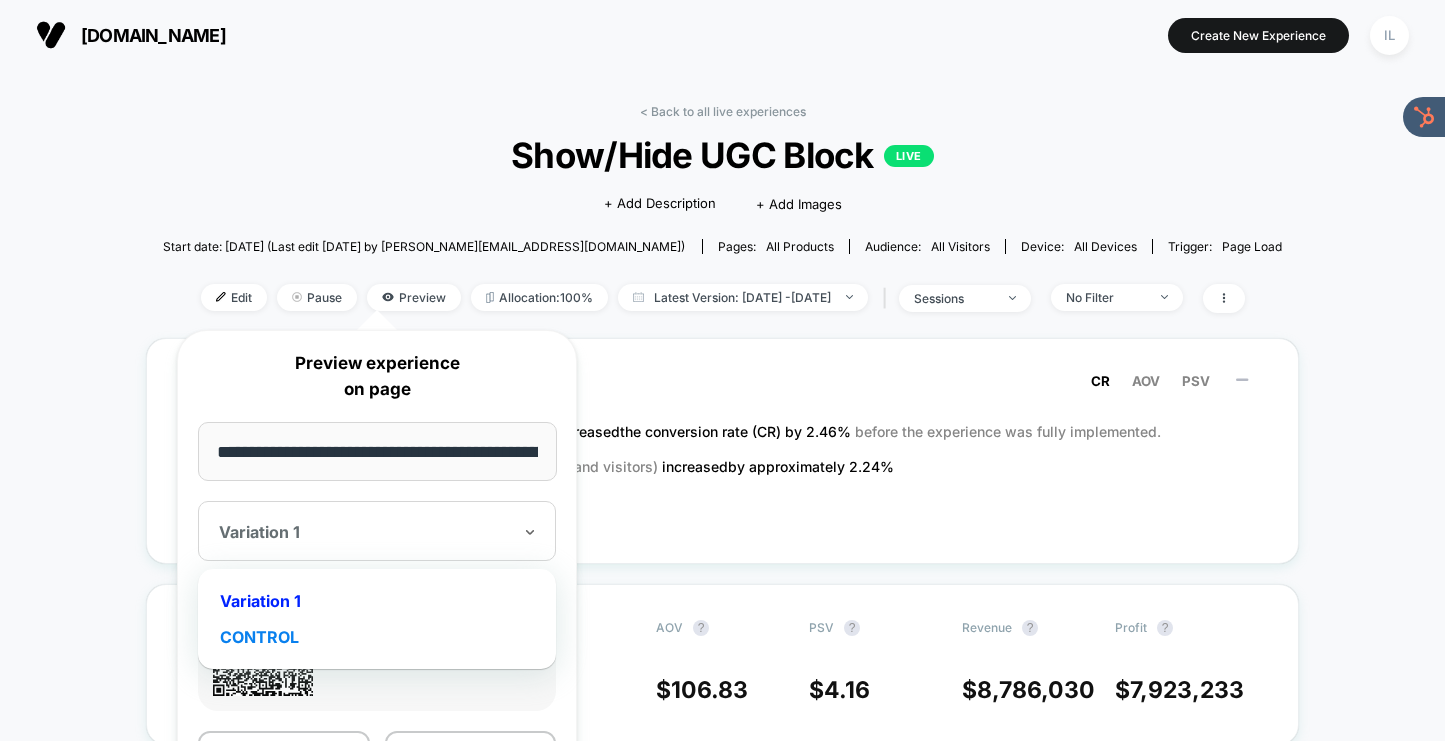 click on "CONTROL" at bounding box center [377, 637] 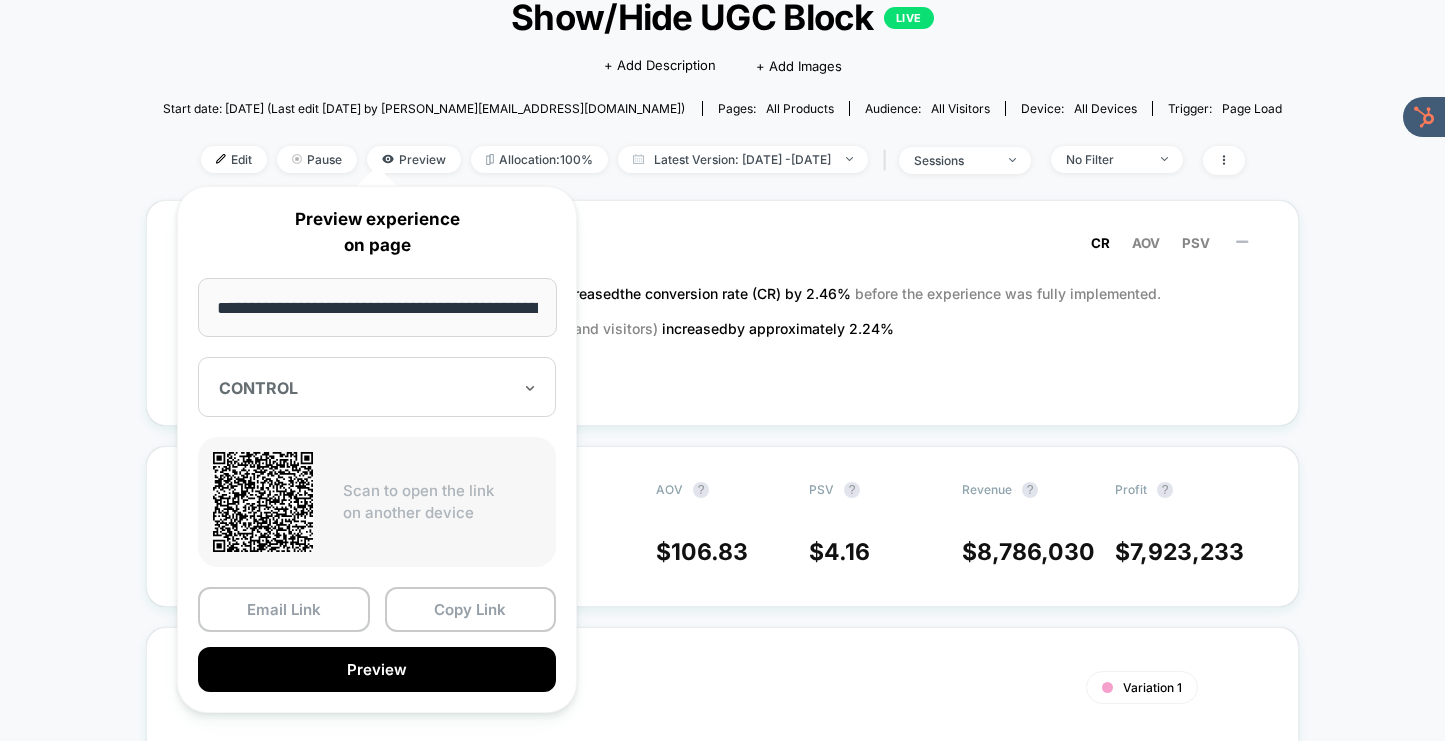 scroll, scrollTop: 144, scrollLeft: 0, axis: vertical 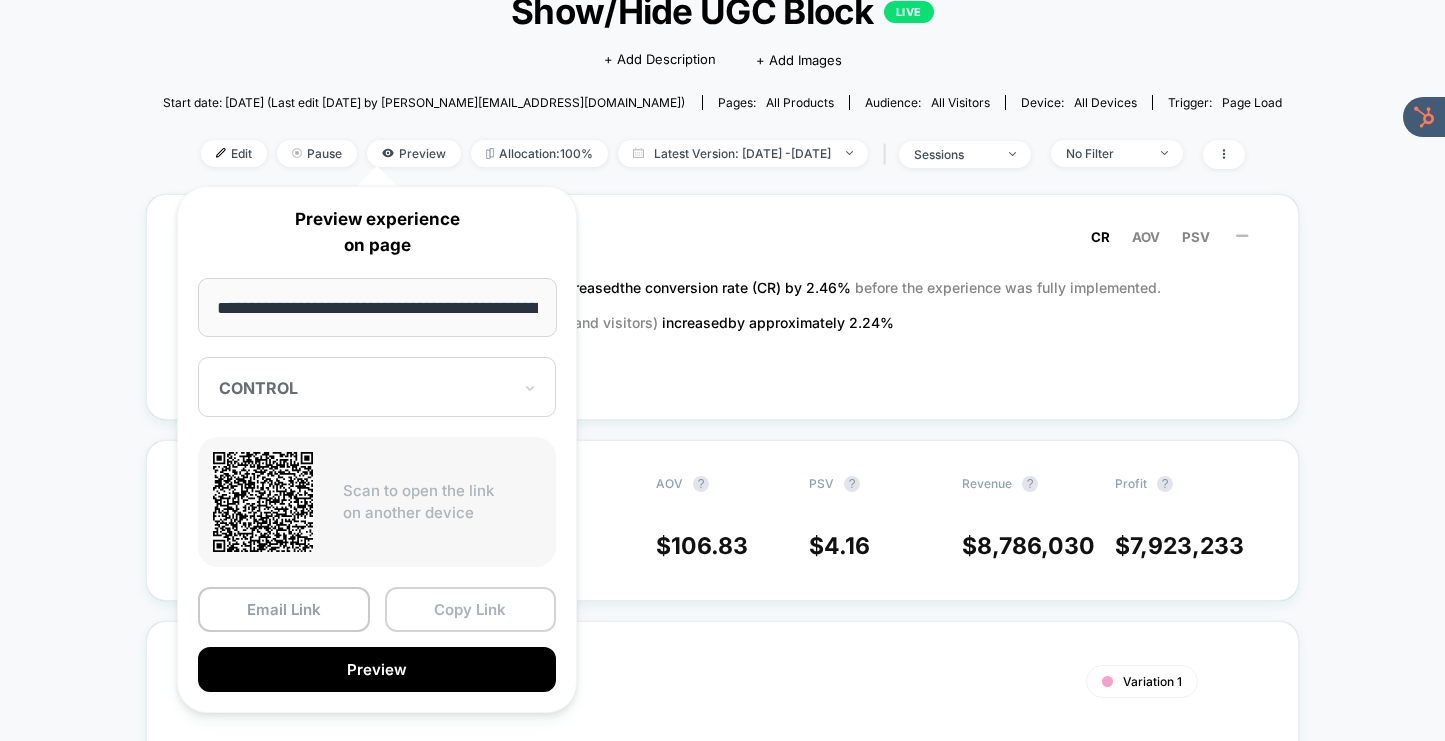 click on "Copy Link" at bounding box center [471, 609] 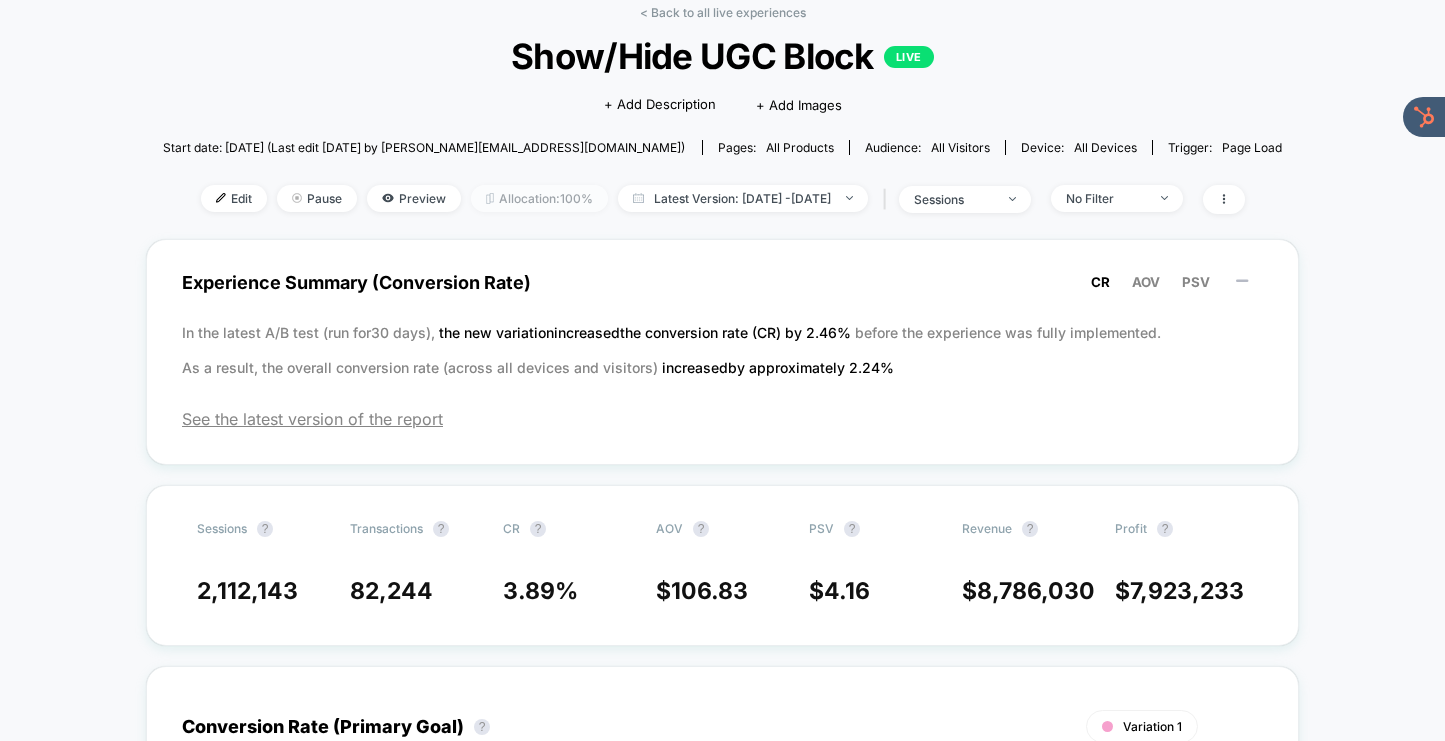 scroll, scrollTop: 98, scrollLeft: 0, axis: vertical 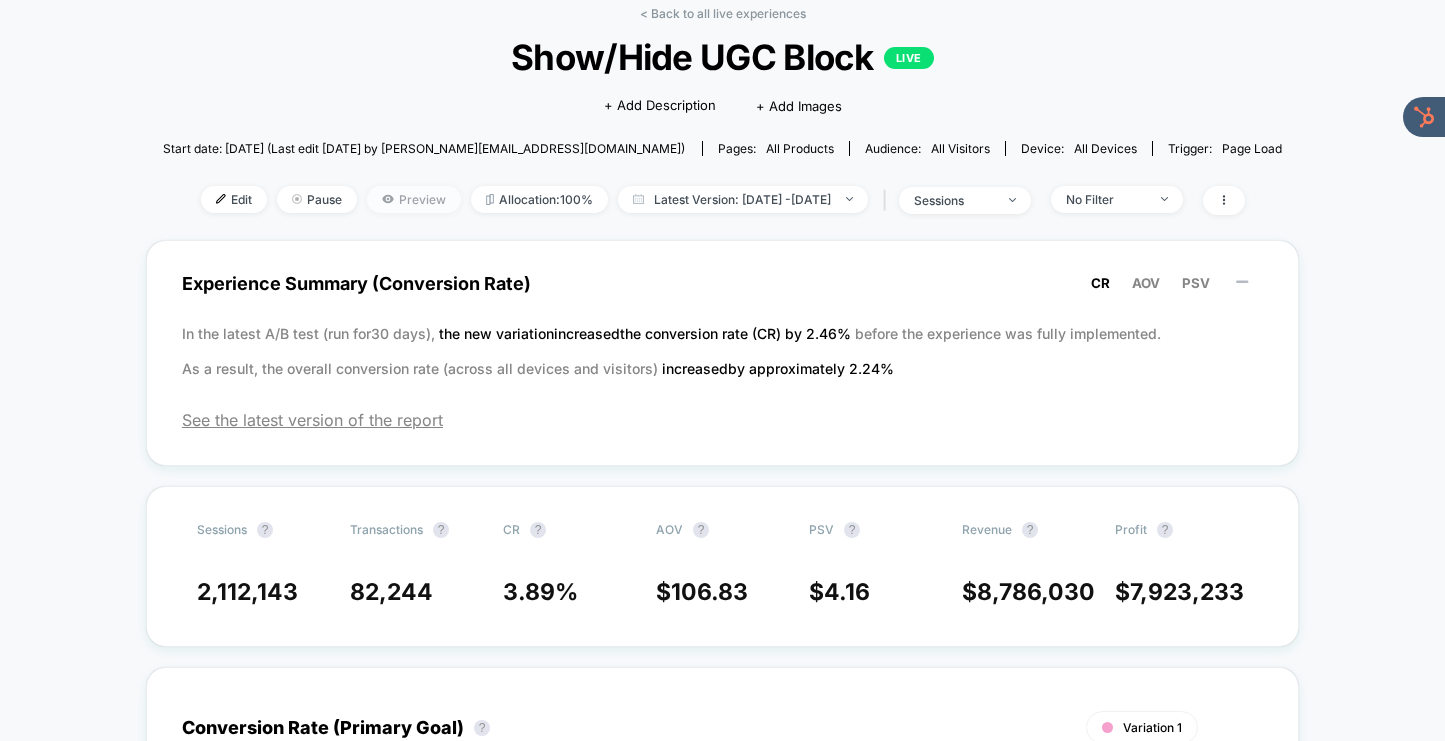 click on "Preview" at bounding box center [414, 199] 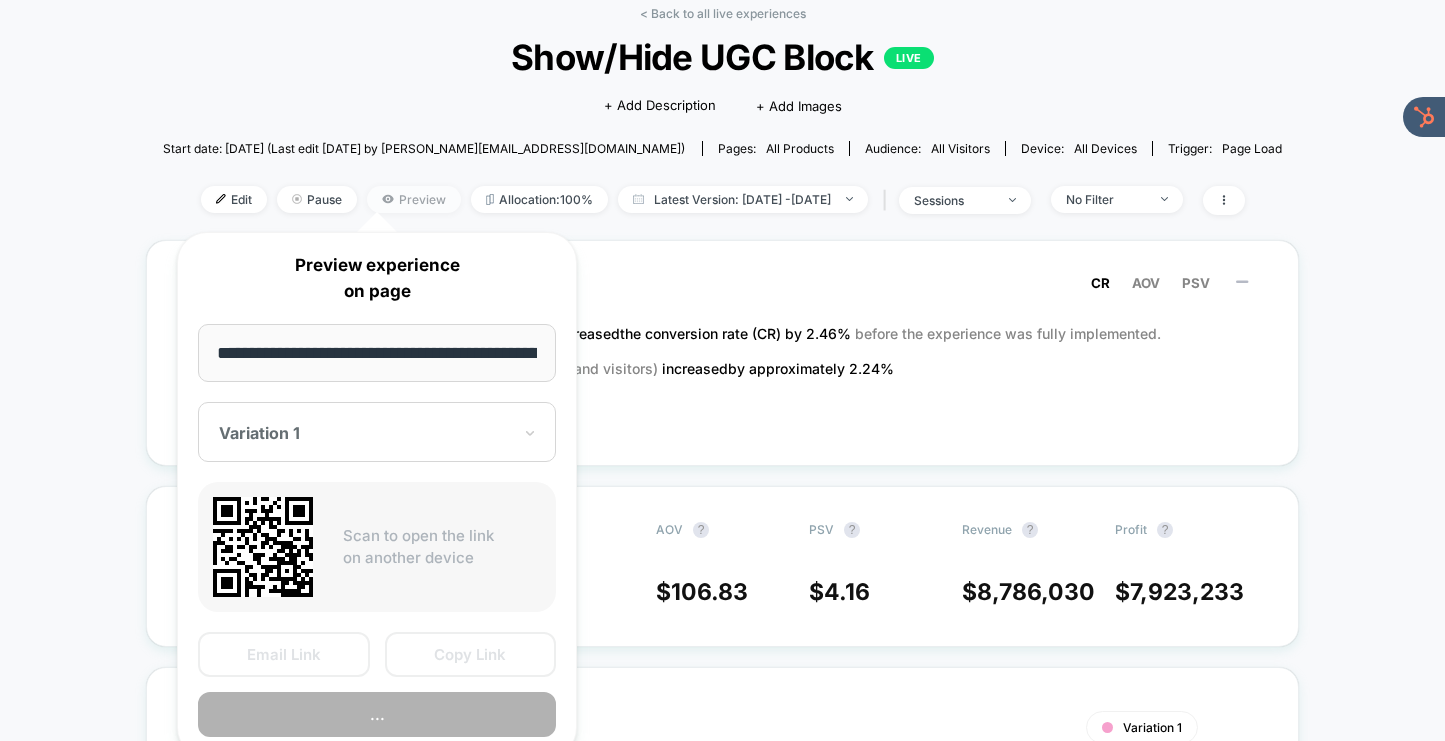 scroll, scrollTop: 0, scrollLeft: 115, axis: horizontal 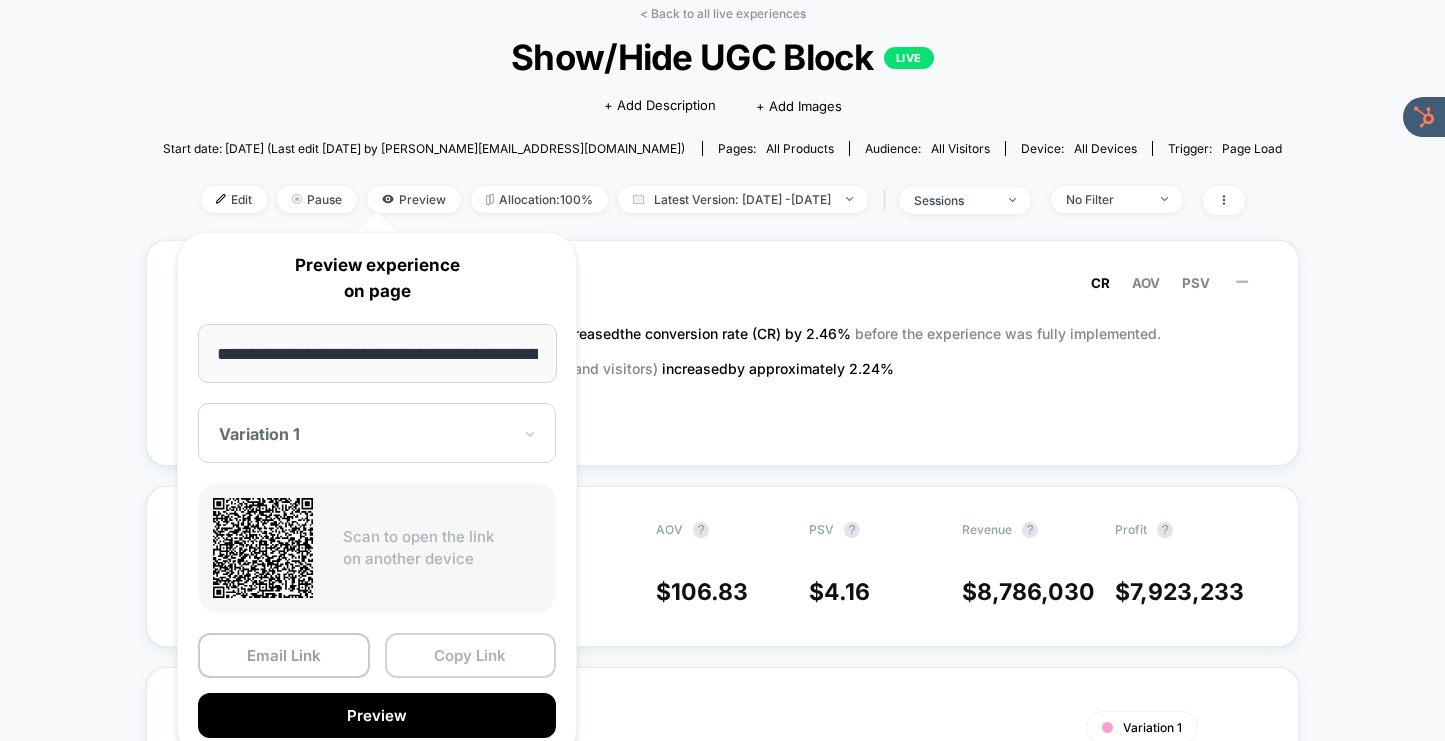 click on "Copy Link" at bounding box center (471, 655) 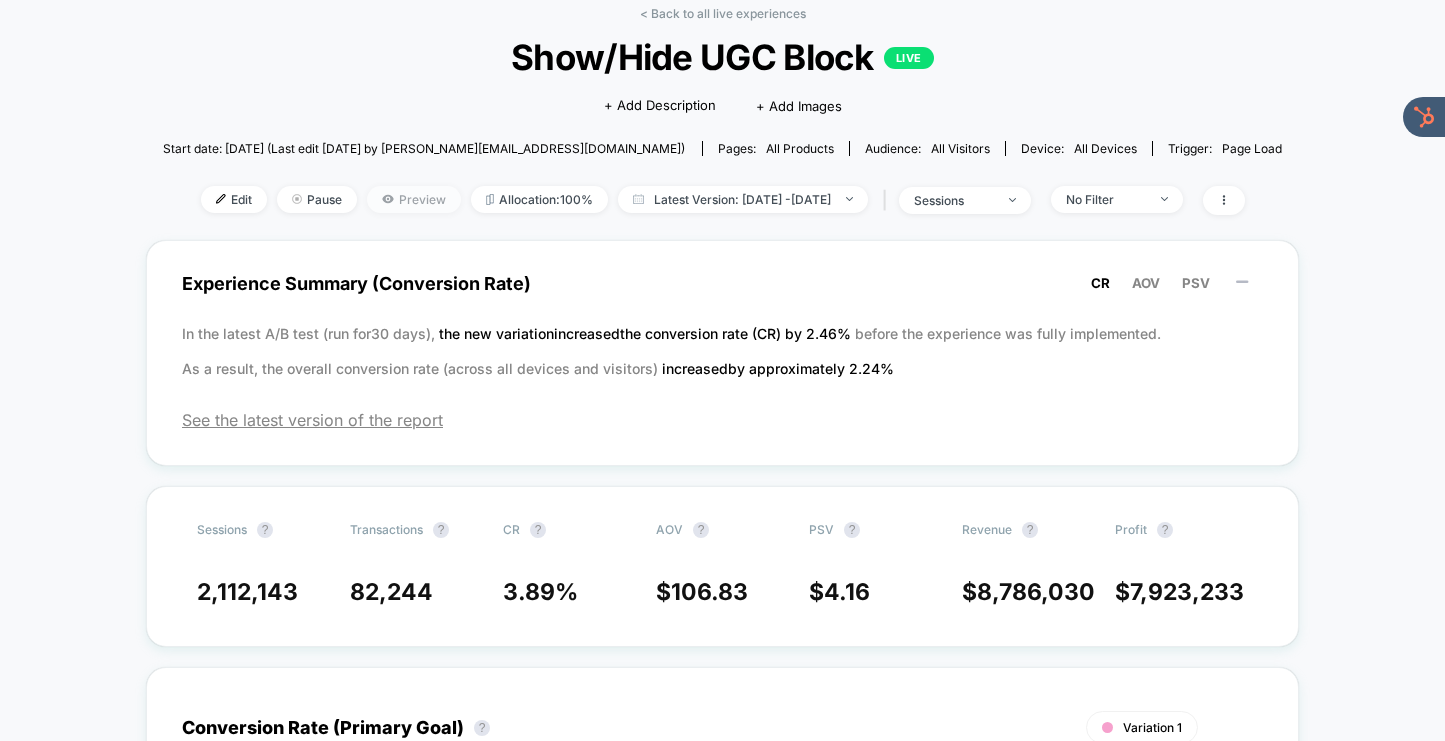 click on "Preview" at bounding box center (414, 199) 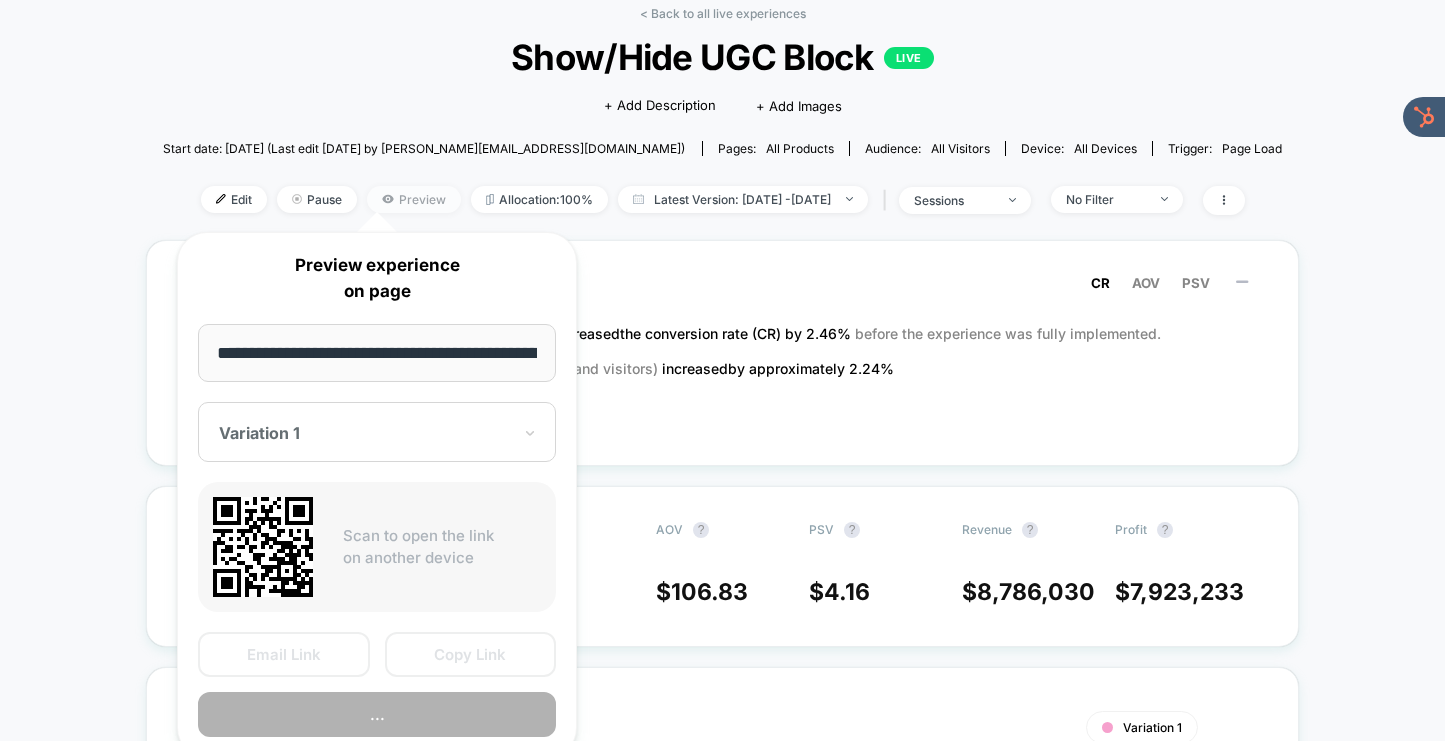 scroll, scrollTop: 0, scrollLeft: 115, axis: horizontal 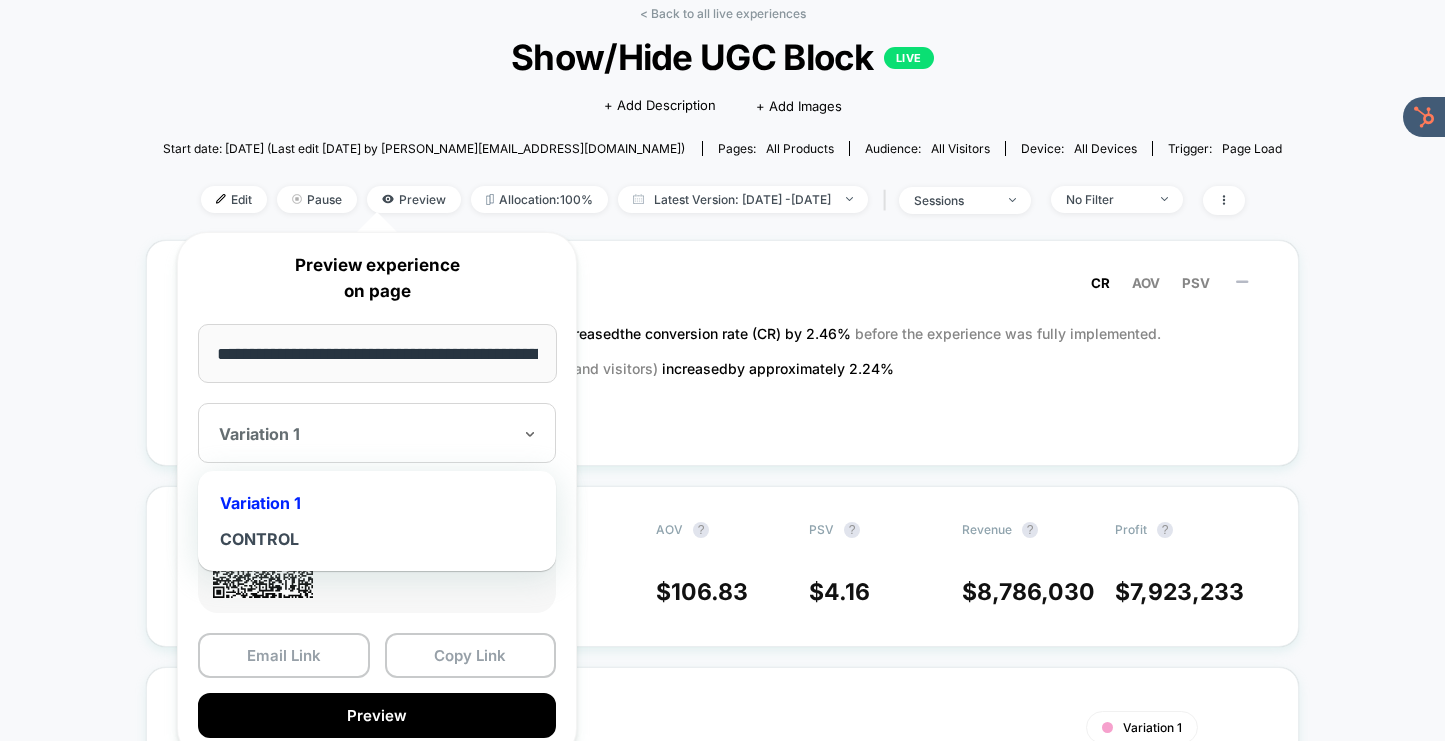 click on "Variation 1" at bounding box center (365, 434) 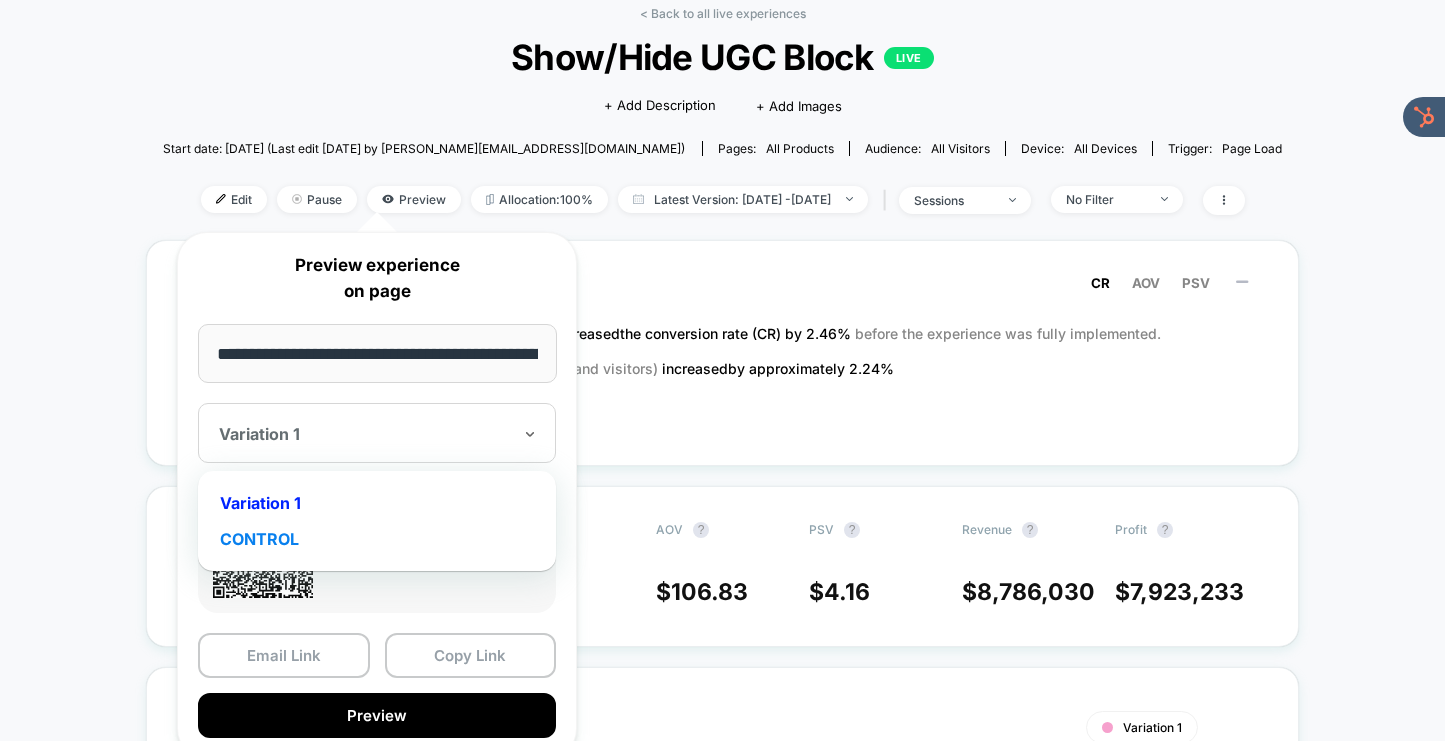 click on "CONTROL" at bounding box center (377, 539) 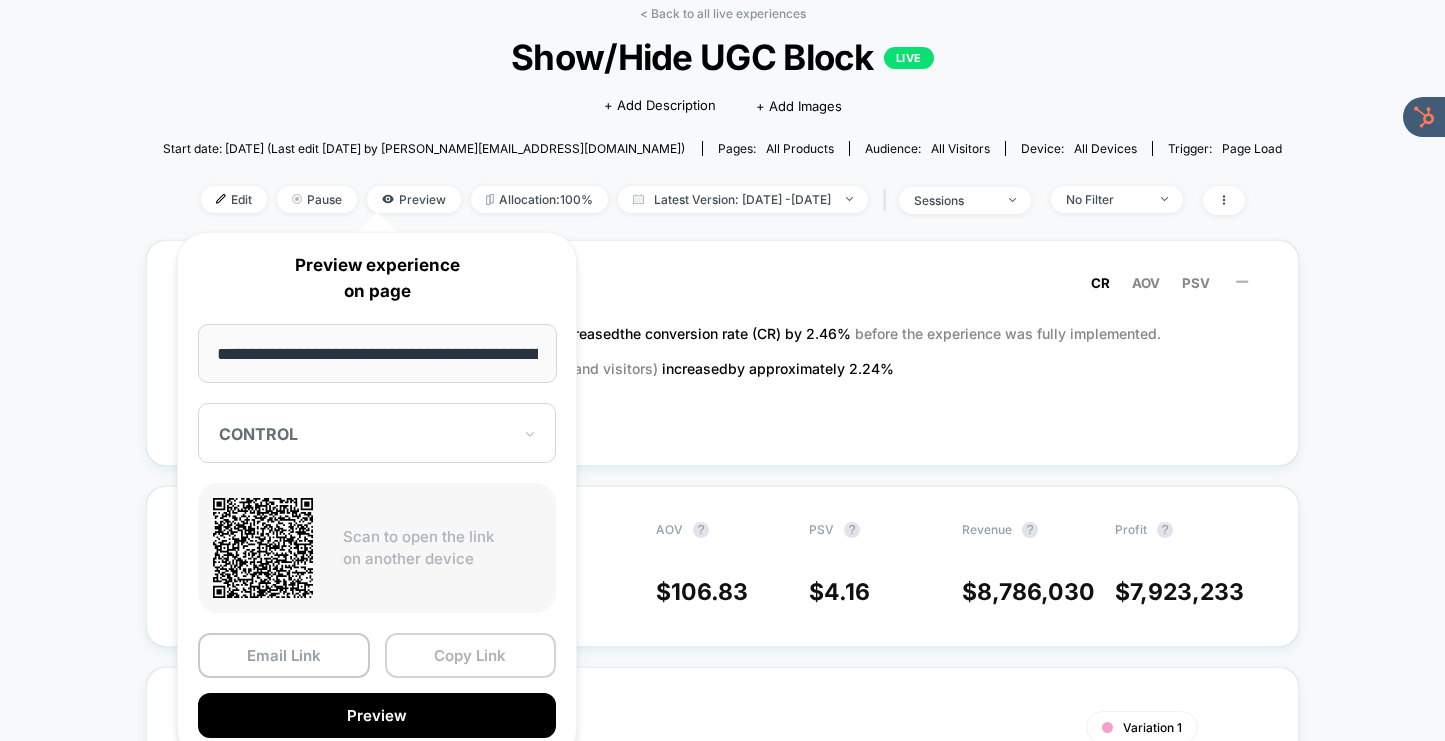 click on "Copy Link" at bounding box center (471, 655) 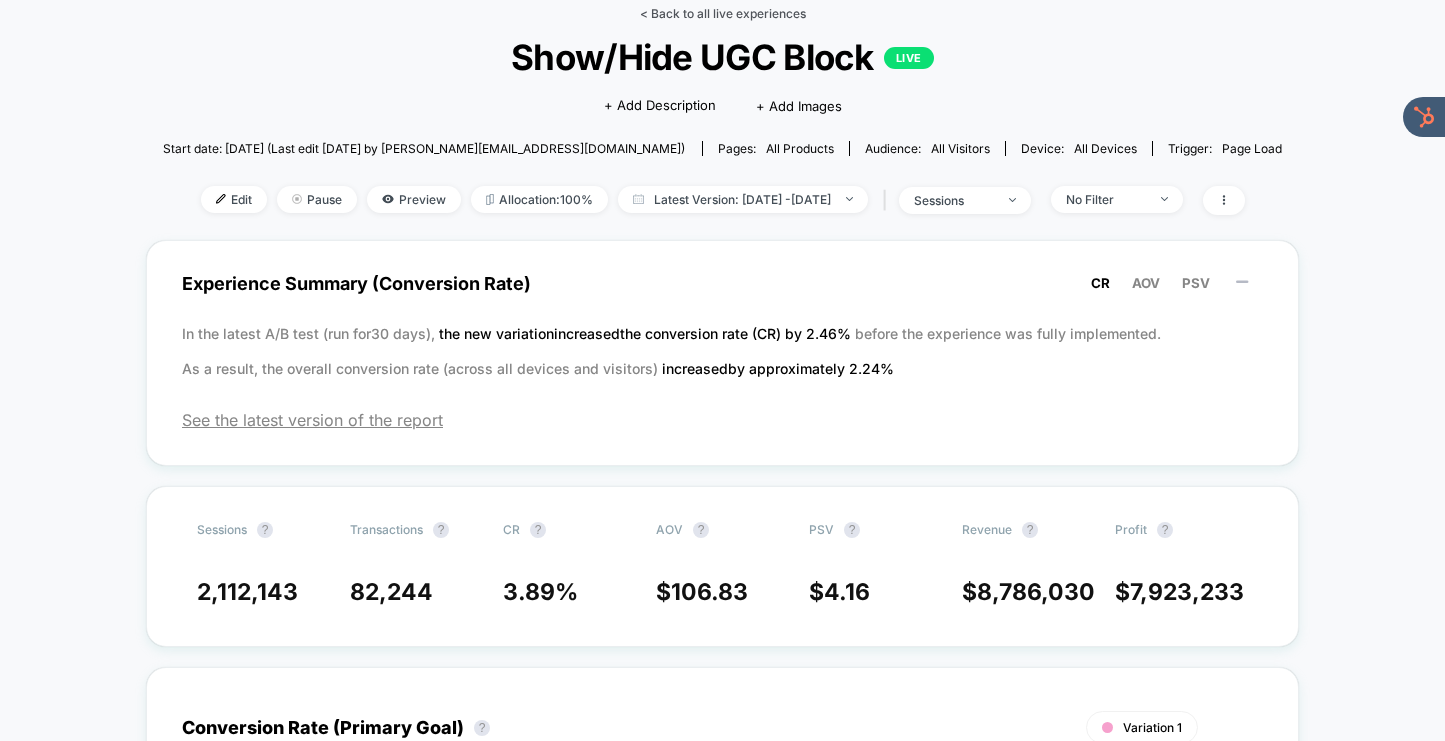 click on "< Back to all live experiences" at bounding box center (723, 13) 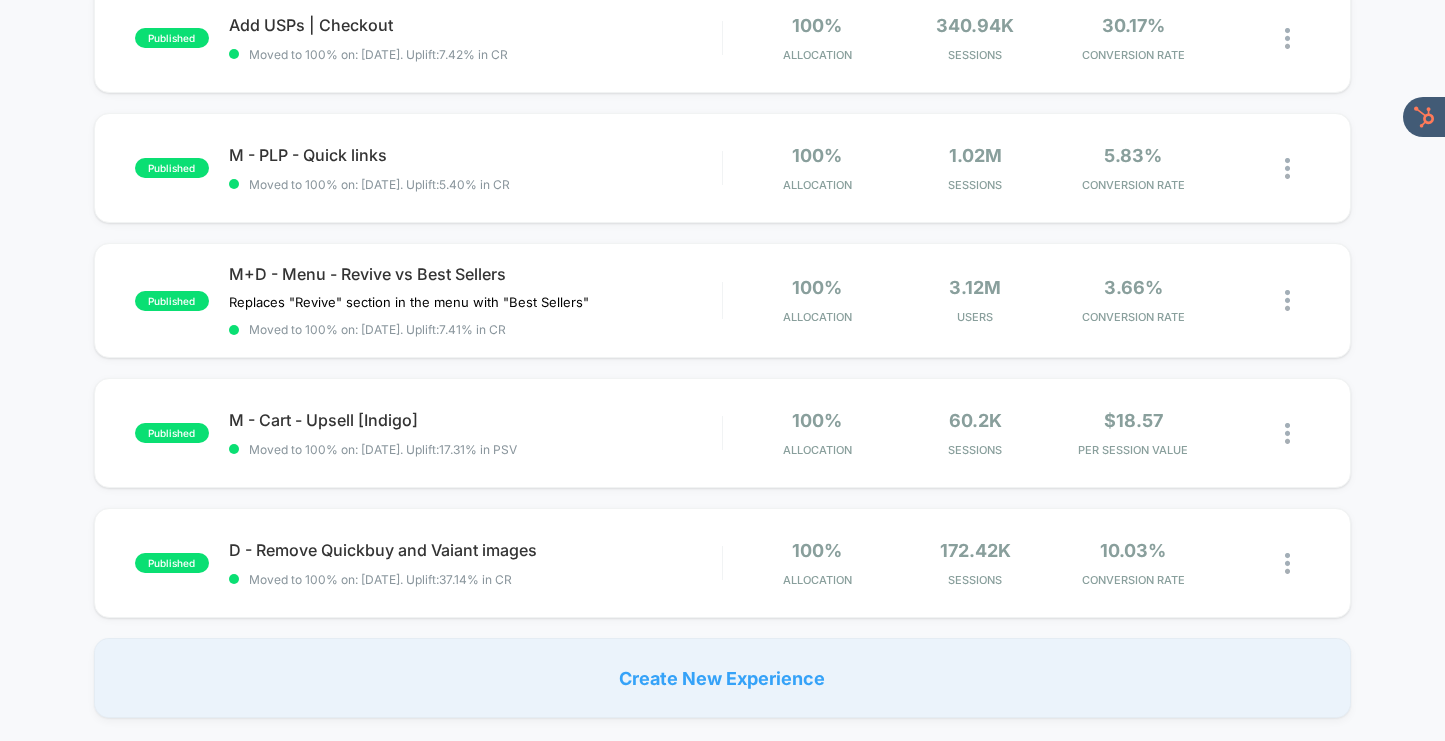 scroll, scrollTop: 1075, scrollLeft: 0, axis: vertical 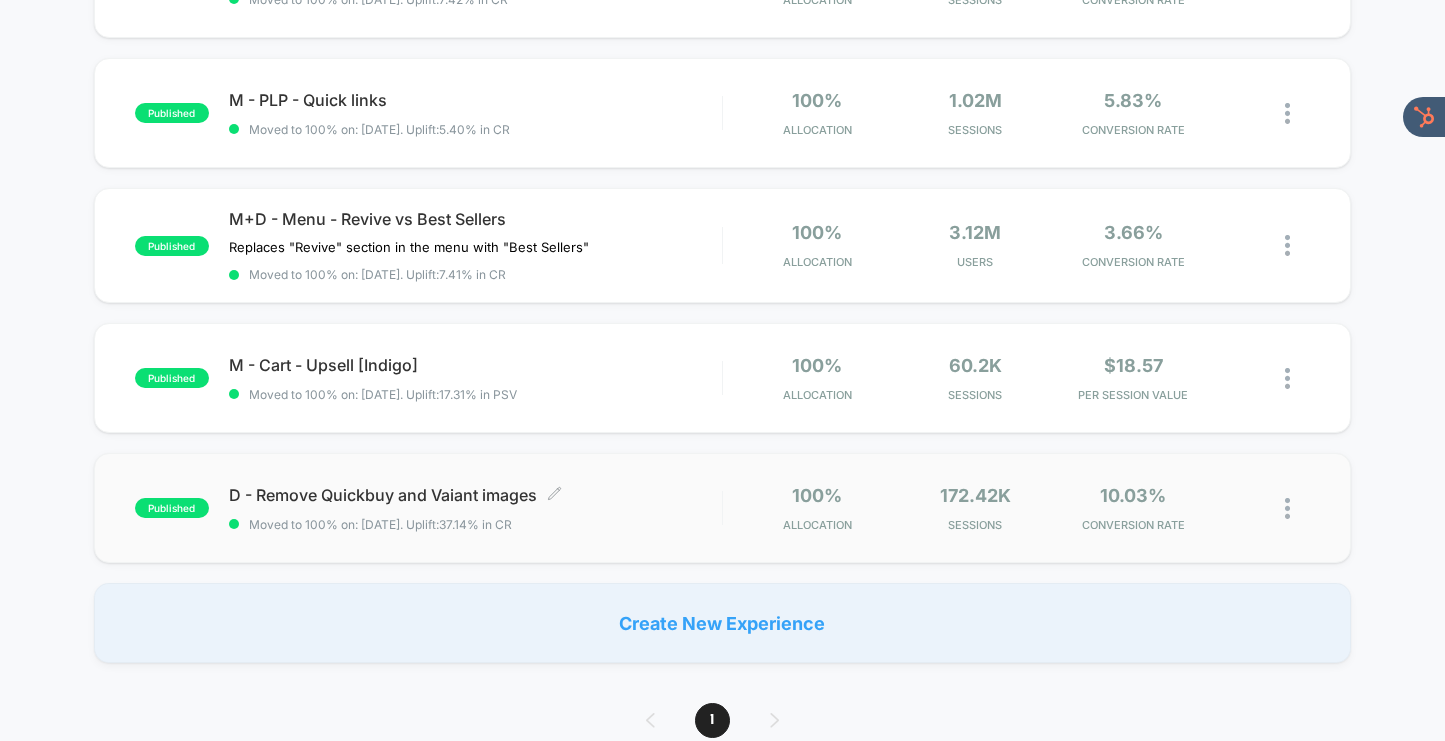 click on "D - Remove Quickbuy and Vaiant images Click to edit experience details" at bounding box center (475, 495) 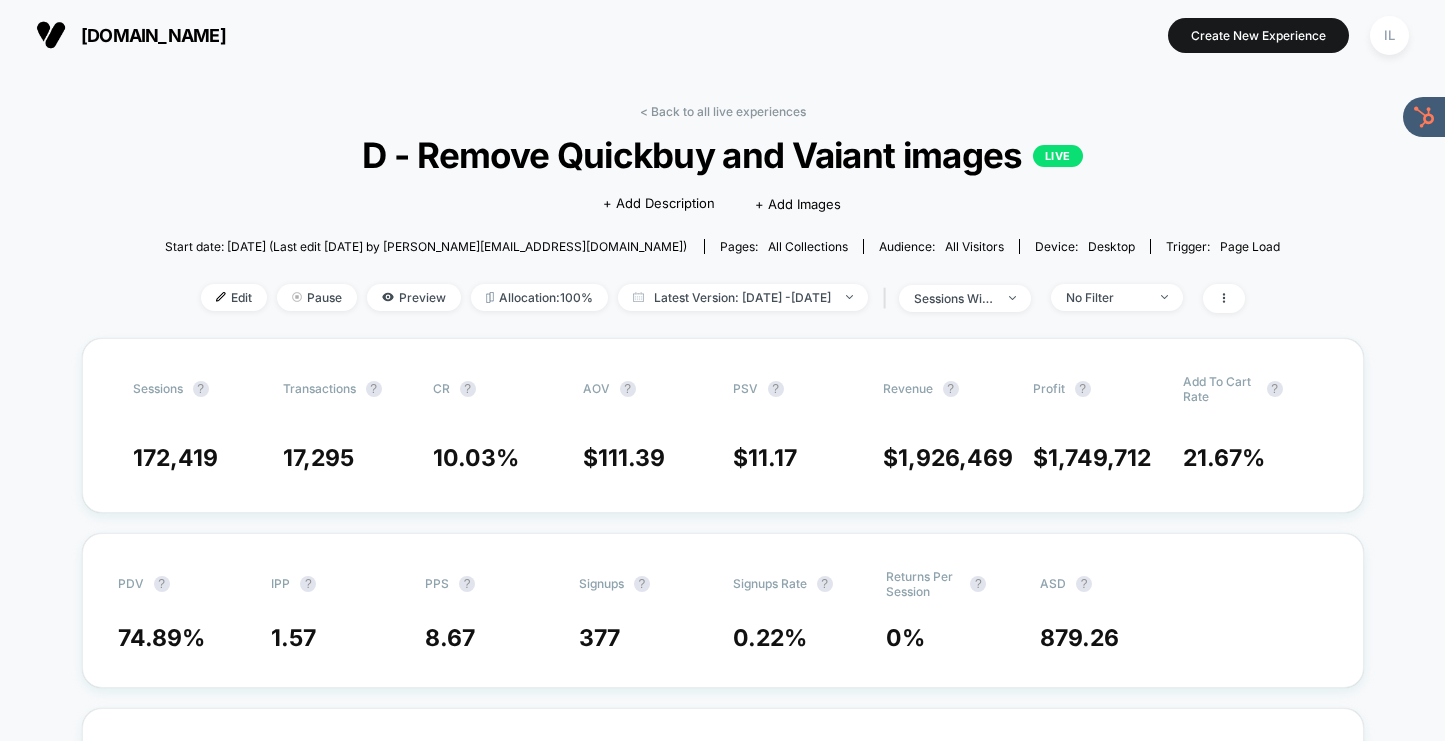click on "Edit Pause  Preview Allocation:  100% Latest Version:     [DATE]    -    [DATE] |   sessions with impression   No Filter" at bounding box center (723, 298) 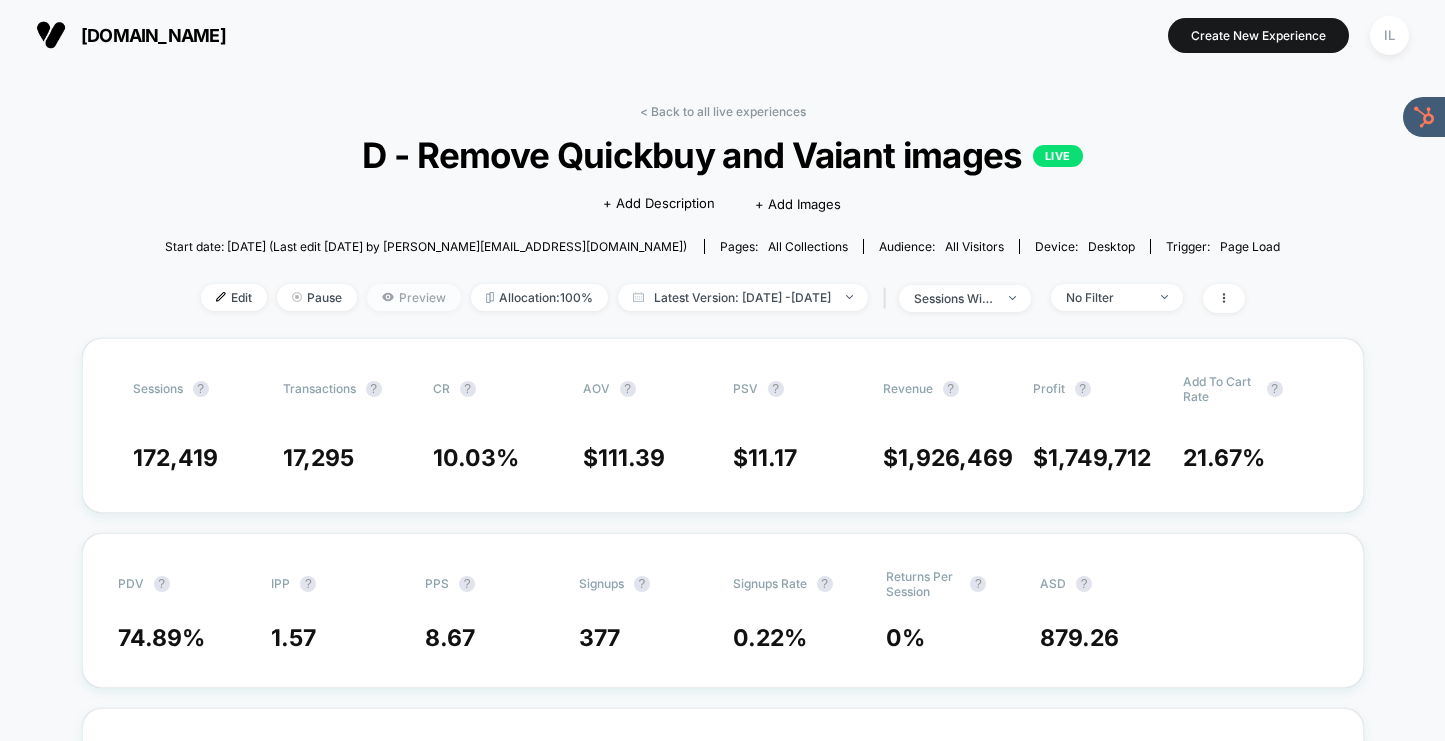 click on "Preview" at bounding box center (414, 297) 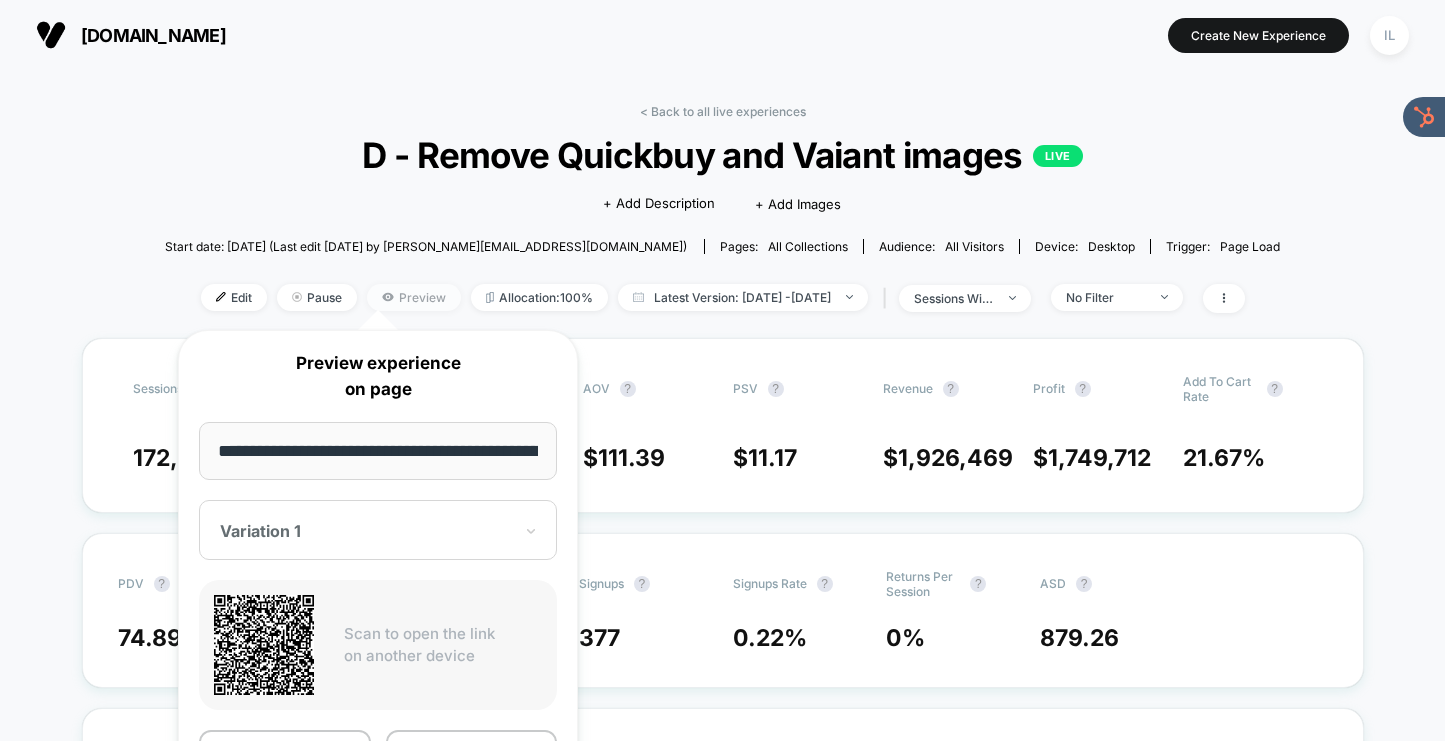 scroll, scrollTop: 0, scrollLeft: 86, axis: horizontal 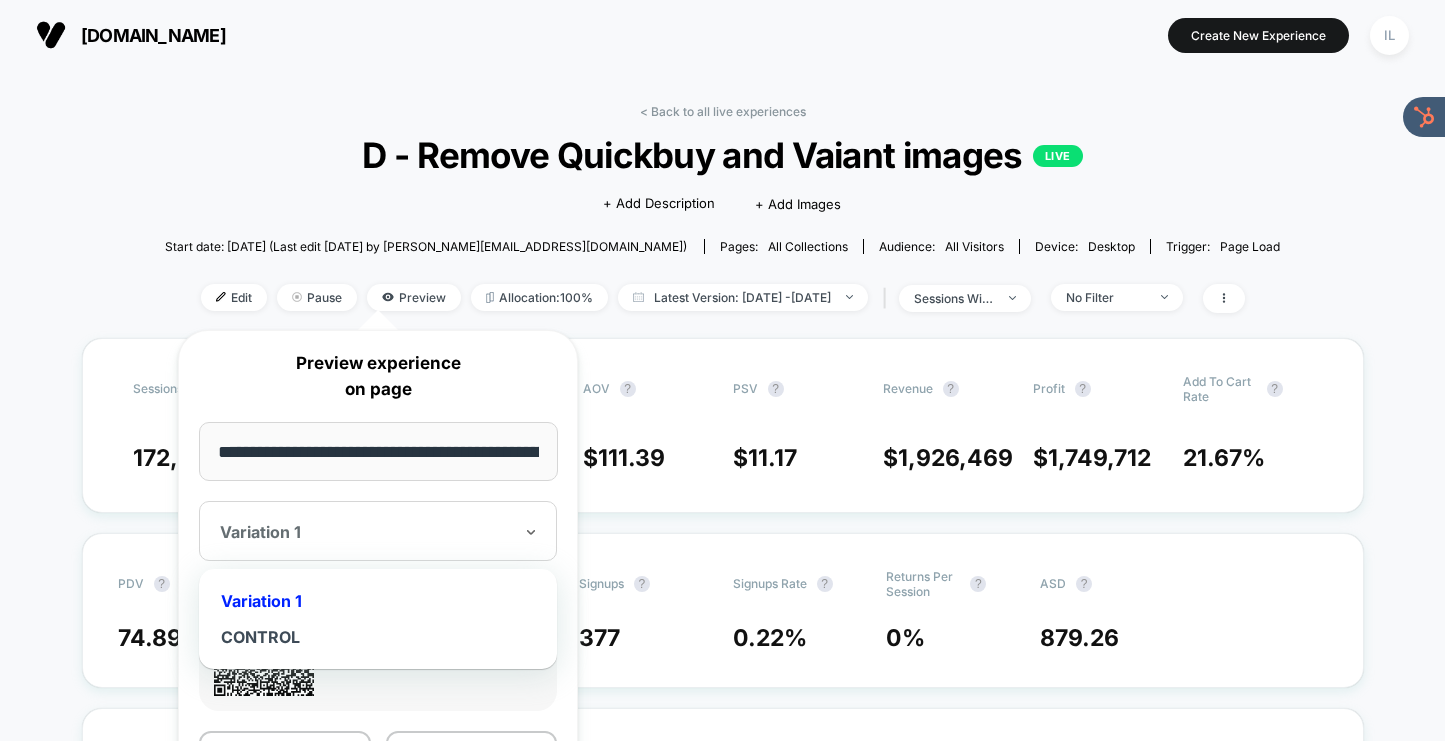 click at bounding box center [366, 532] 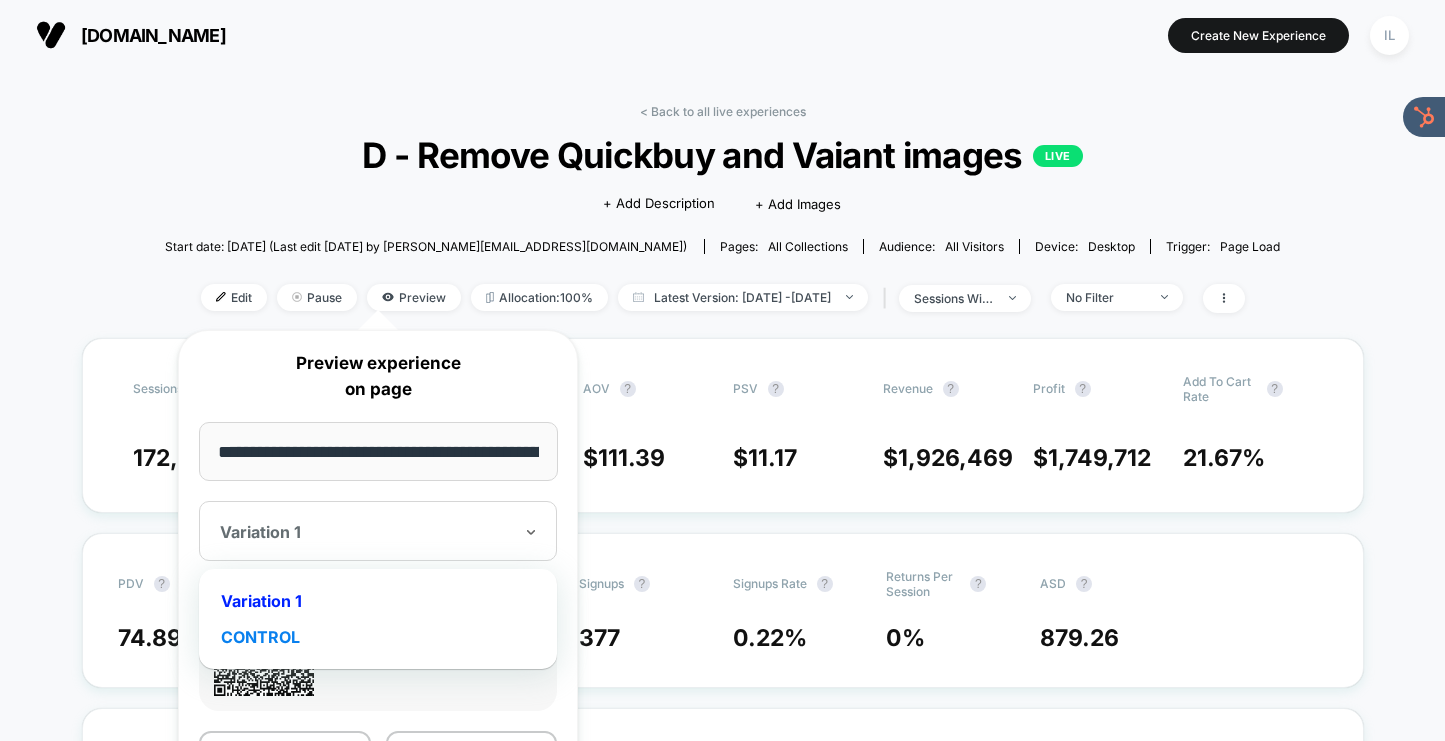 click on "CONTROL" at bounding box center [378, 637] 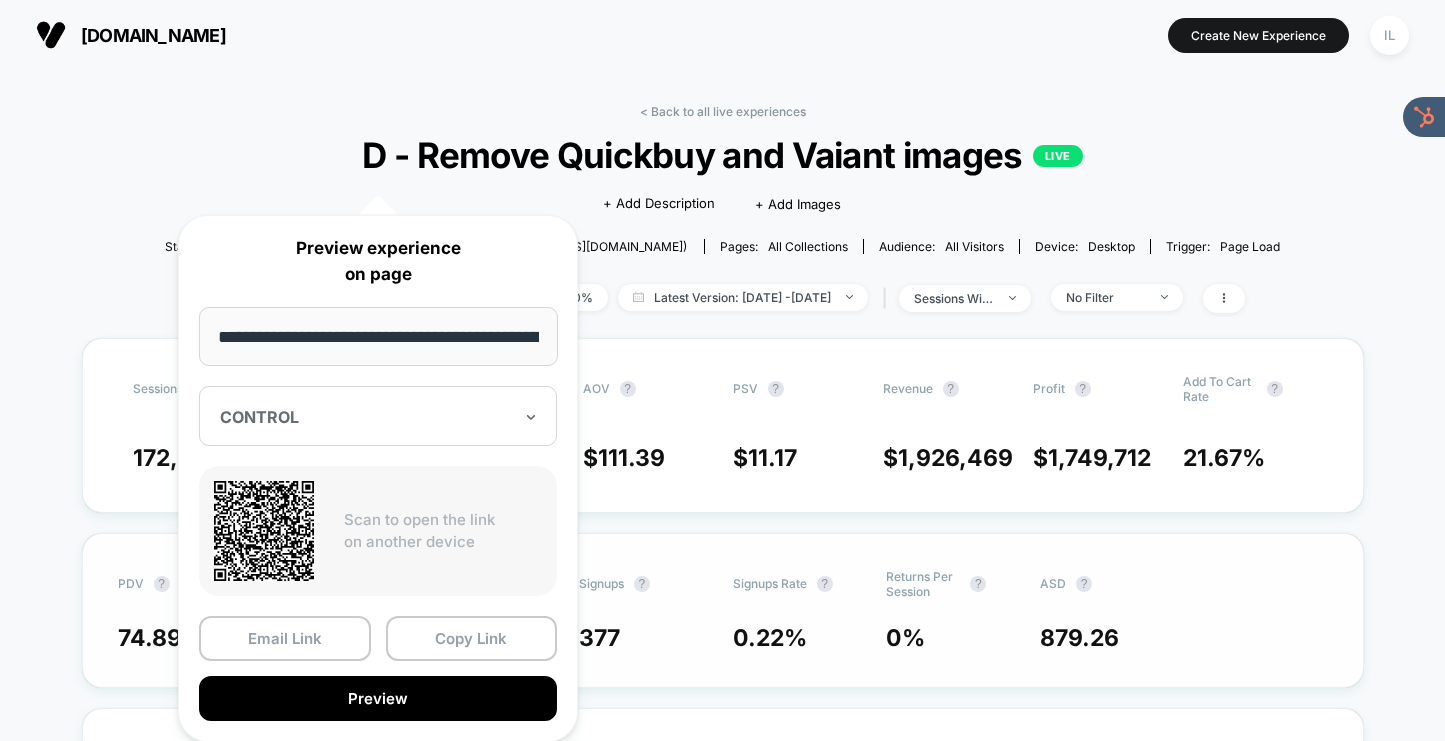 scroll, scrollTop: 208, scrollLeft: 0, axis: vertical 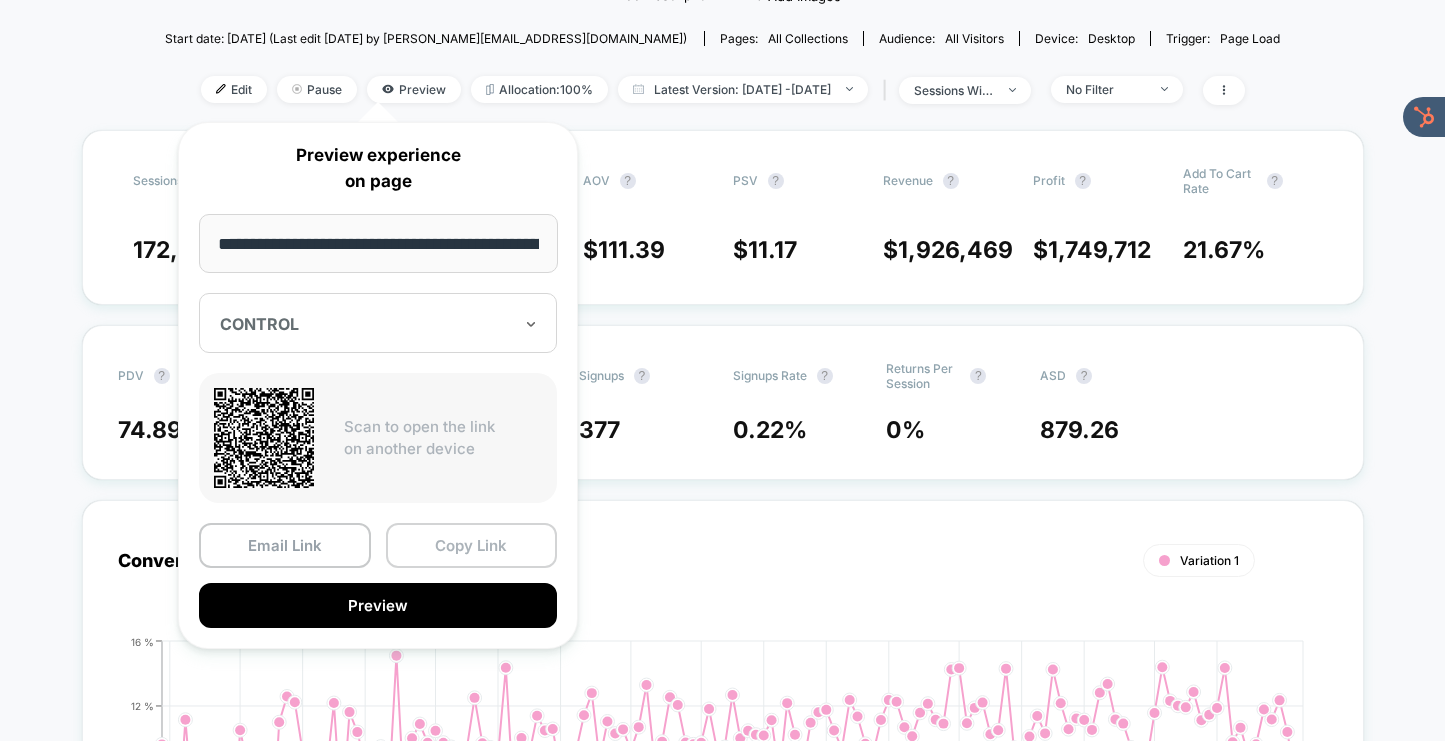 click on "Copy Link" at bounding box center (472, 545) 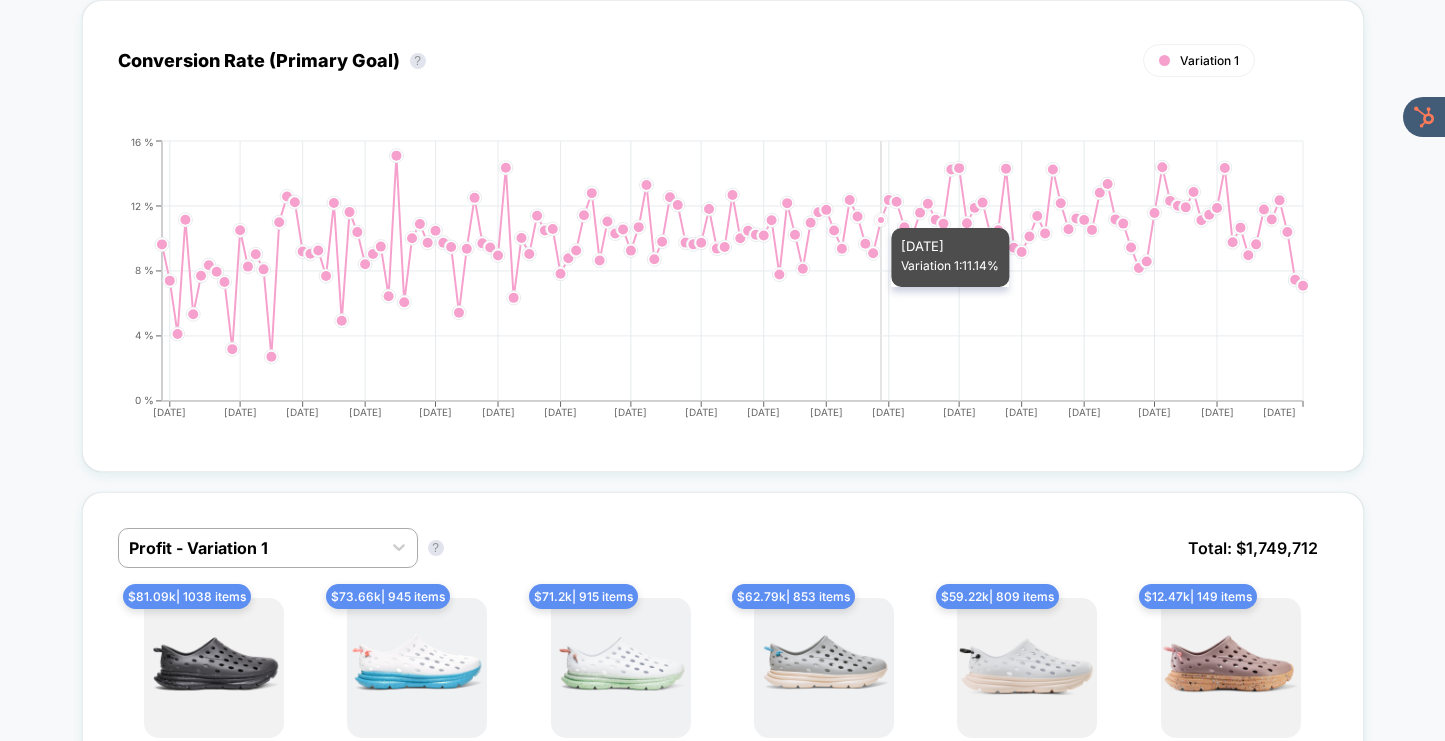 scroll, scrollTop: 0, scrollLeft: 0, axis: both 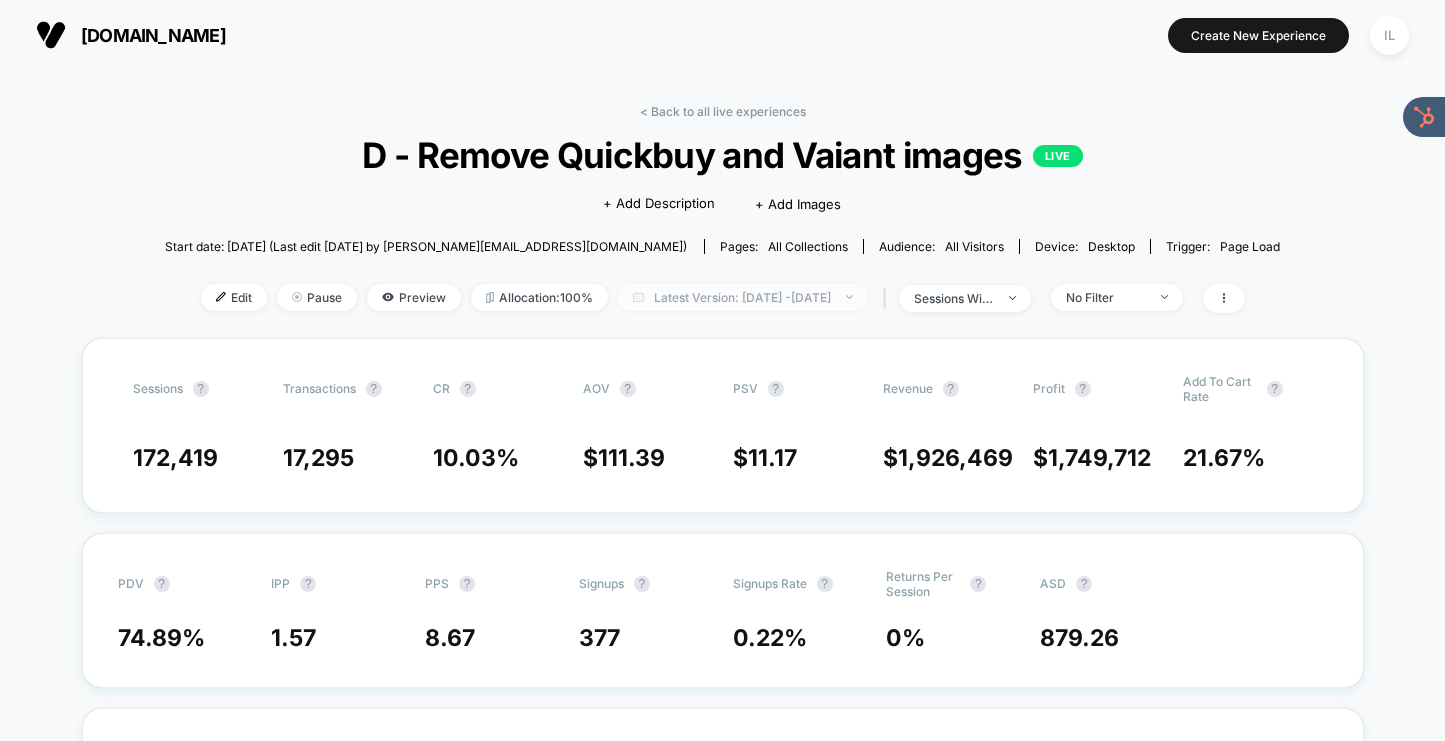 click on "Latest Version:     [DATE]    -    [DATE]" at bounding box center (743, 297) 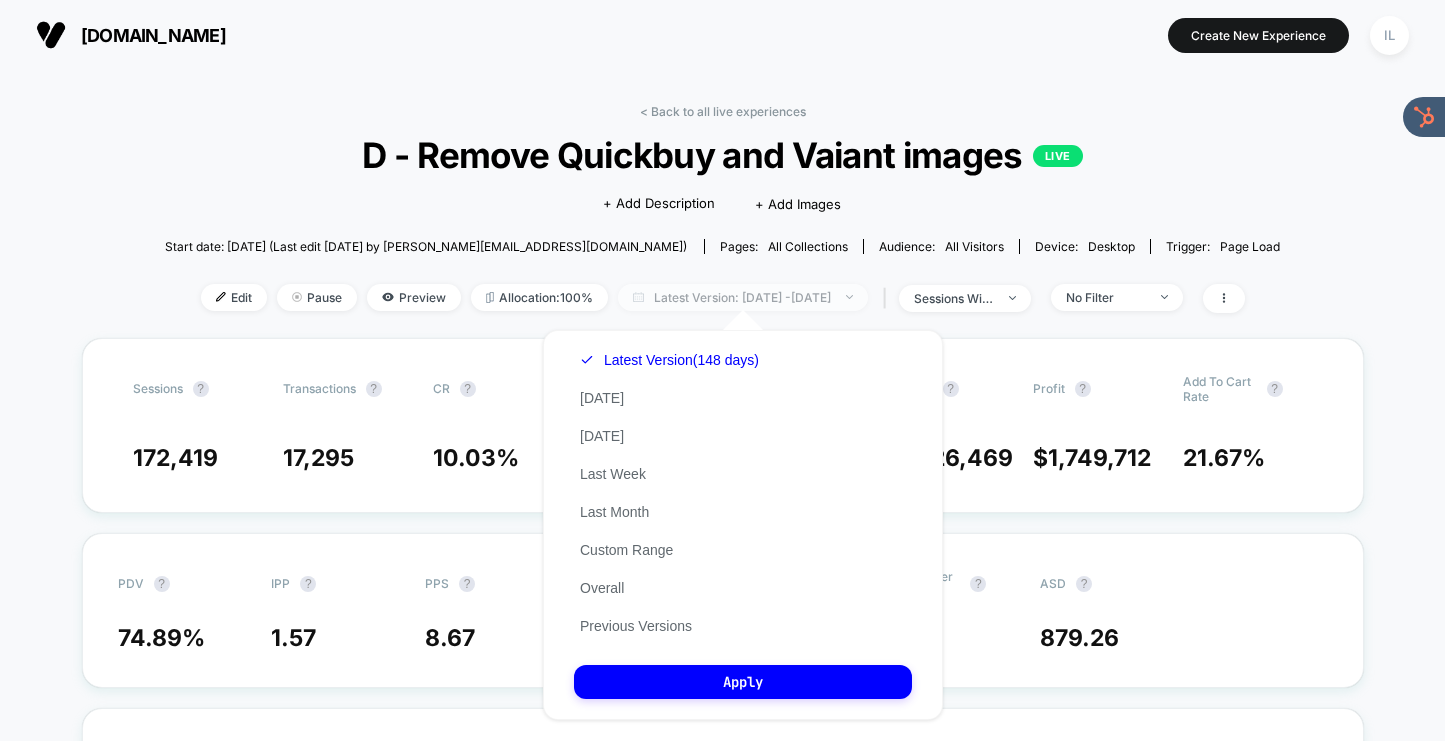 click on "Latest Version:     [DATE]    -    [DATE]" at bounding box center (743, 297) 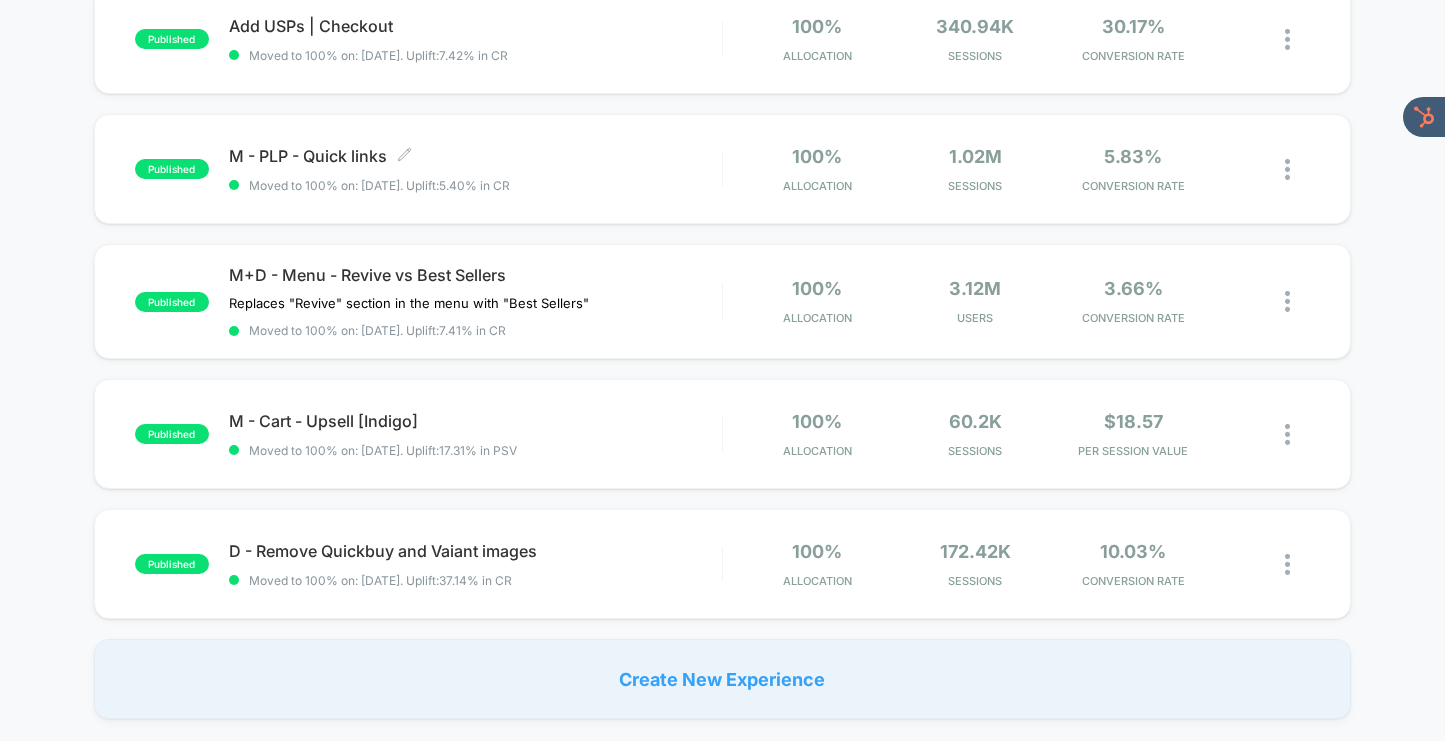 scroll, scrollTop: 1021, scrollLeft: 0, axis: vertical 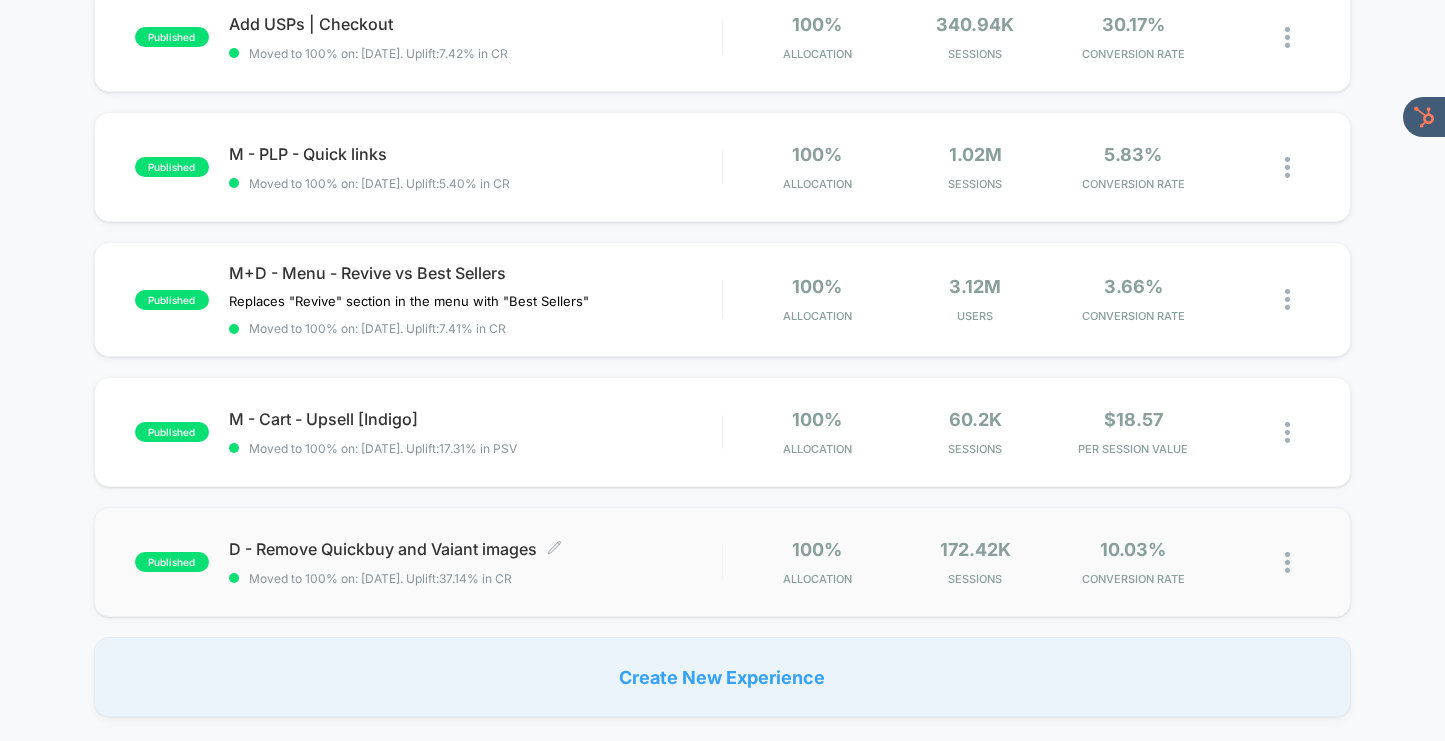 click on "D - Remove Quickbuy and Vaiant images Click to edit experience details" at bounding box center (475, 549) 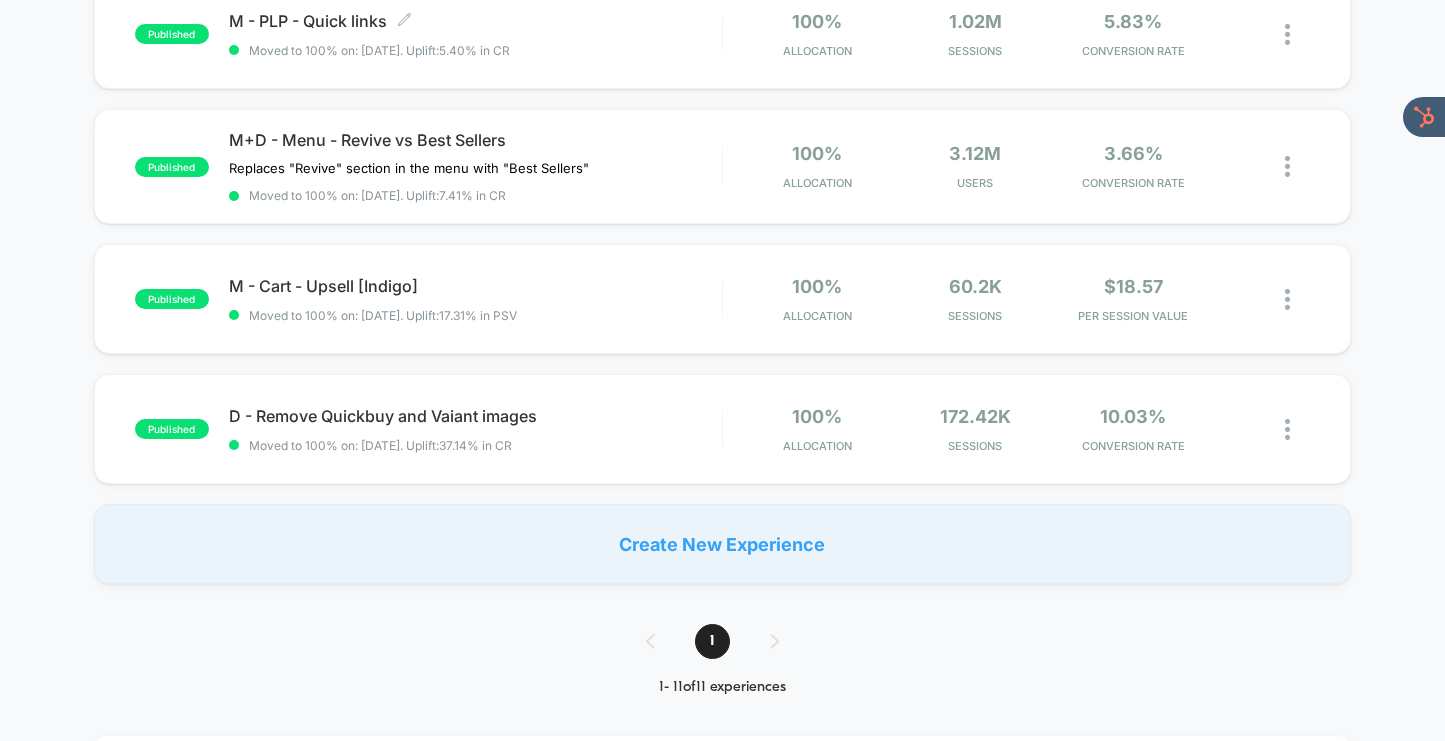 scroll, scrollTop: 1166, scrollLeft: 0, axis: vertical 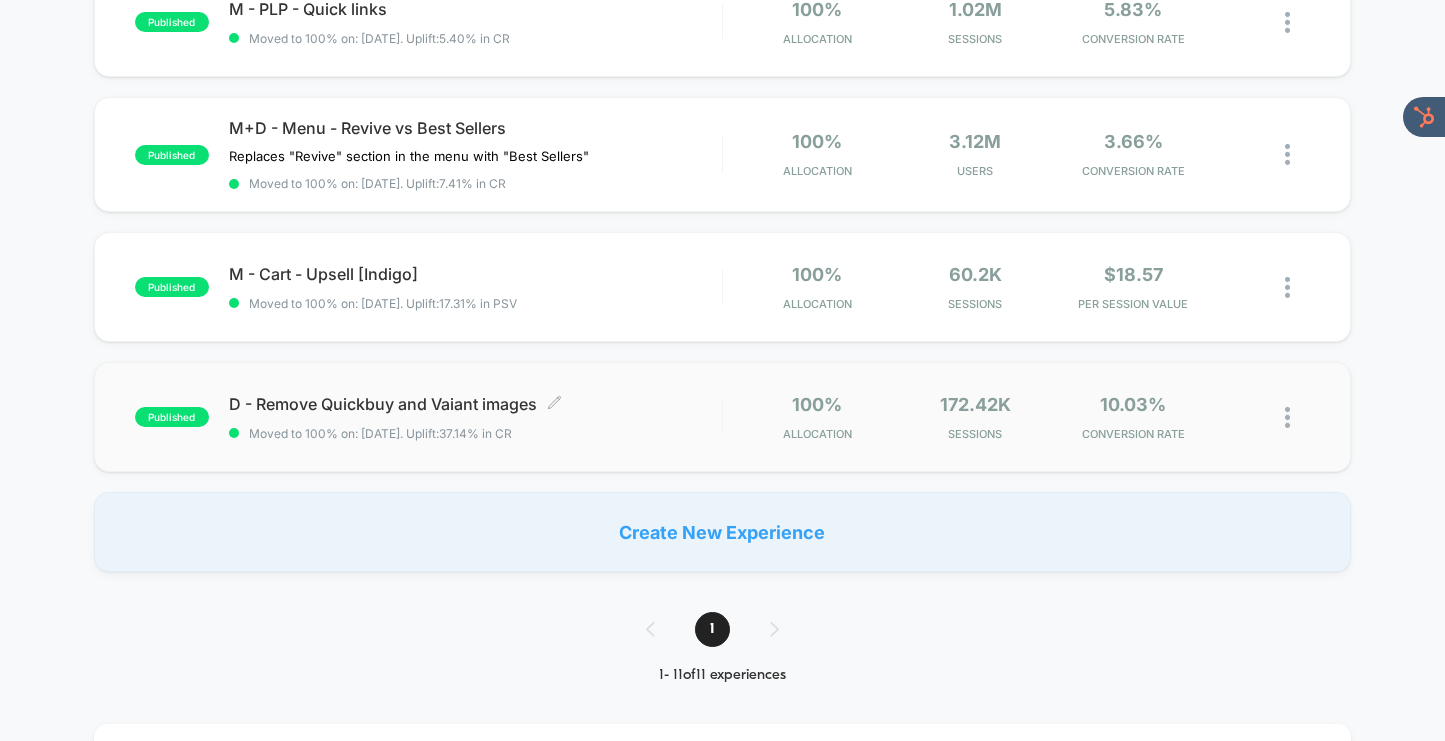 click on "D - Remove Quickbuy and Vaiant images Click to edit experience details" at bounding box center [475, 404] 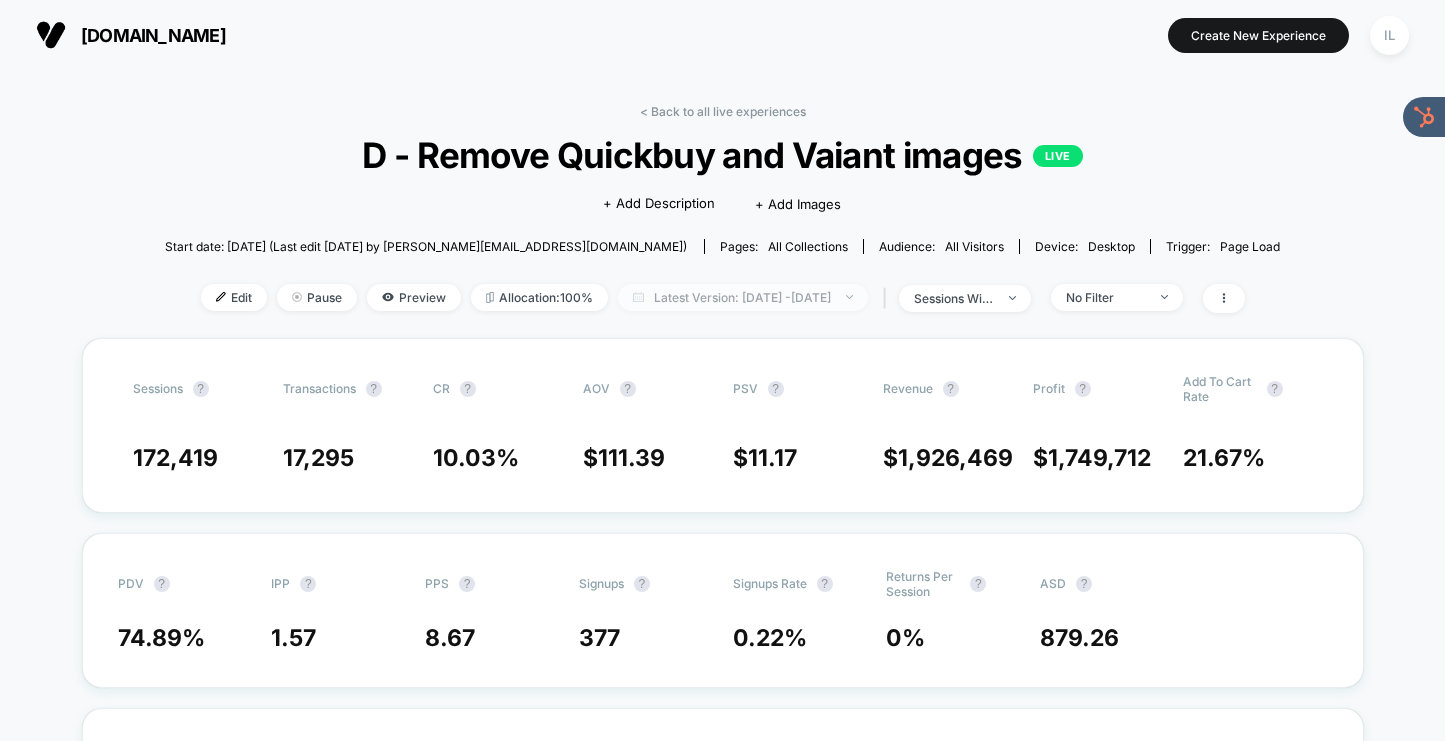 click on "Latest Version:     [DATE]    -    [DATE]" at bounding box center (743, 297) 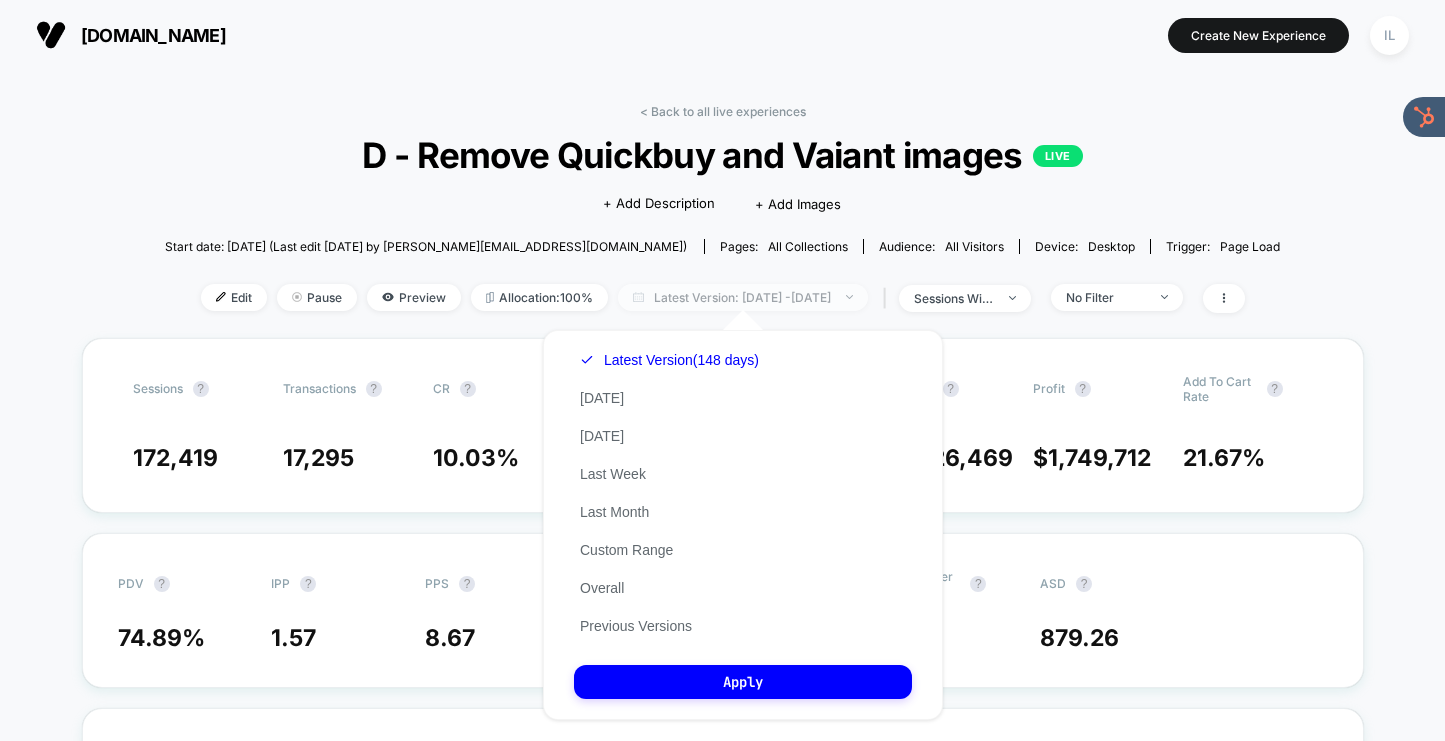 click on "Latest Version:     [DATE]    -    [DATE]" at bounding box center (743, 297) 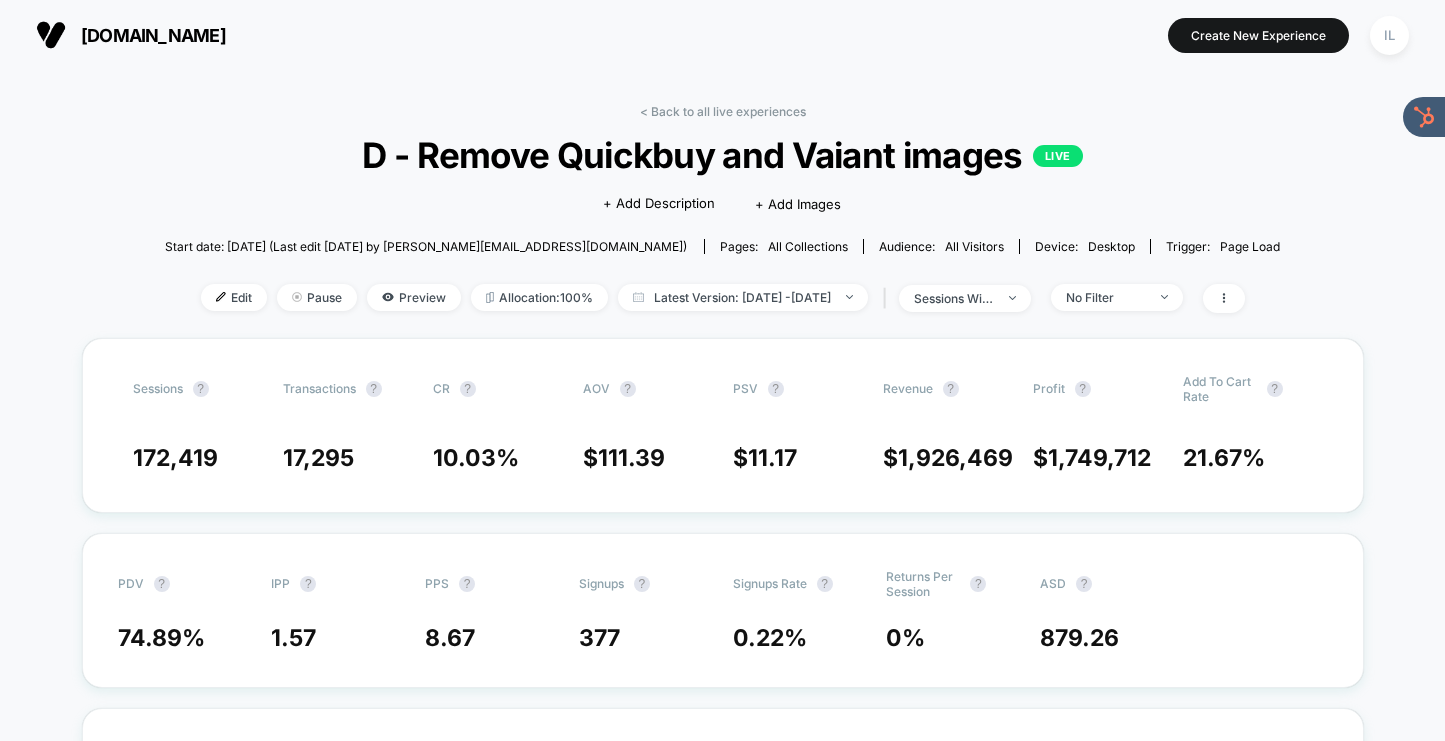 click on "Start date: [DATE] (Last edit [DATE] by [PERSON_NAME][EMAIL_ADDRESS][DOMAIN_NAME])" at bounding box center [426, 246] 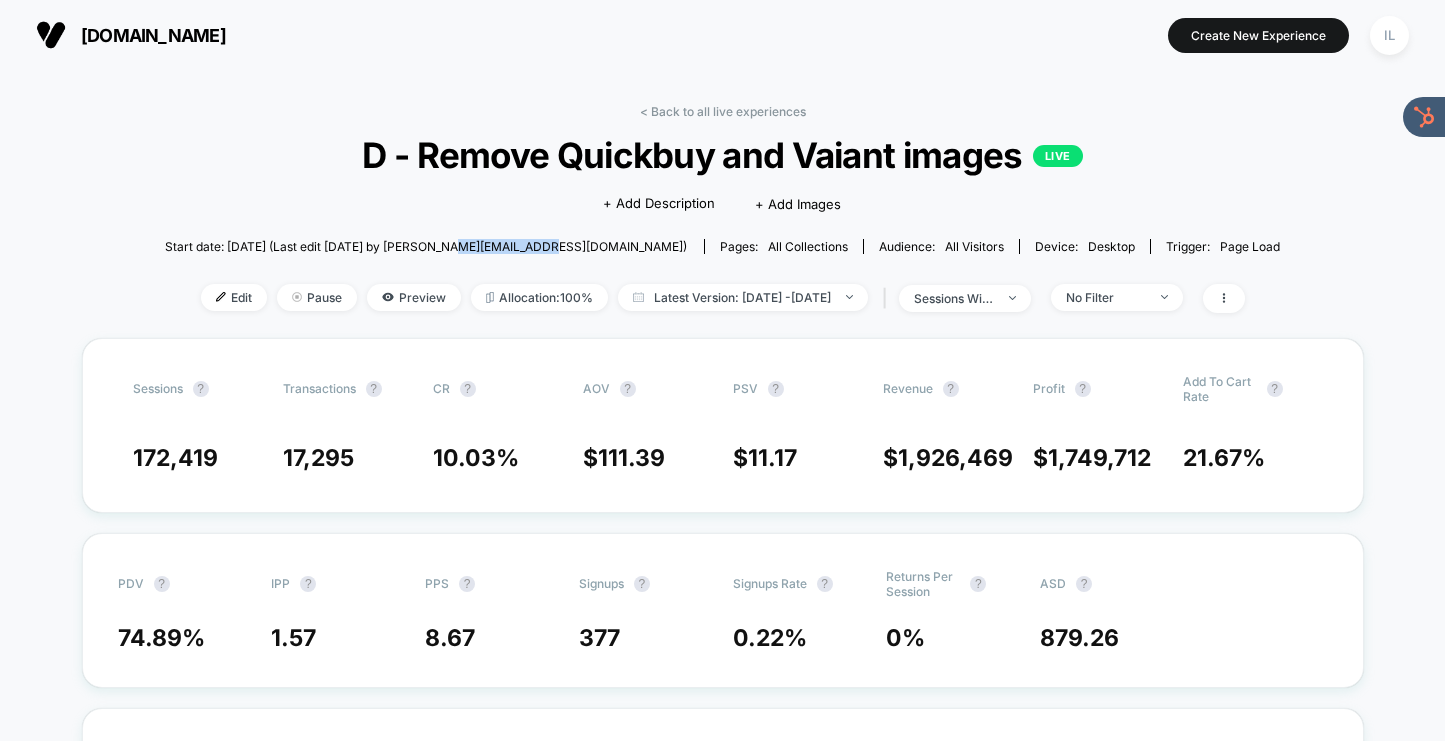 drag, startPoint x: 538, startPoint y: 246, endPoint x: 597, endPoint y: 247, distance: 59.008472 